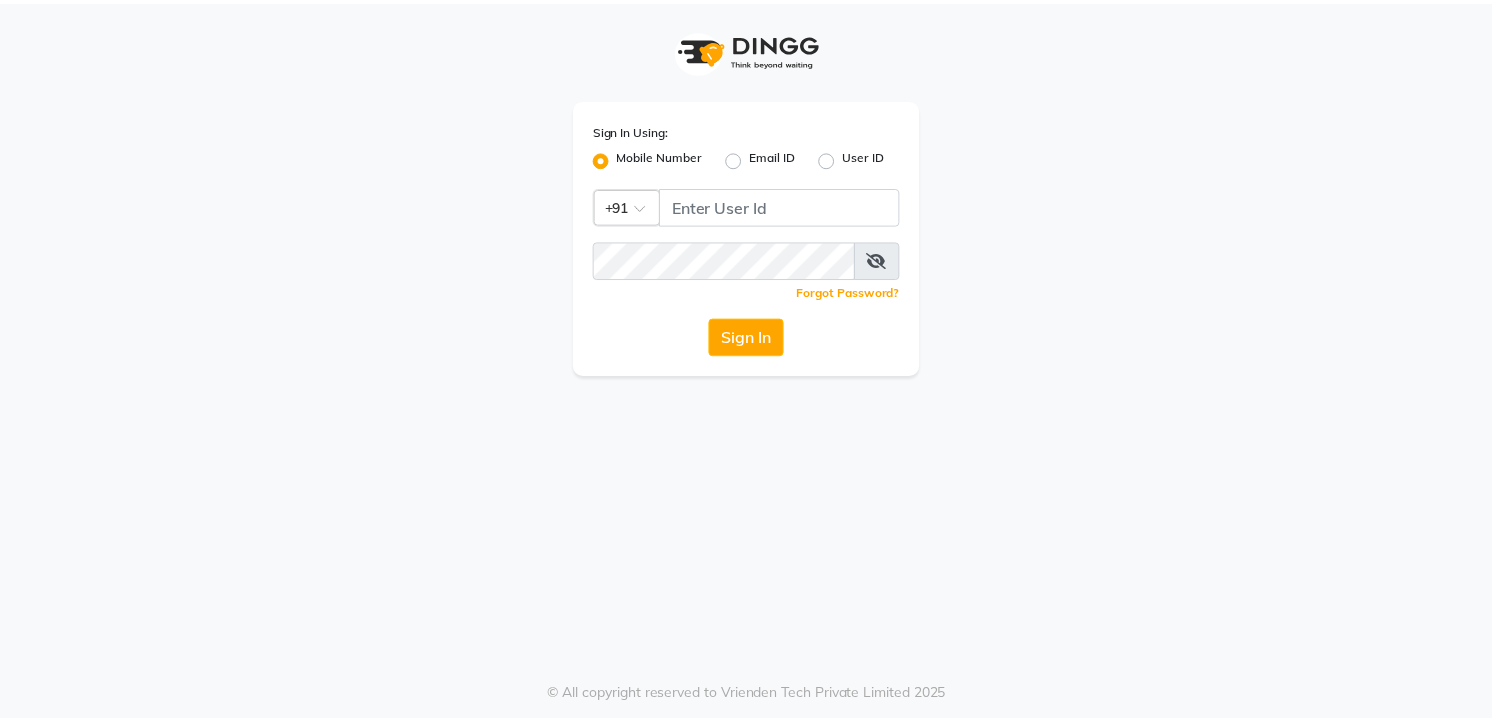 scroll, scrollTop: 0, scrollLeft: 0, axis: both 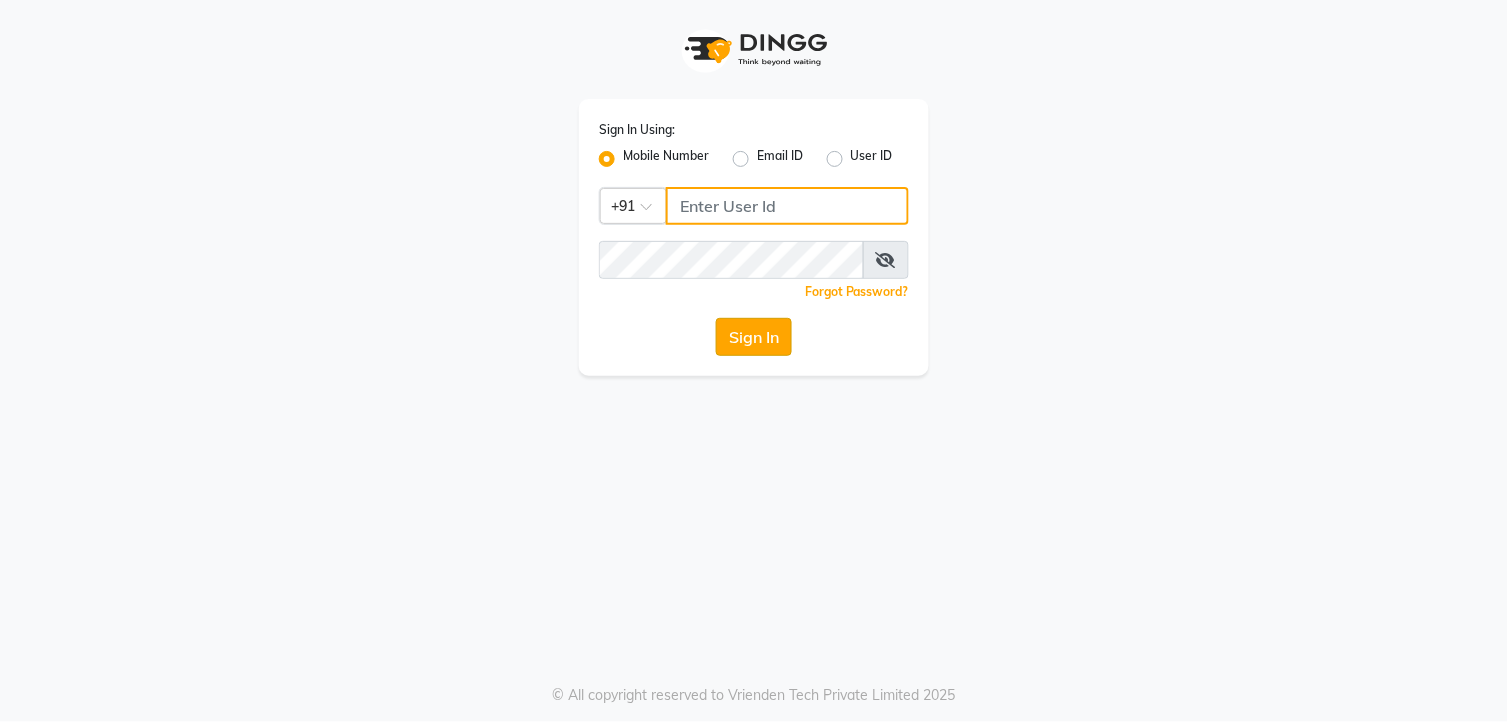 type on "9260000055" 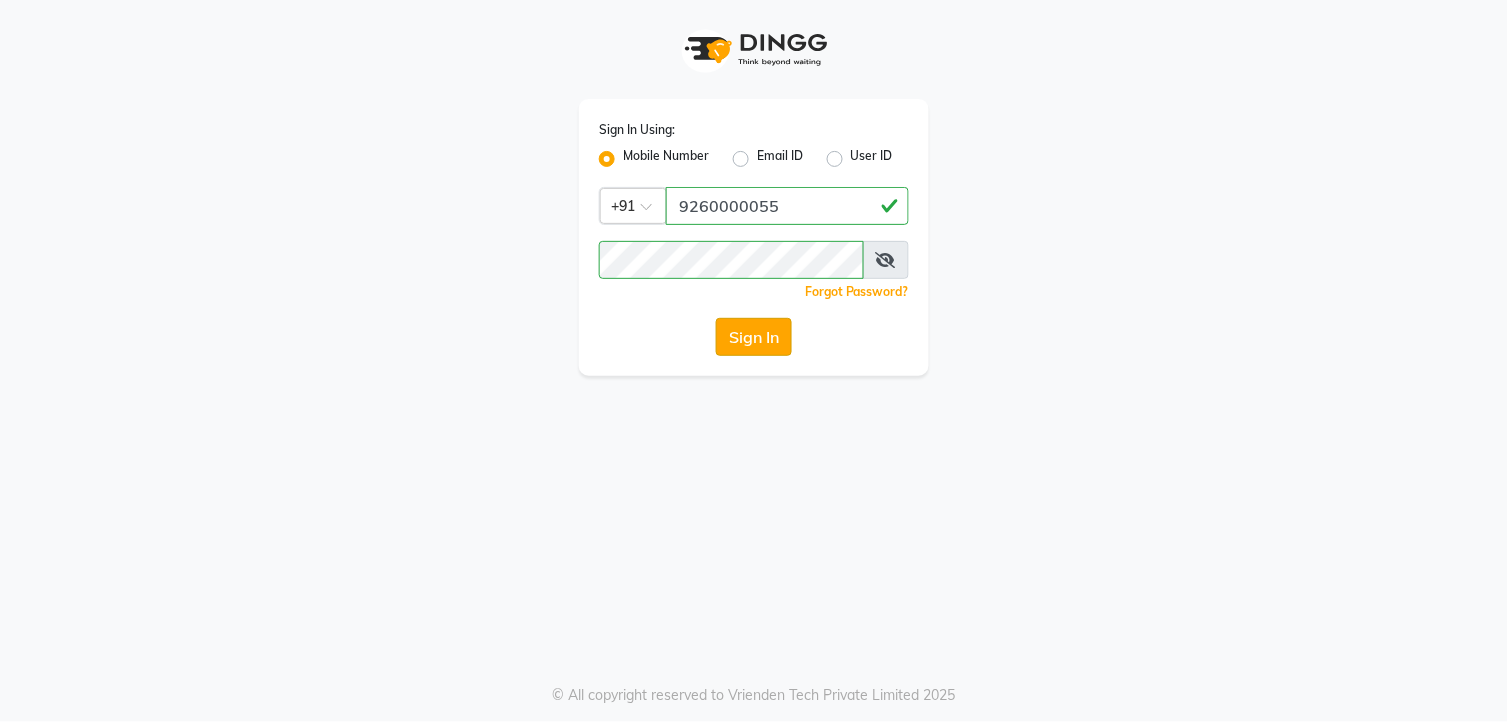 click on "Sign In" 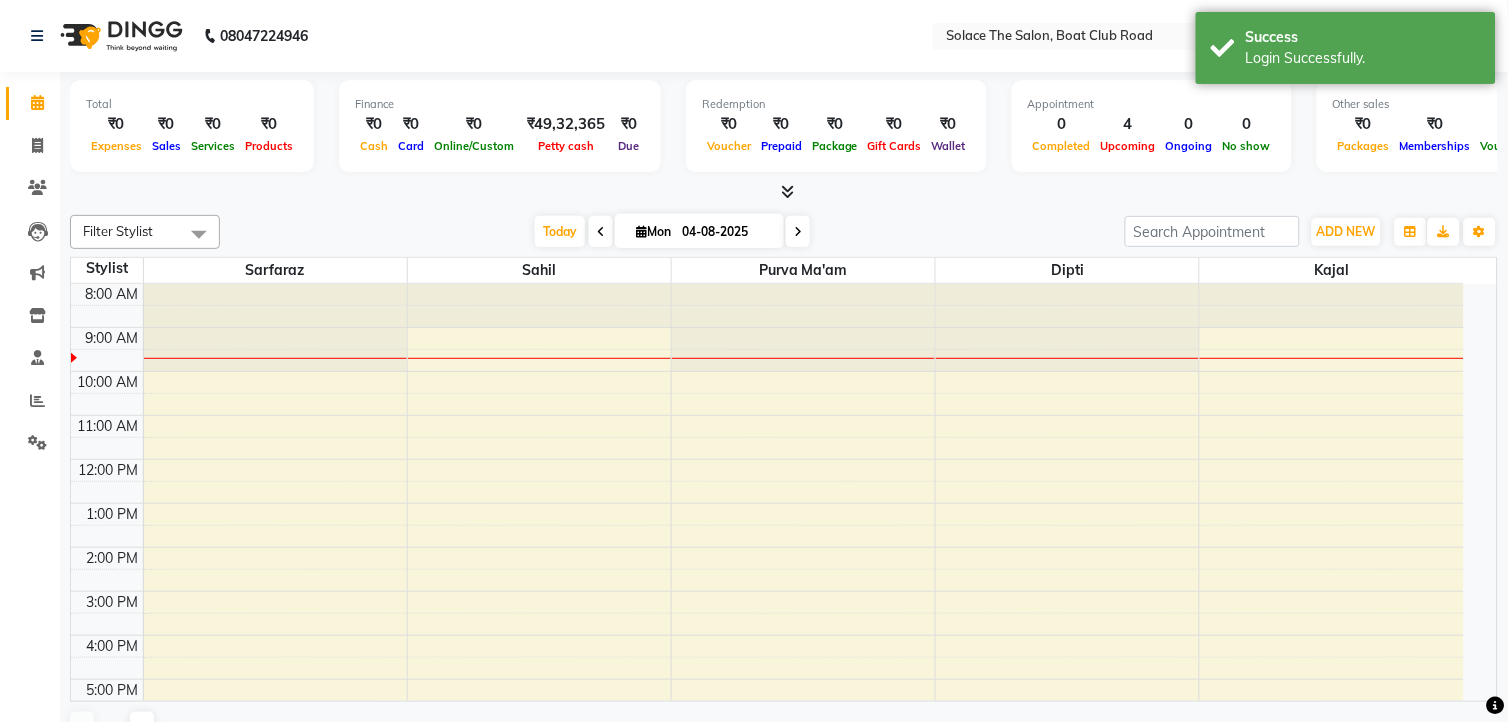 select on "en" 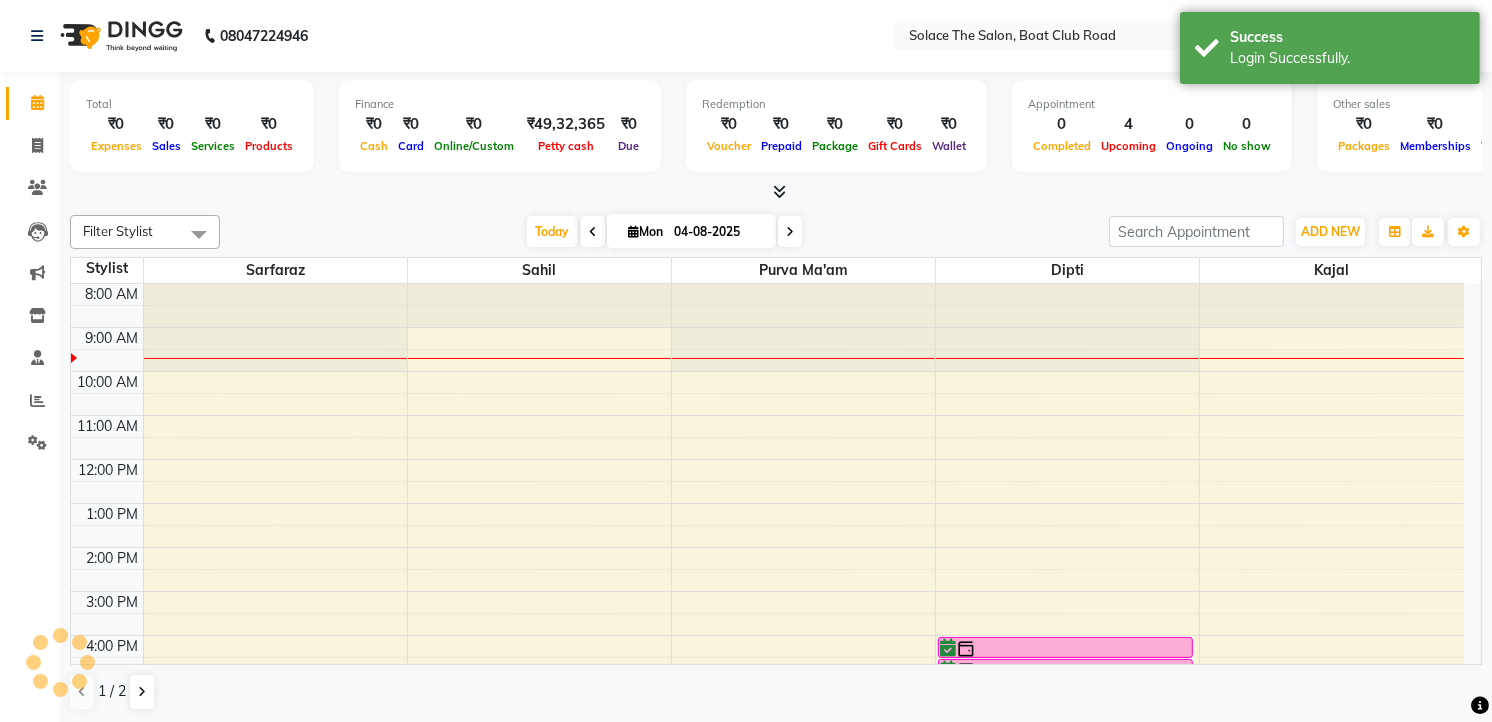 scroll, scrollTop: 0, scrollLeft: 0, axis: both 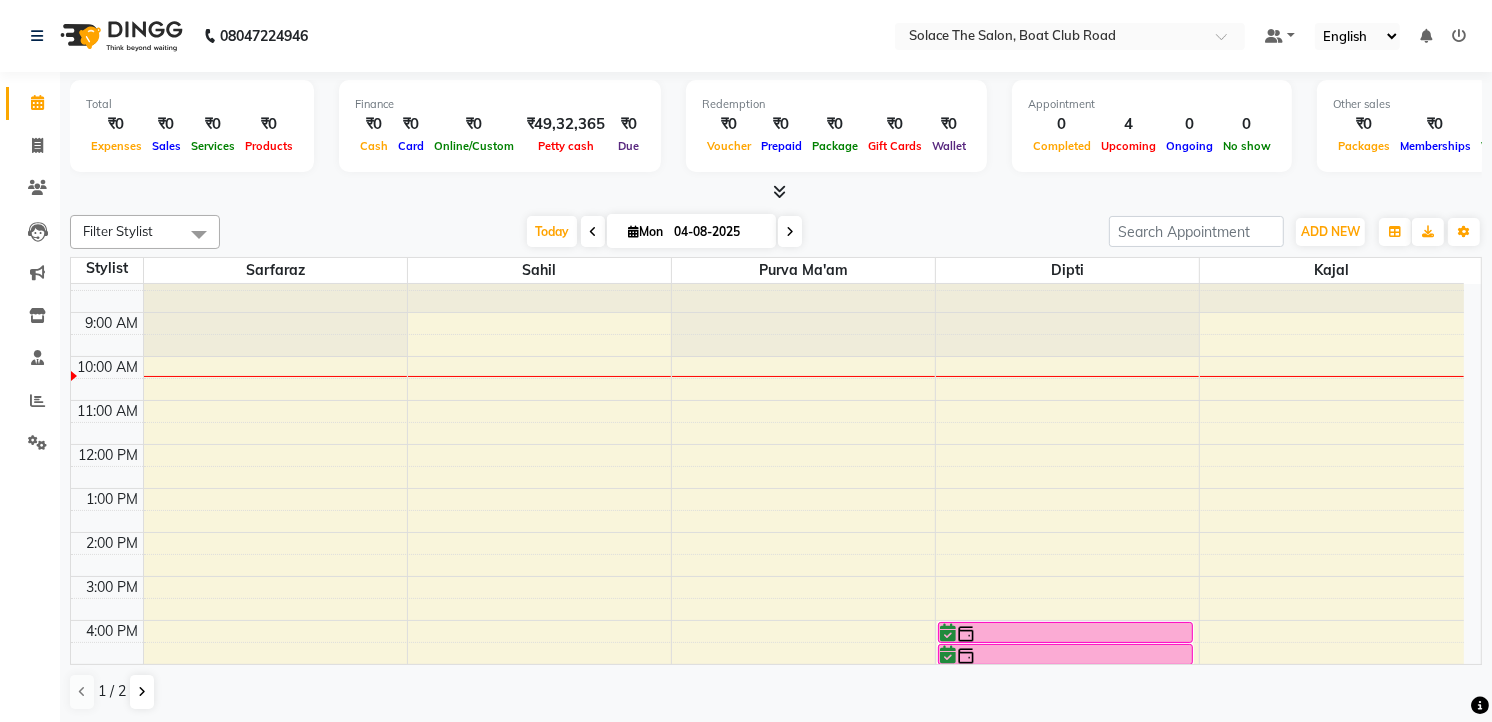 click at bounding box center (790, 232) 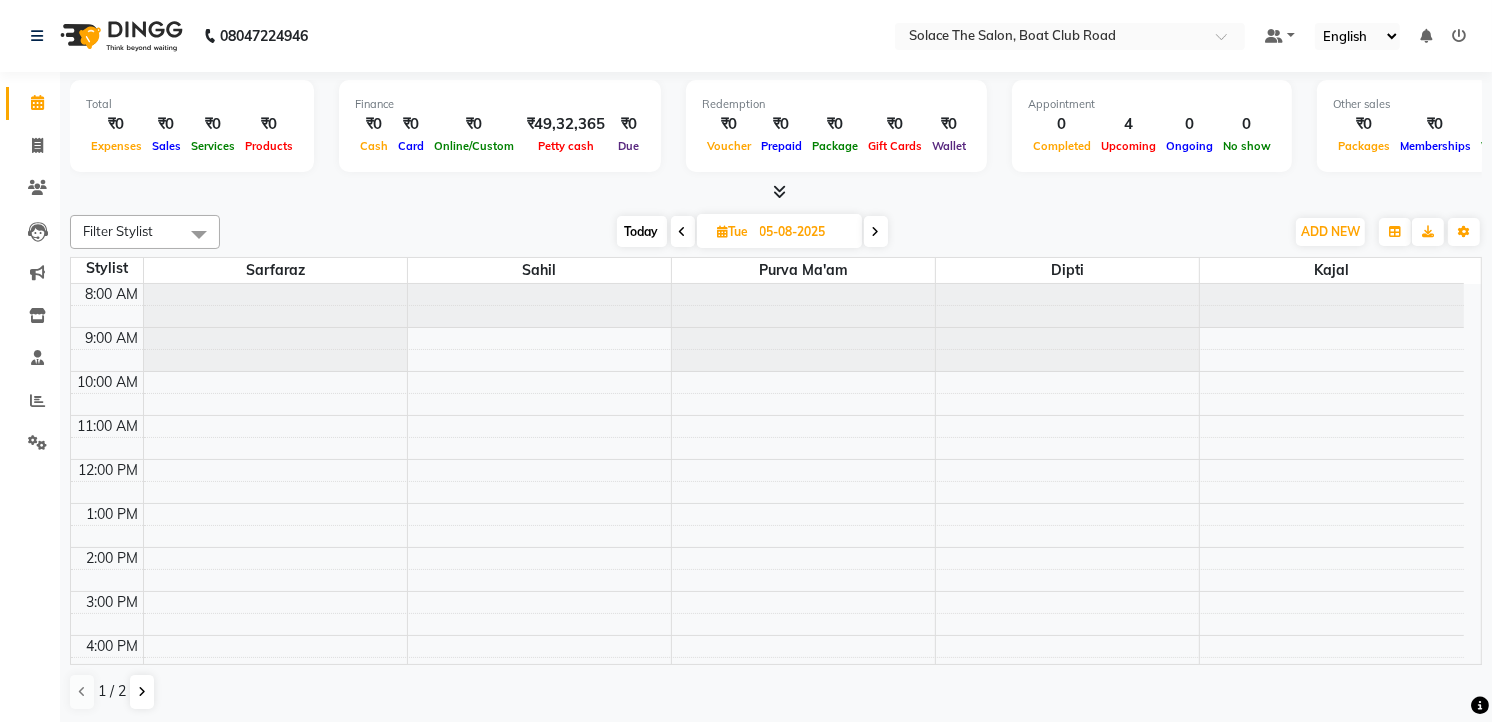 scroll, scrollTop: 237, scrollLeft: 0, axis: vertical 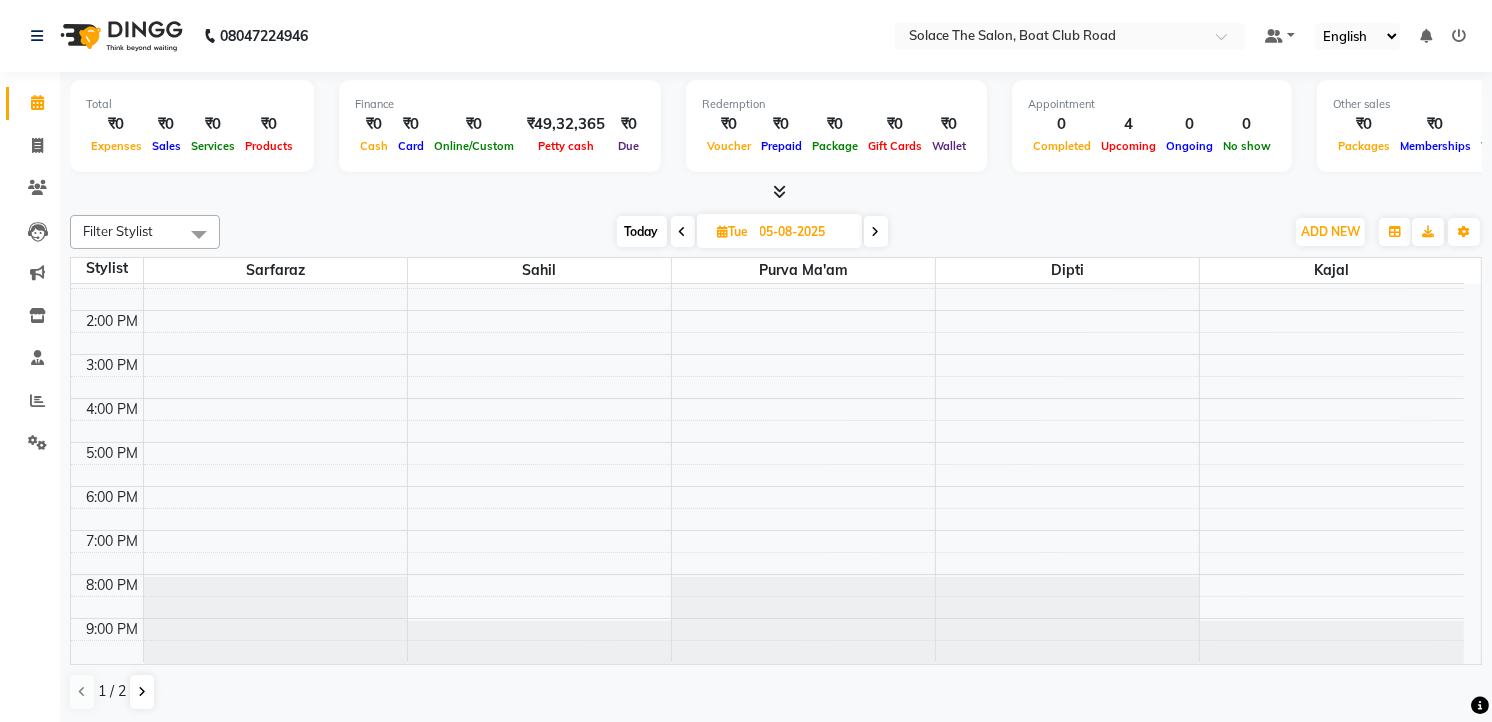 click at bounding box center [876, 232] 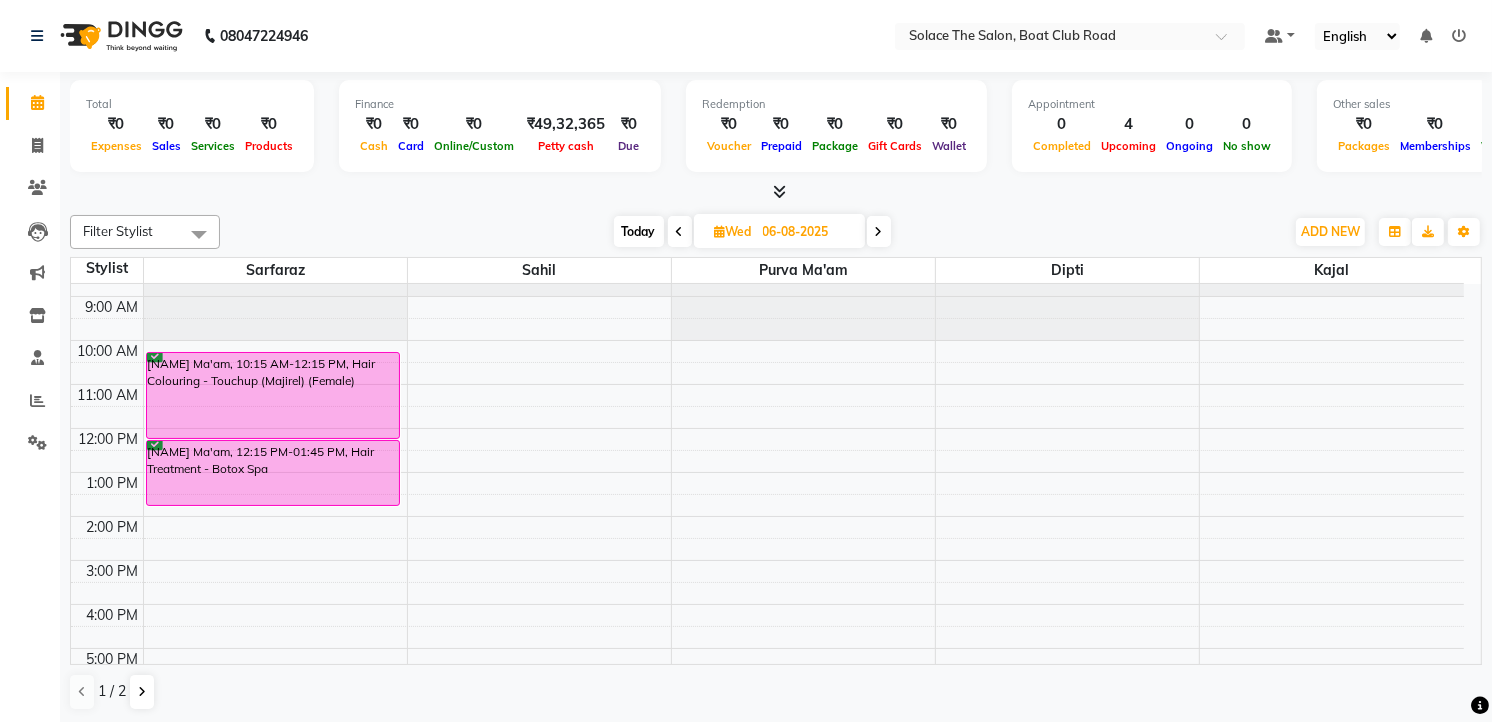 scroll, scrollTop: 0, scrollLeft: 0, axis: both 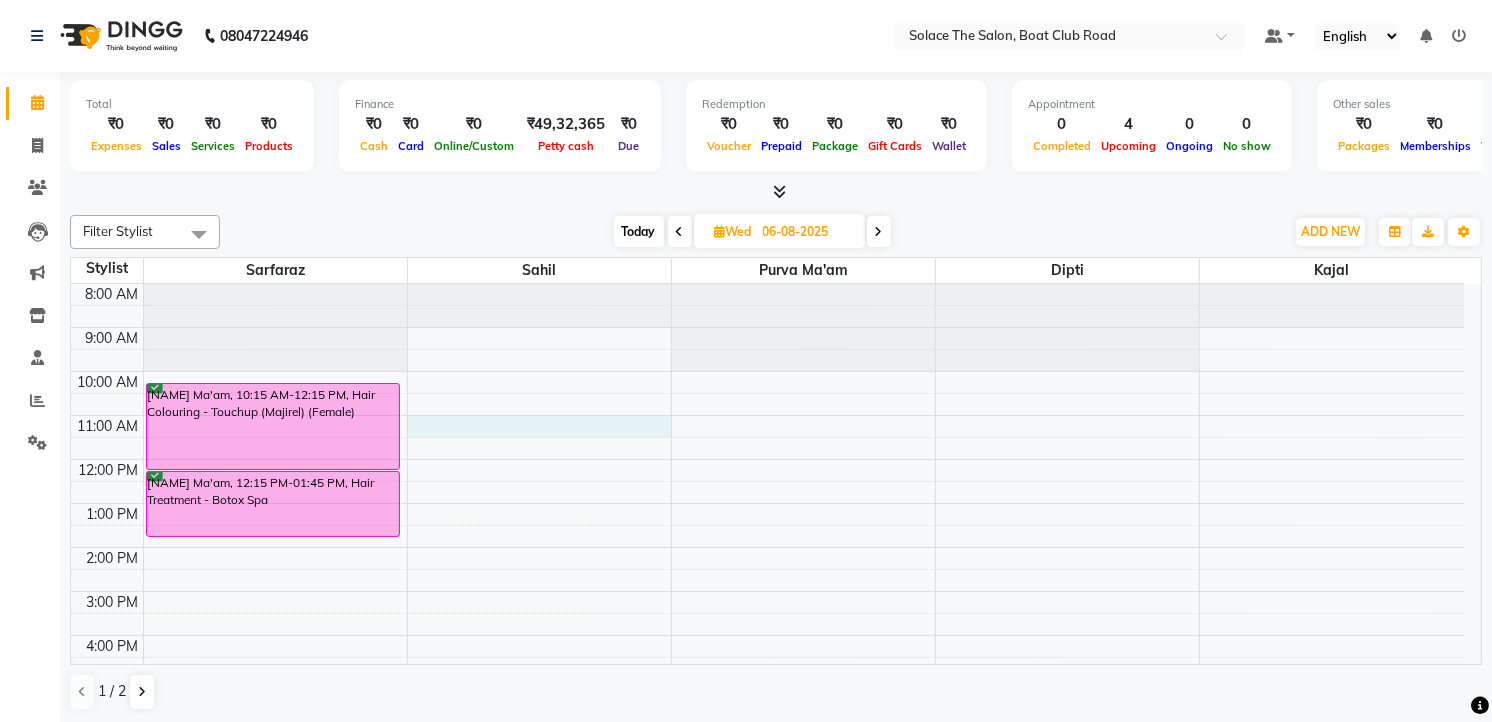 click on "8:00 AM 9:00 AM 10:00 AM 11:00 AM 12:00 PM 1:00 PM 2:00 PM 3:00 PM 4:00 PM 5:00 PM 6:00 PM 7:00 PM 8:00 PM 9:00 PM [NAME] Ma'am, 10:15 AM-12:15 PM, Hair Colouring - Touchup (Majirel) (Female) [NAME] Ma'am, 12:15 PM-01:45 PM, Hair Treatment - Botox Spa" at bounding box center [767, 591] 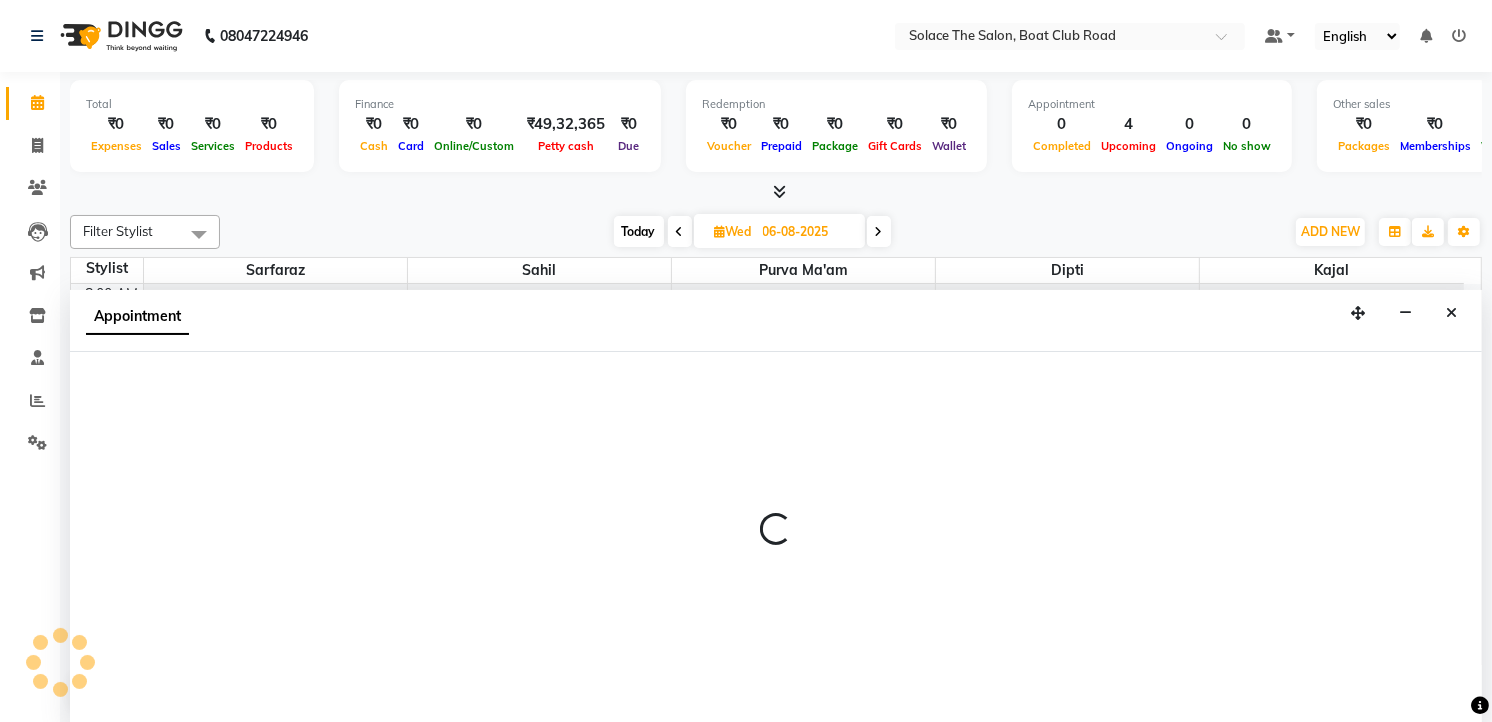 scroll, scrollTop: 1, scrollLeft: 0, axis: vertical 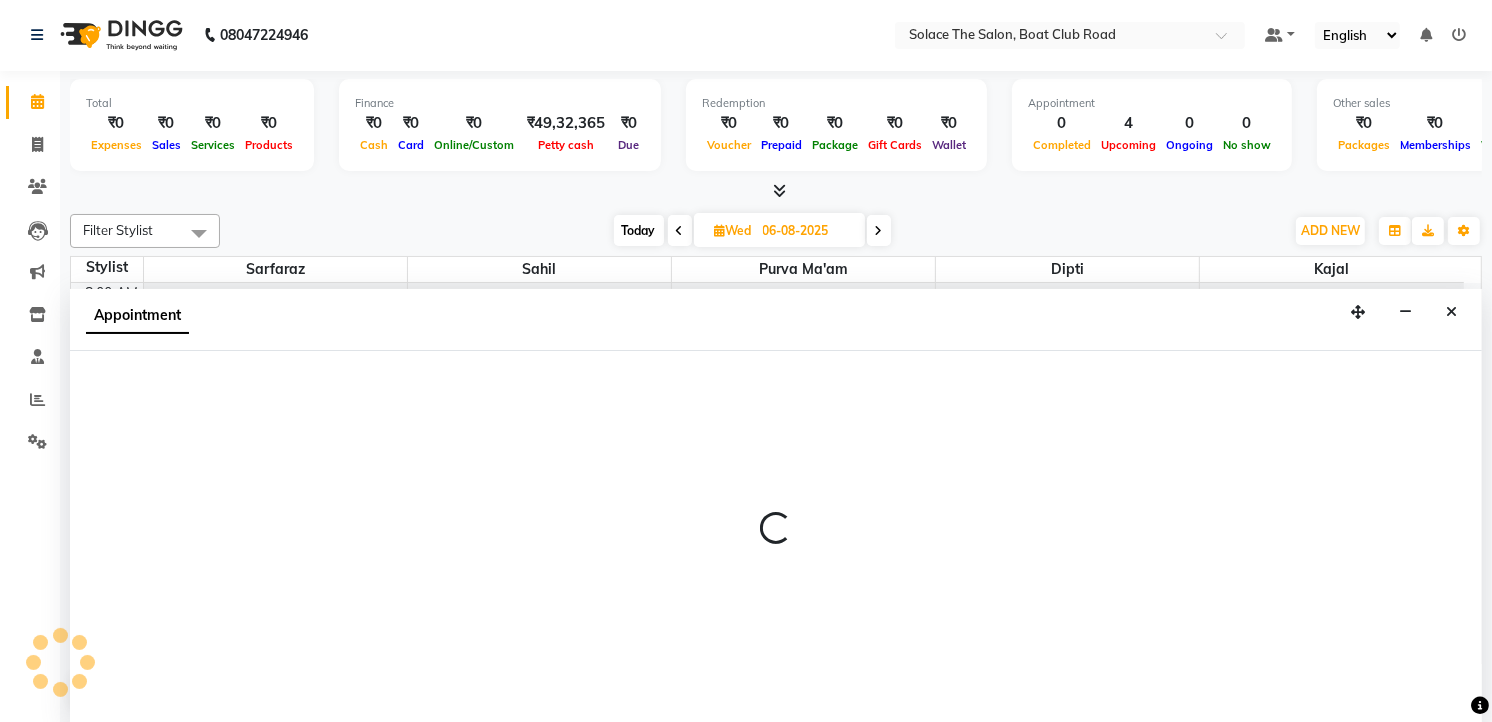 select on "74276" 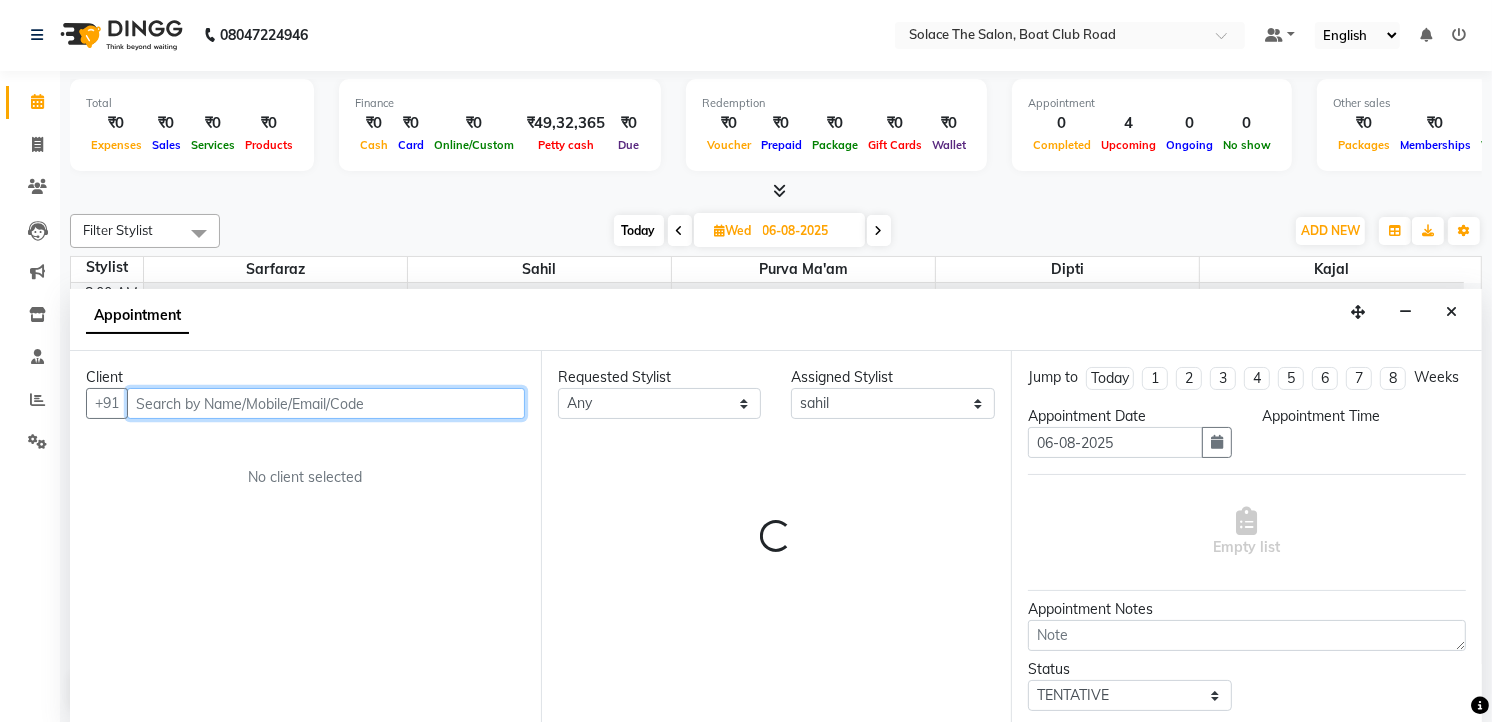 select on "660" 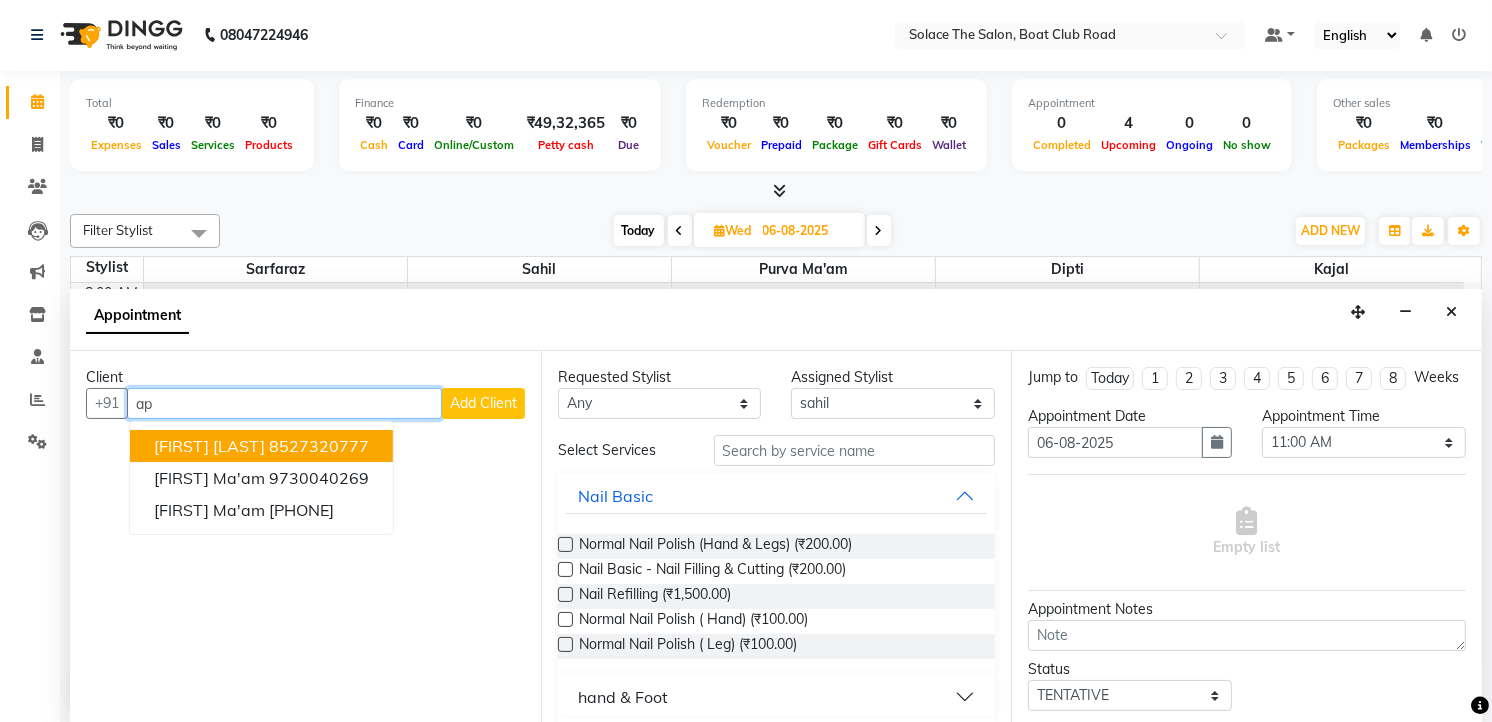 type on "a" 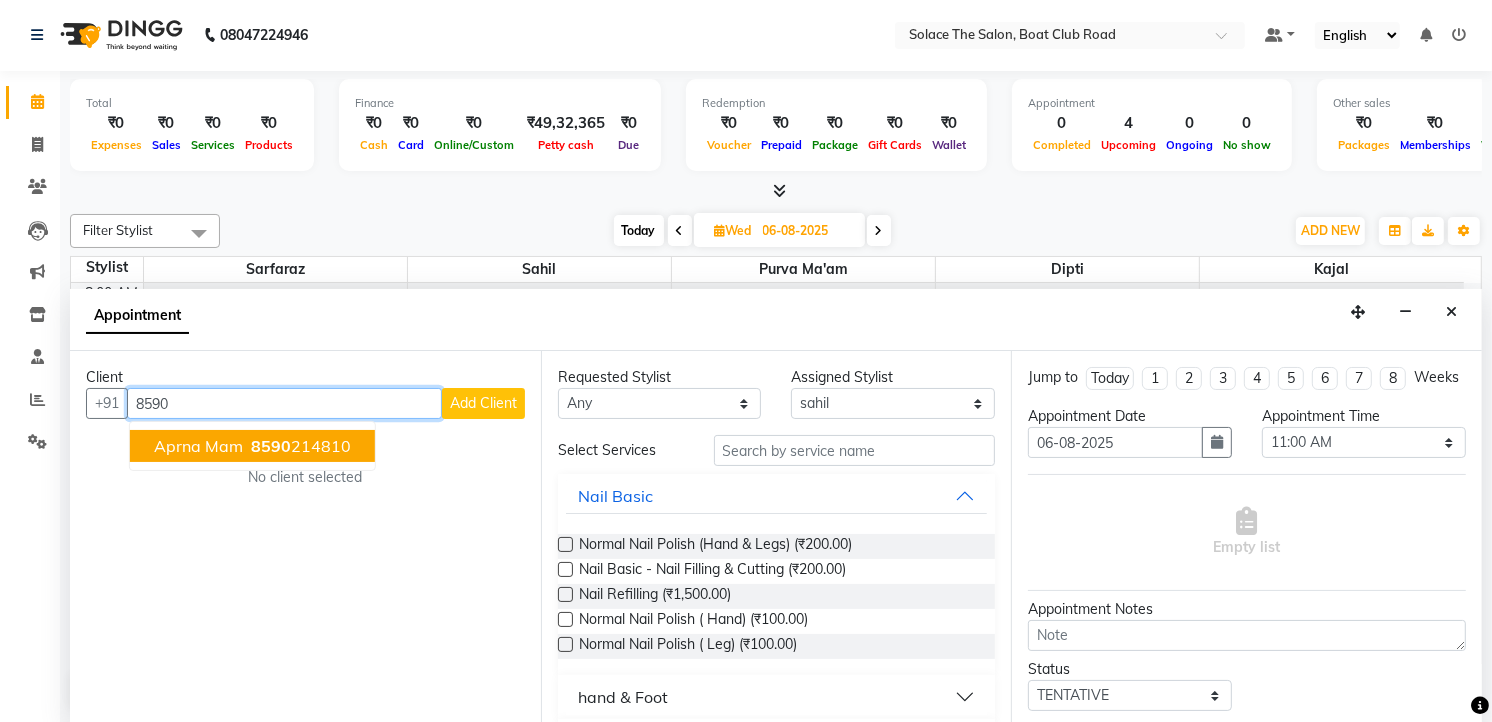 click on "8590" at bounding box center [271, 446] 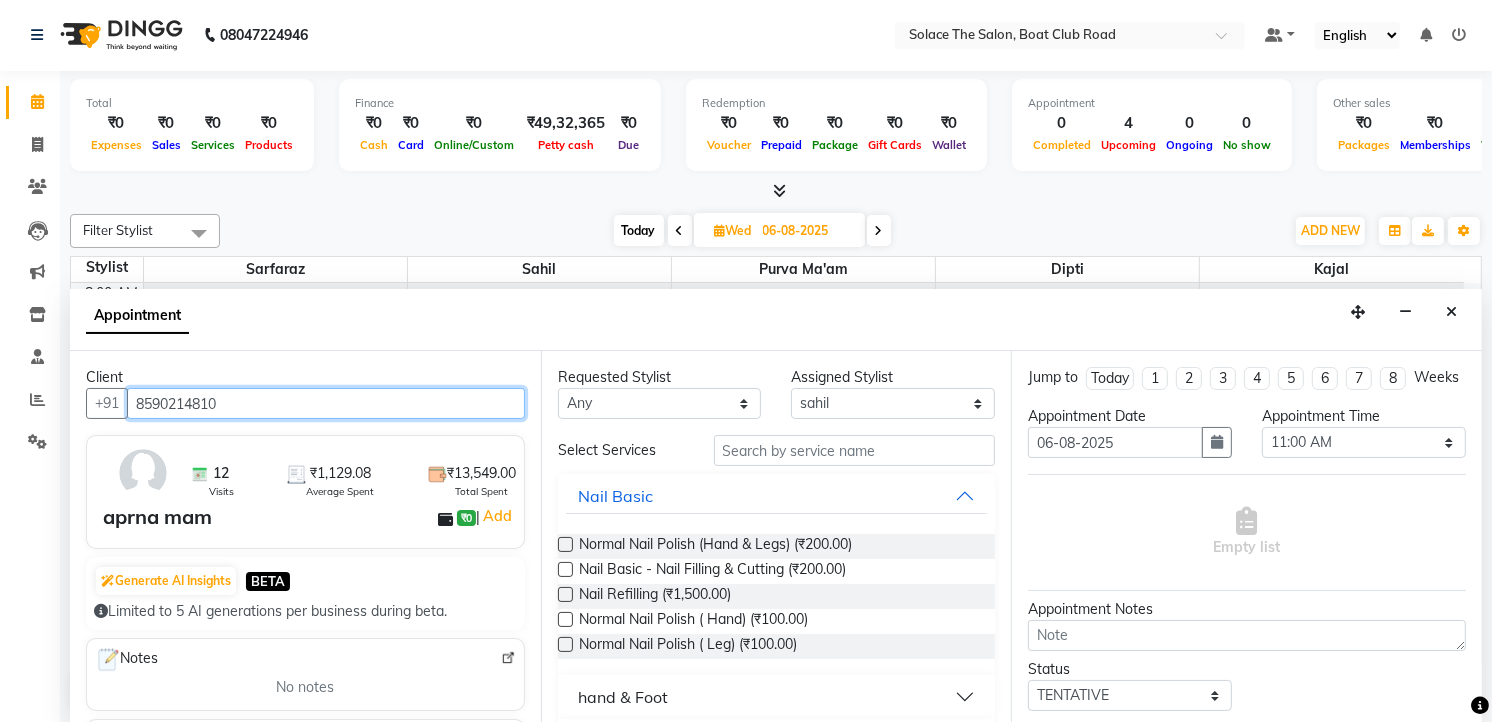 type on "8590214810" 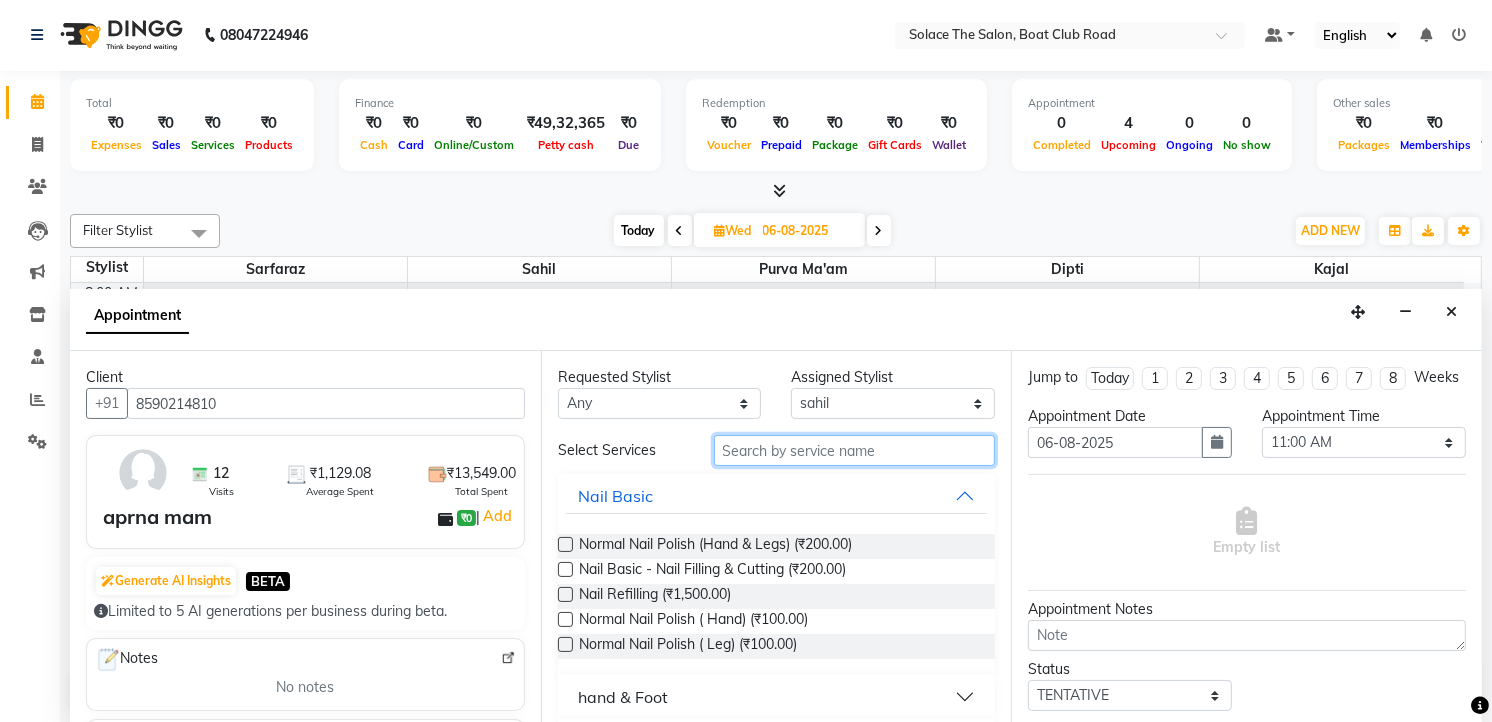 click at bounding box center (855, 450) 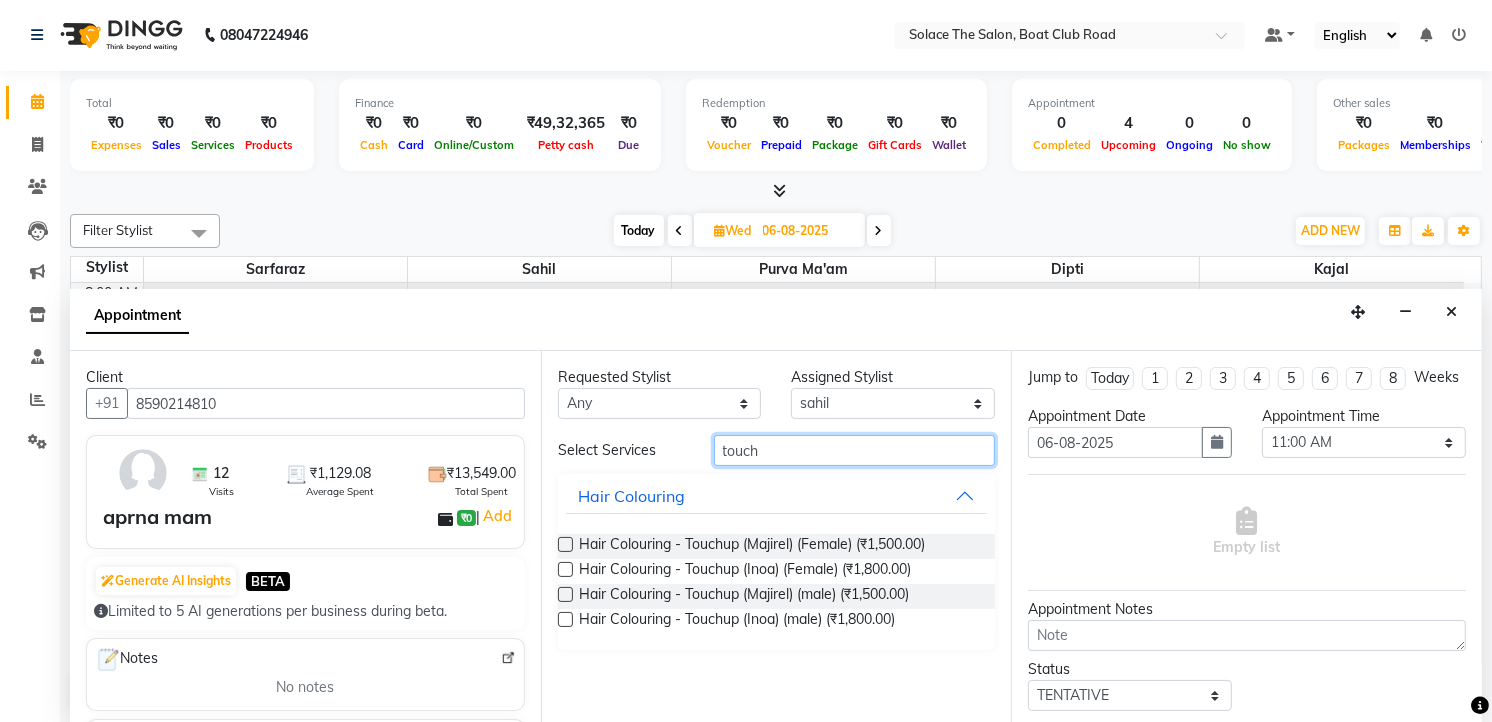 type on "touch" 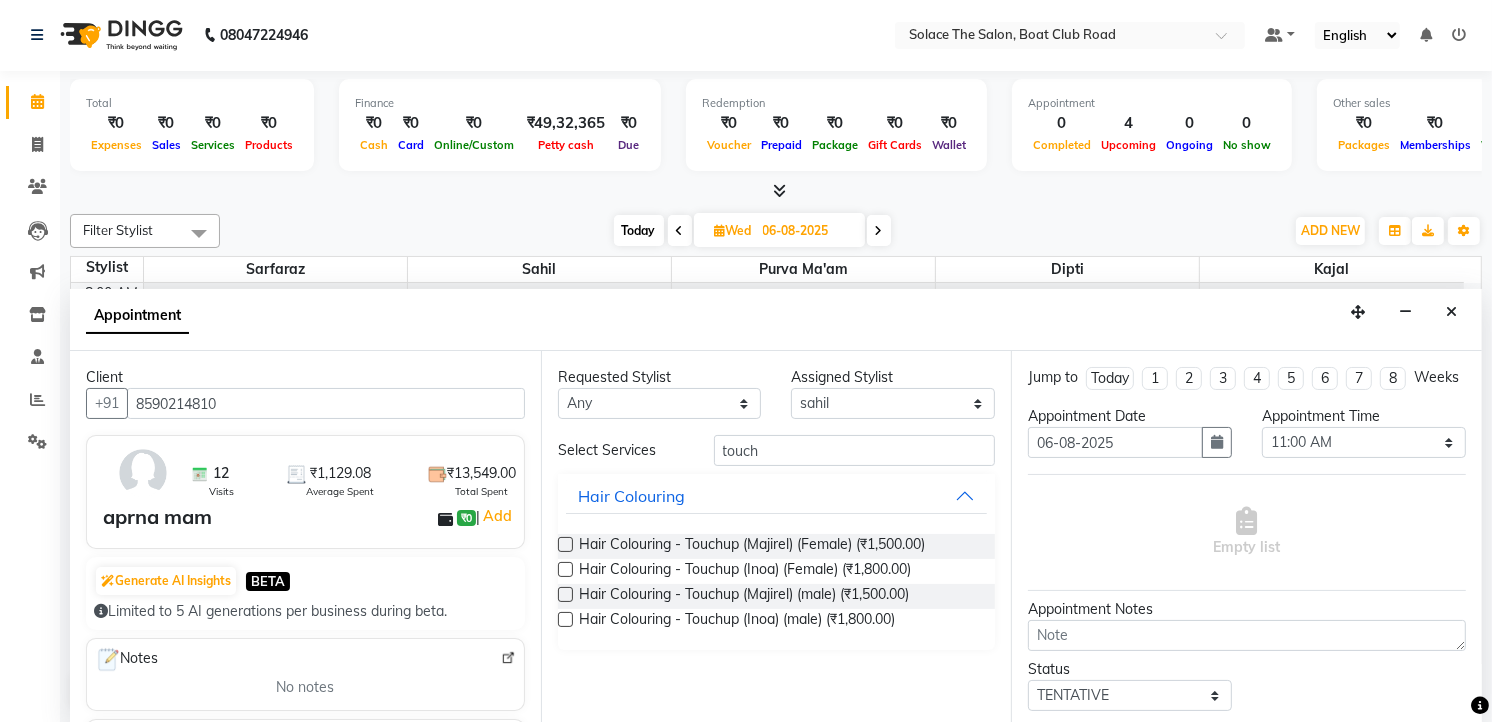 click at bounding box center (565, 544) 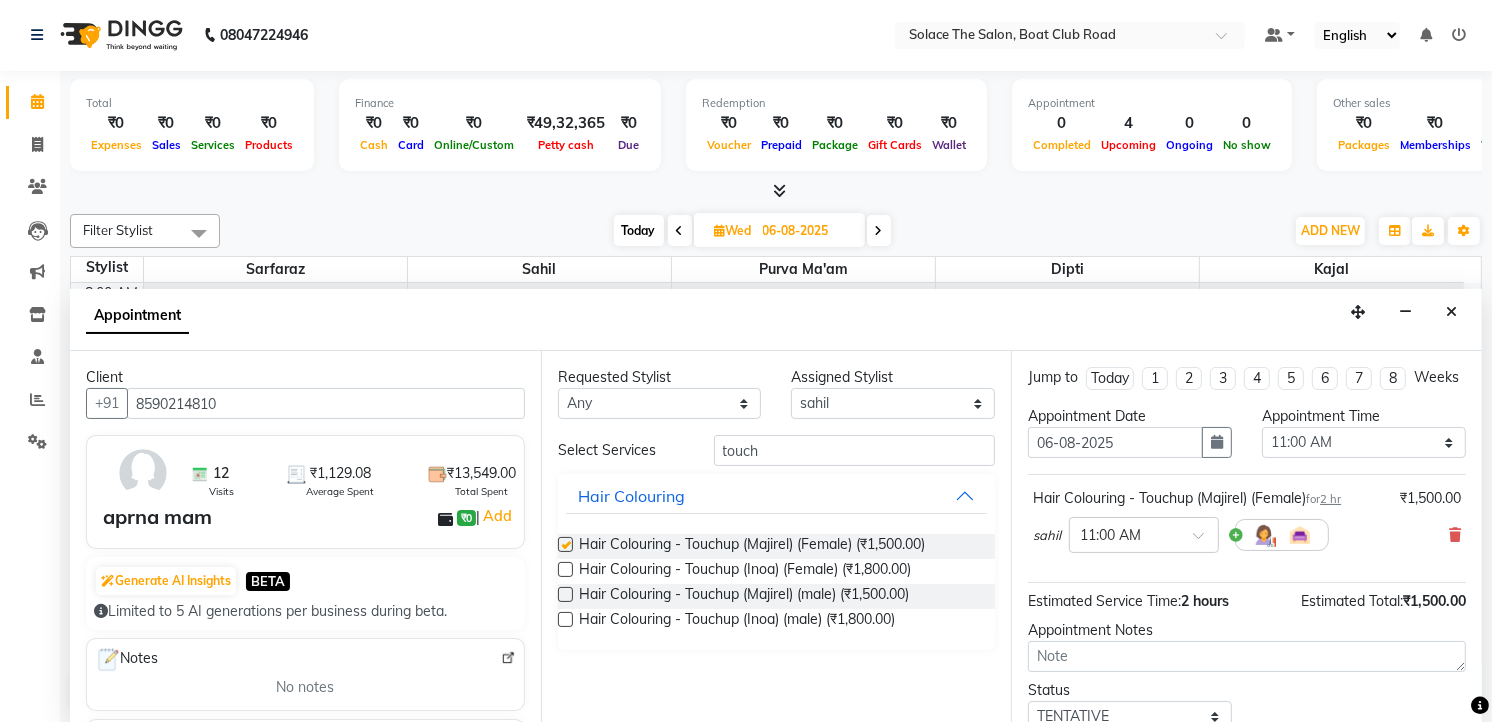 checkbox on "false" 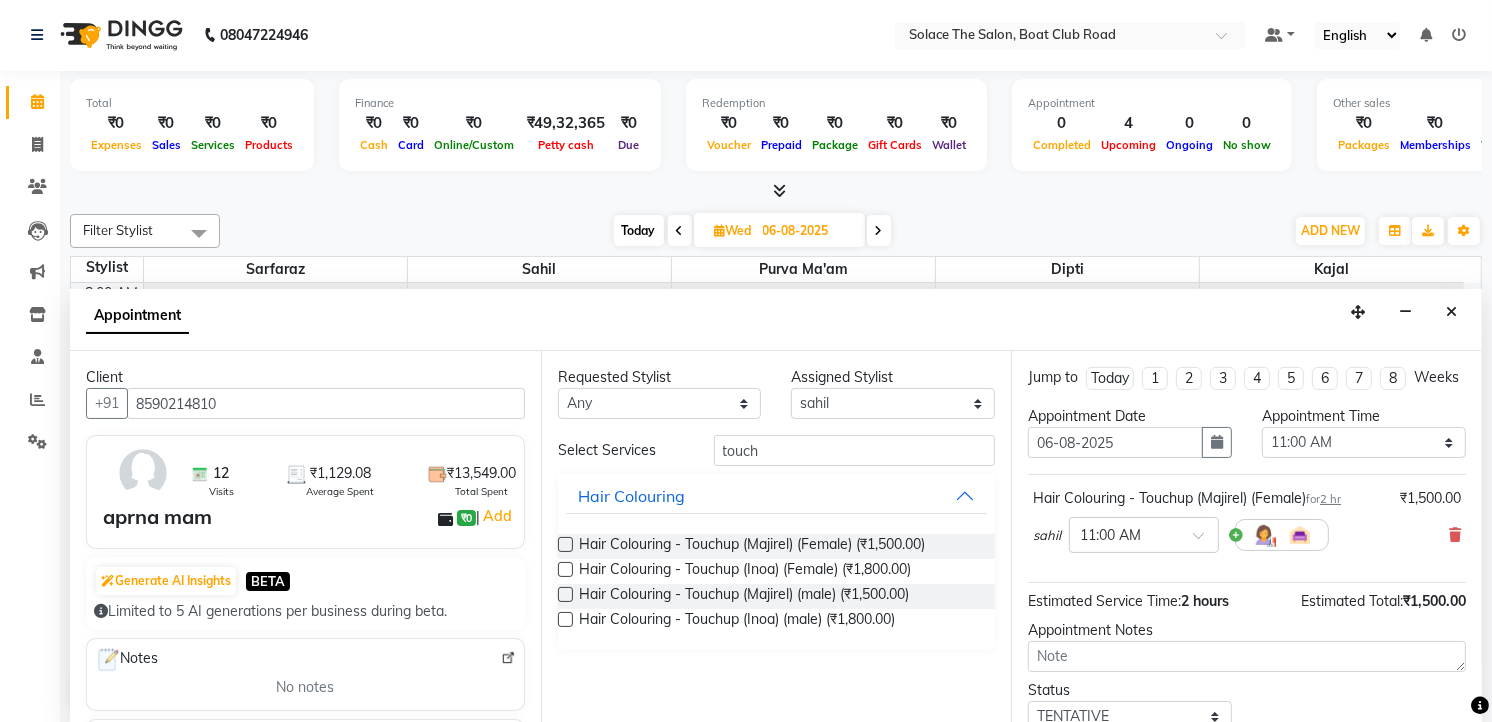 scroll, scrollTop: 154, scrollLeft: 0, axis: vertical 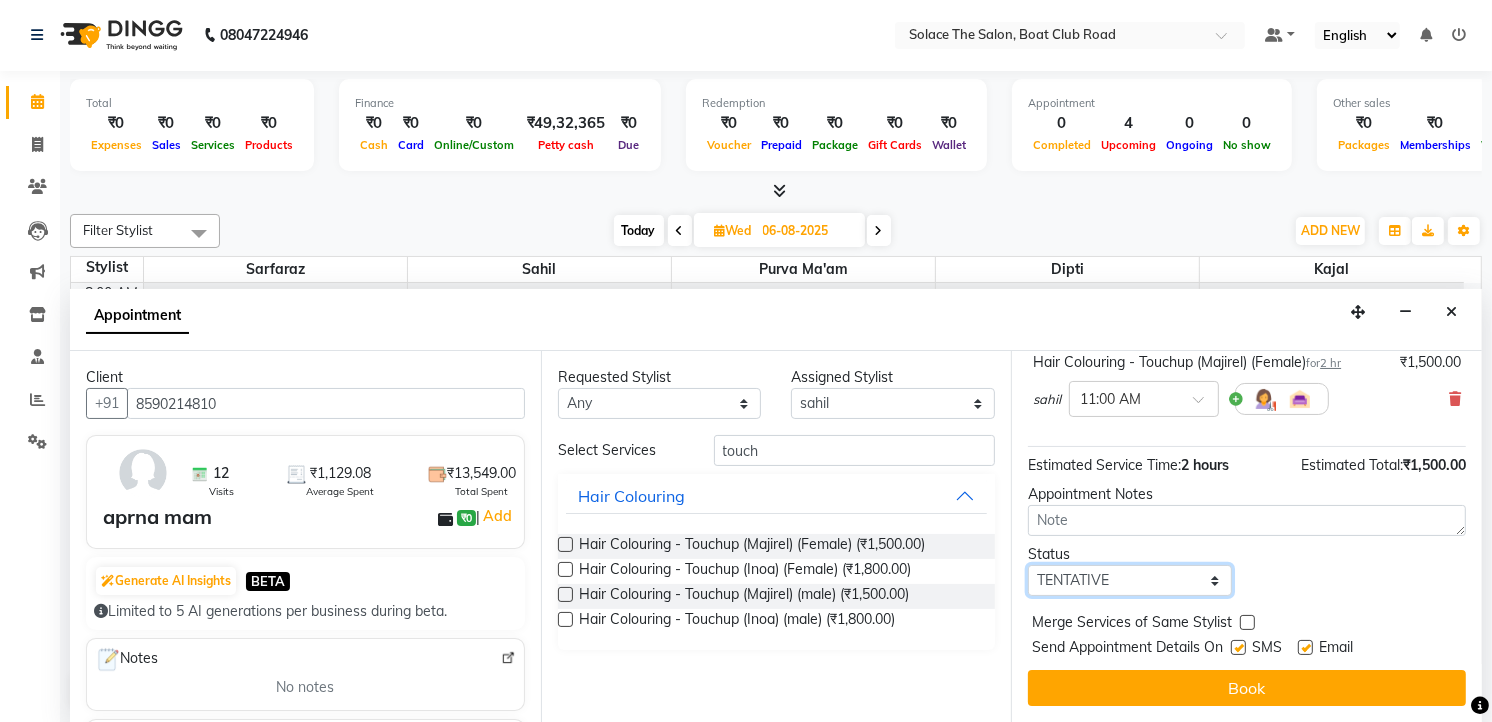 click on "Select TENTATIVE CONFIRM UPCOMING" at bounding box center [1130, 580] 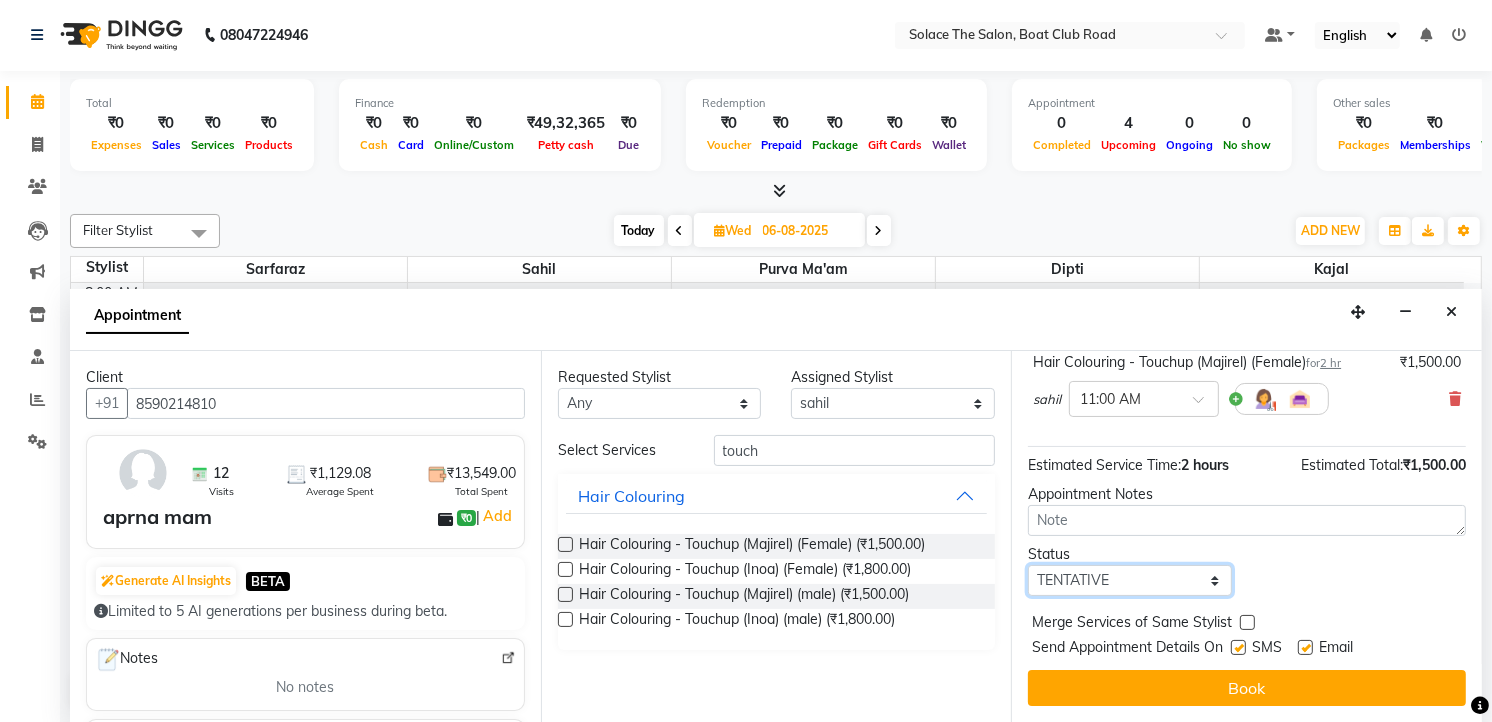 select on "confirm booking" 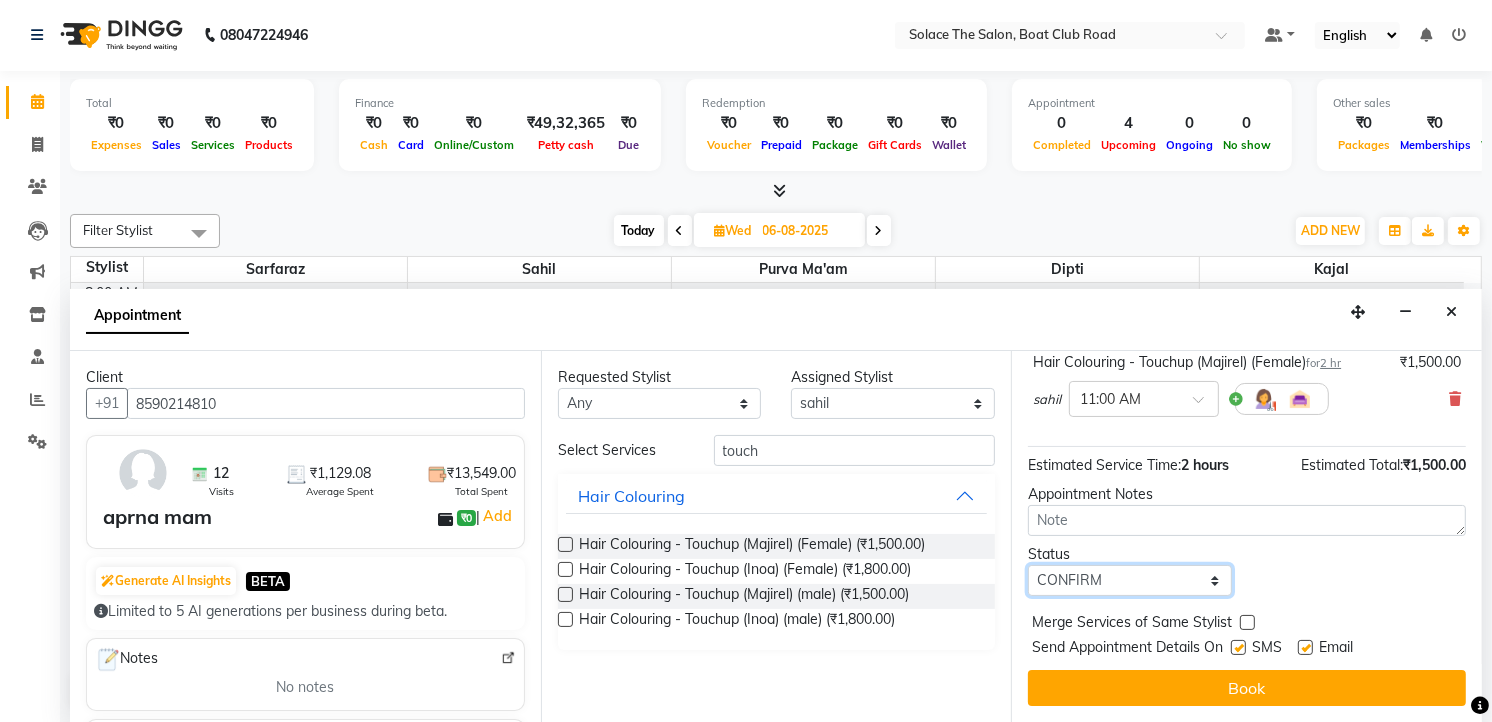 click on "Select TENTATIVE CONFIRM UPCOMING" at bounding box center [1130, 580] 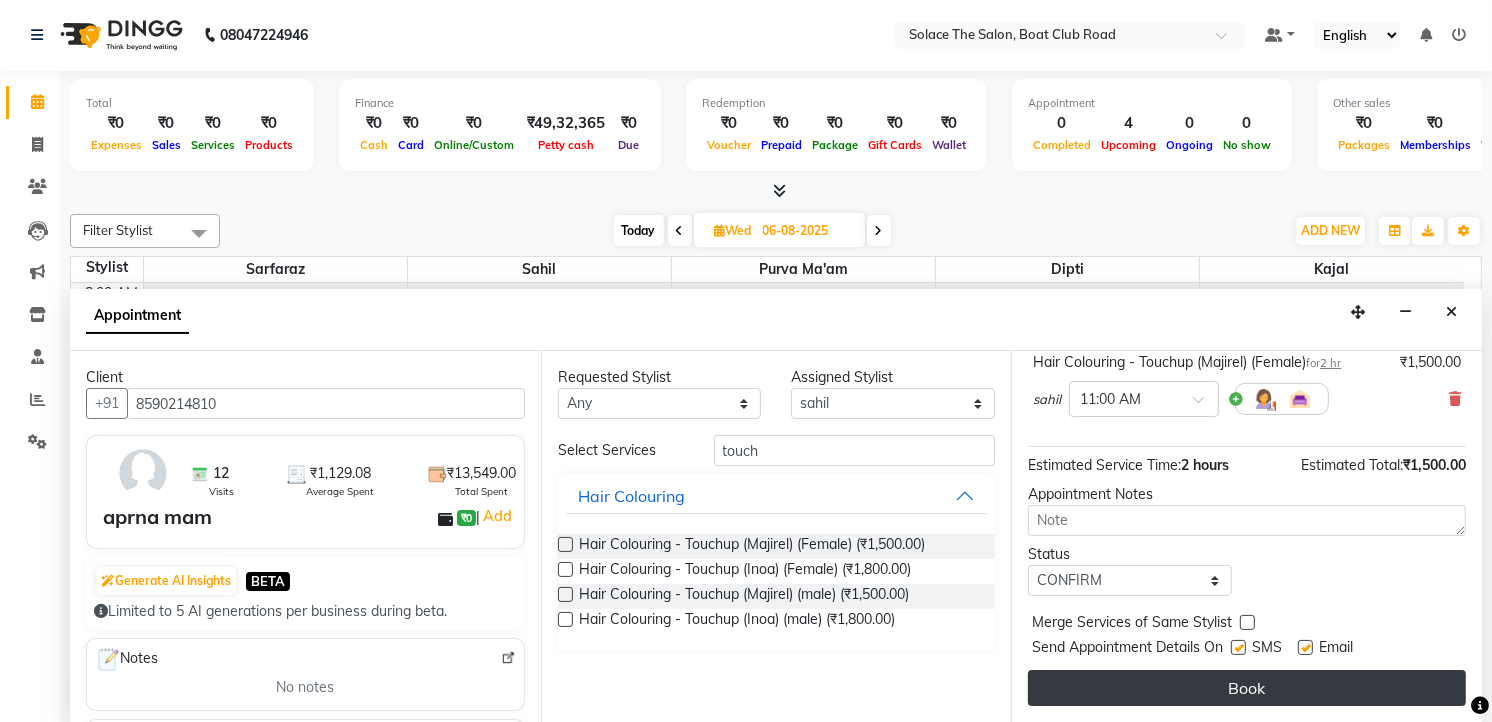 click on "Book" at bounding box center (1247, 688) 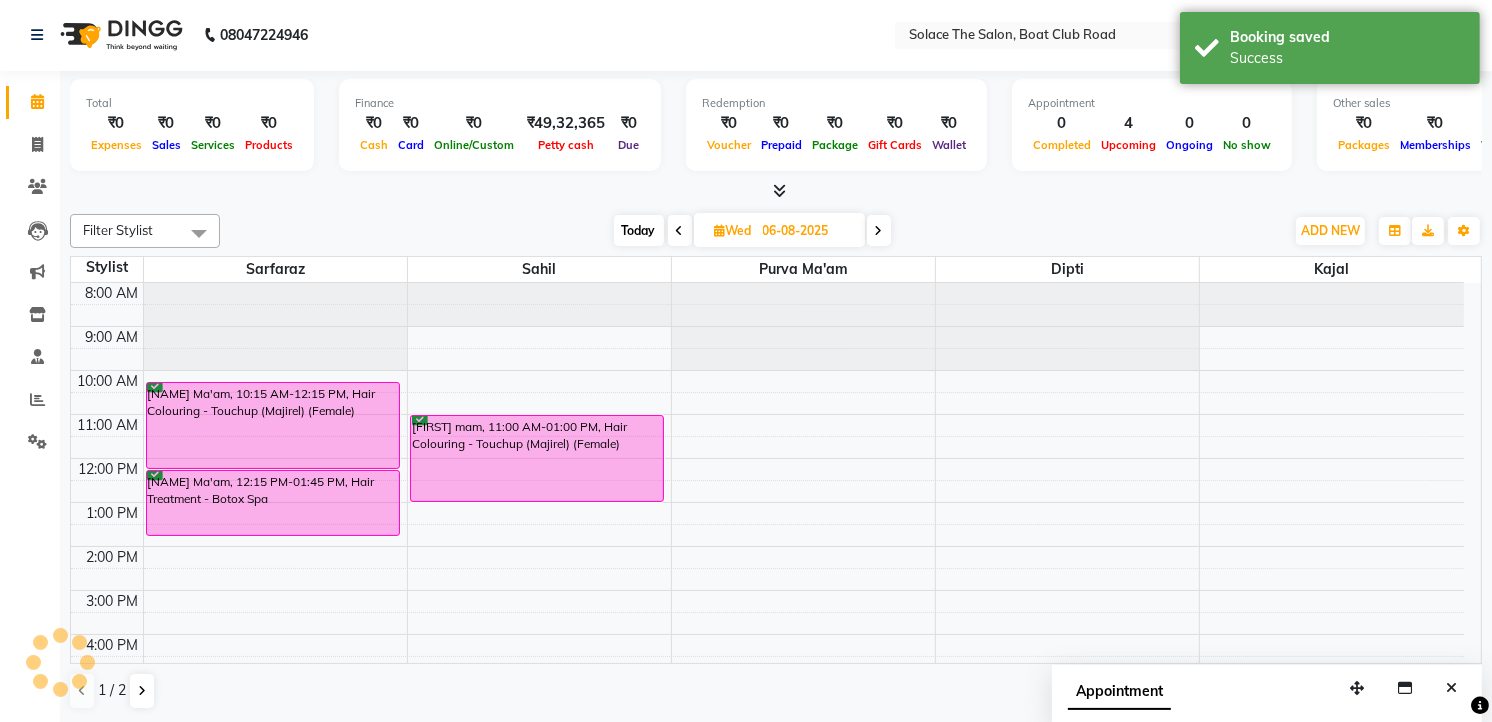 scroll, scrollTop: 0, scrollLeft: 0, axis: both 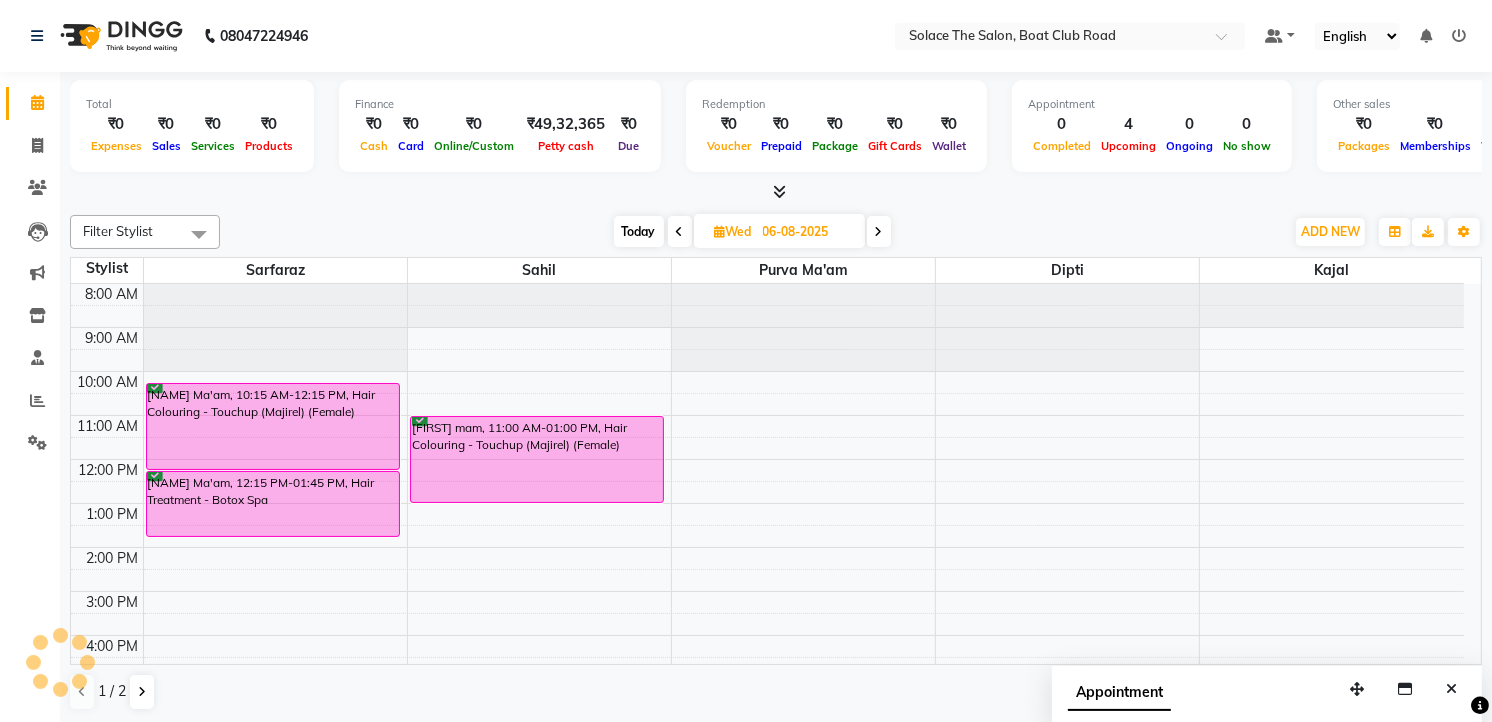 click on "Today" at bounding box center [639, 231] 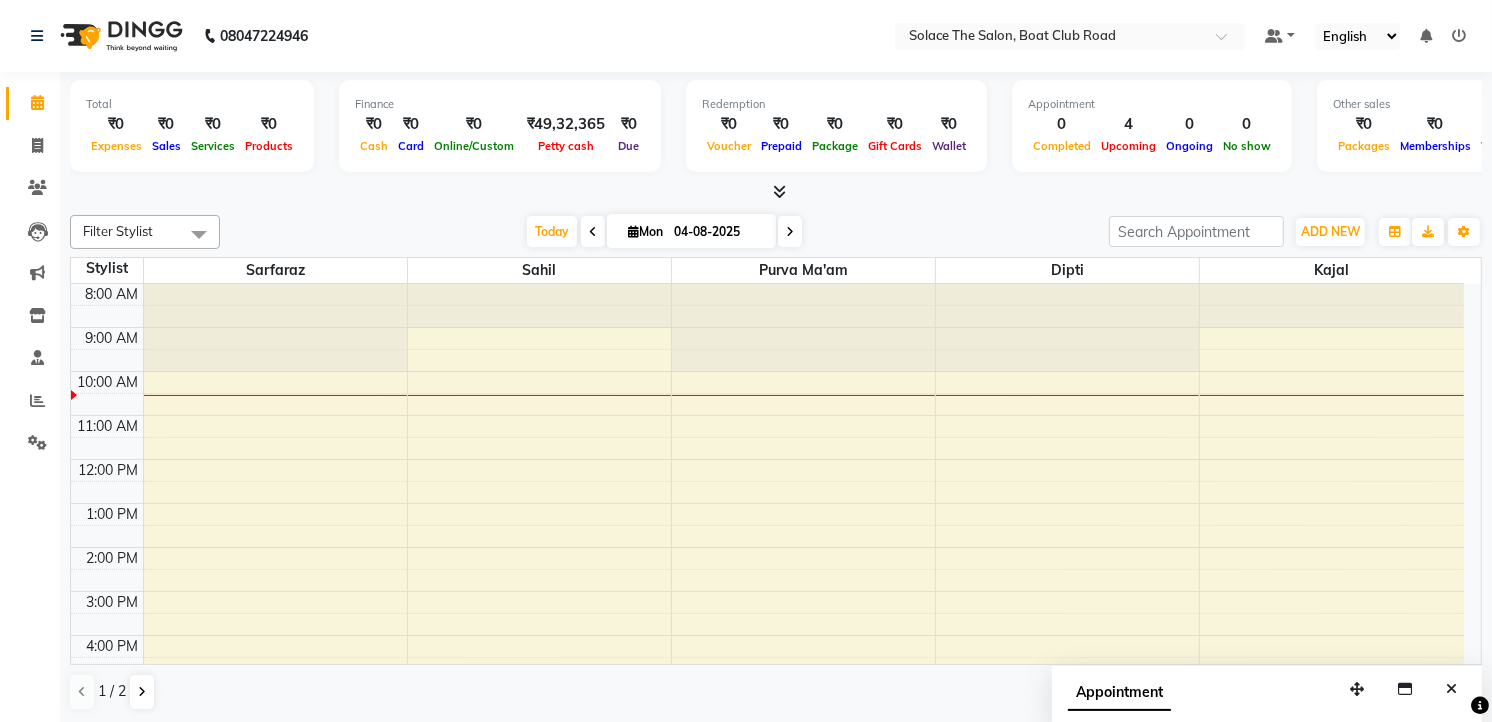 scroll, scrollTop: 88, scrollLeft: 0, axis: vertical 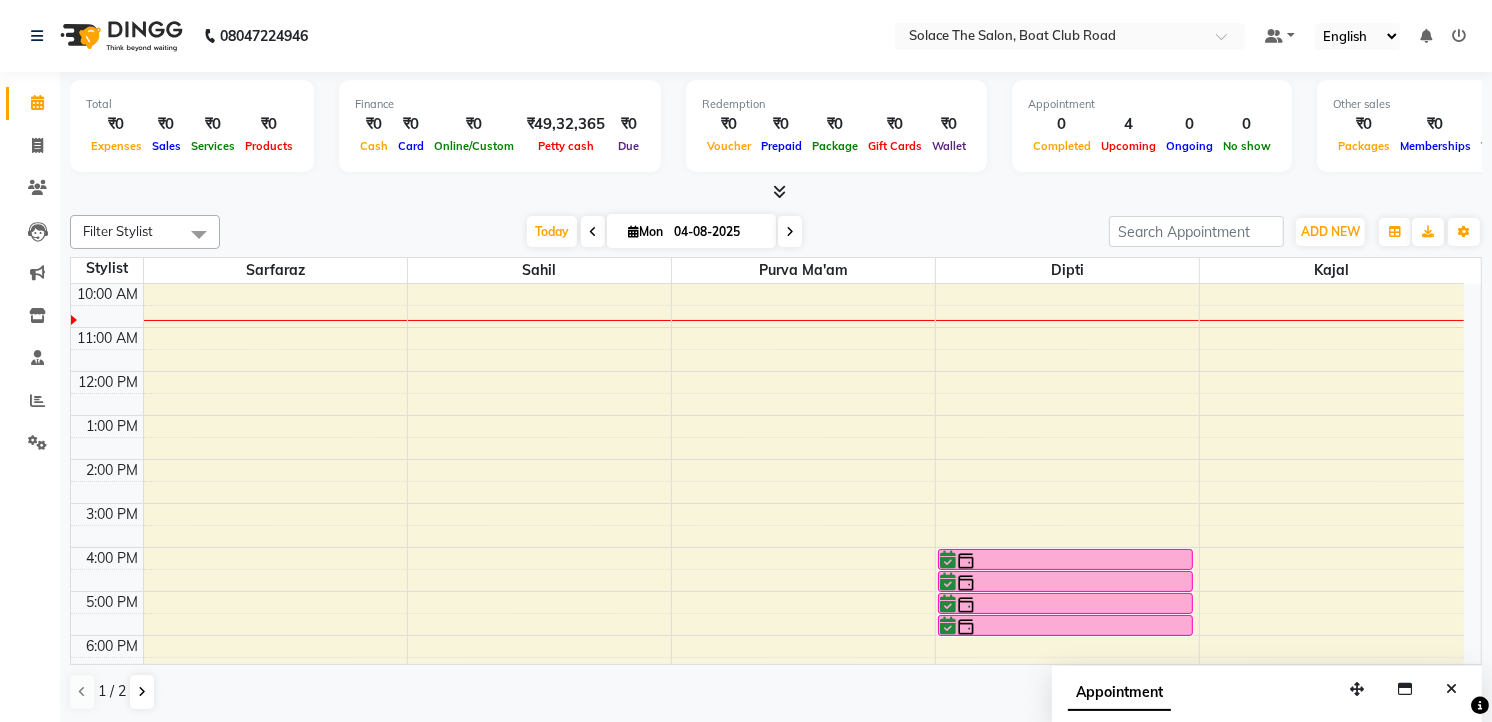 click on "8:00 AM 9:00 AM 10:00 AM 11:00 AM 12:00 PM 1:00 PM 2:00 PM 3:00 PM 4:00 PM 5:00 PM 6:00 PM 7:00 PM 8:00 PM 9:00 PM     Mrs [LAST], TK01, 04:00 PM-04:30 PM, Full Arms Waxing (Rica)     Mrs [LAST], TK01, 04:30 PM-05:00 PM,  Under Arms Waxing (Rica)     Mrs [LAST], TK01, 05:00 PM-05:30 PM,  Full Bikini waxing (Rica)     Mrs [LAST], TK01, 05:30 PM-06:00 PM,  Half Legs Waxing (Rica)" at bounding box center [767, 503] 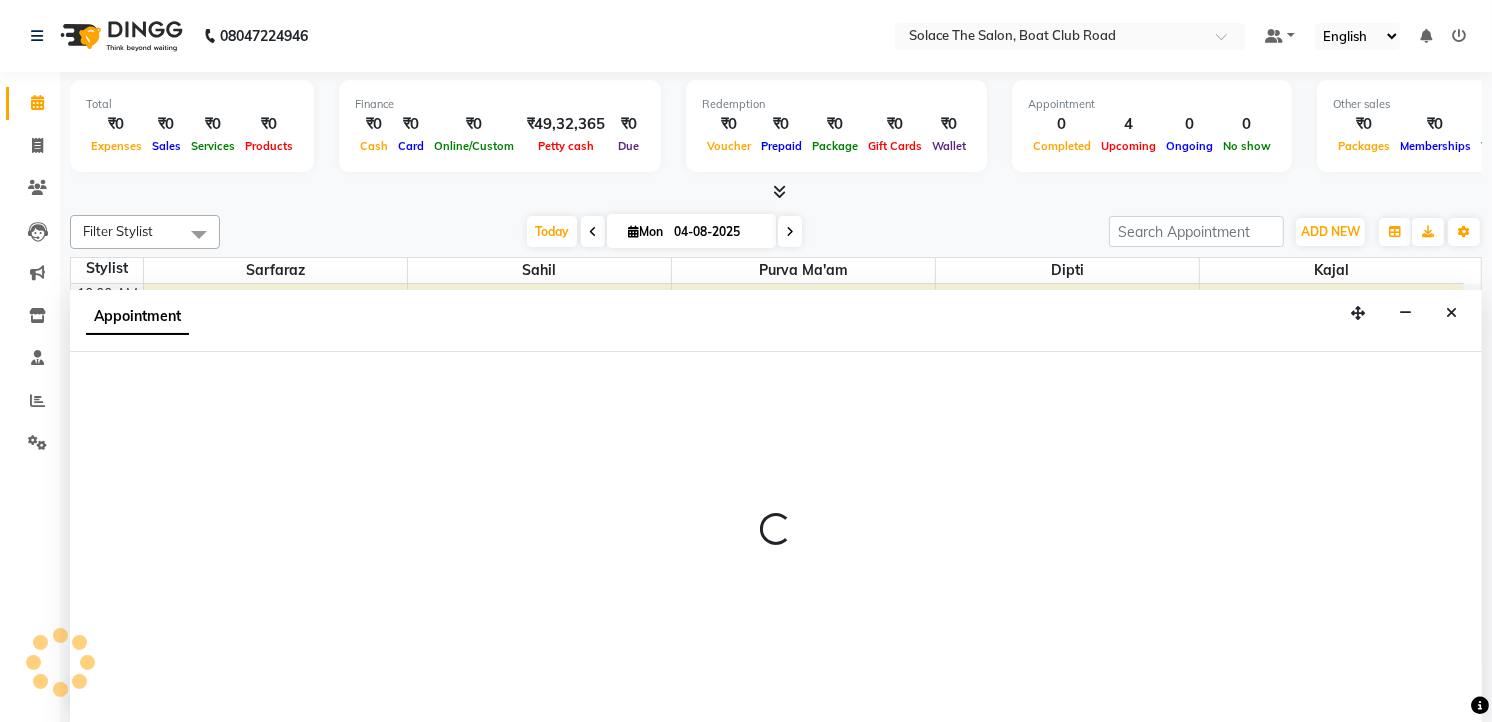 scroll, scrollTop: 1, scrollLeft: 0, axis: vertical 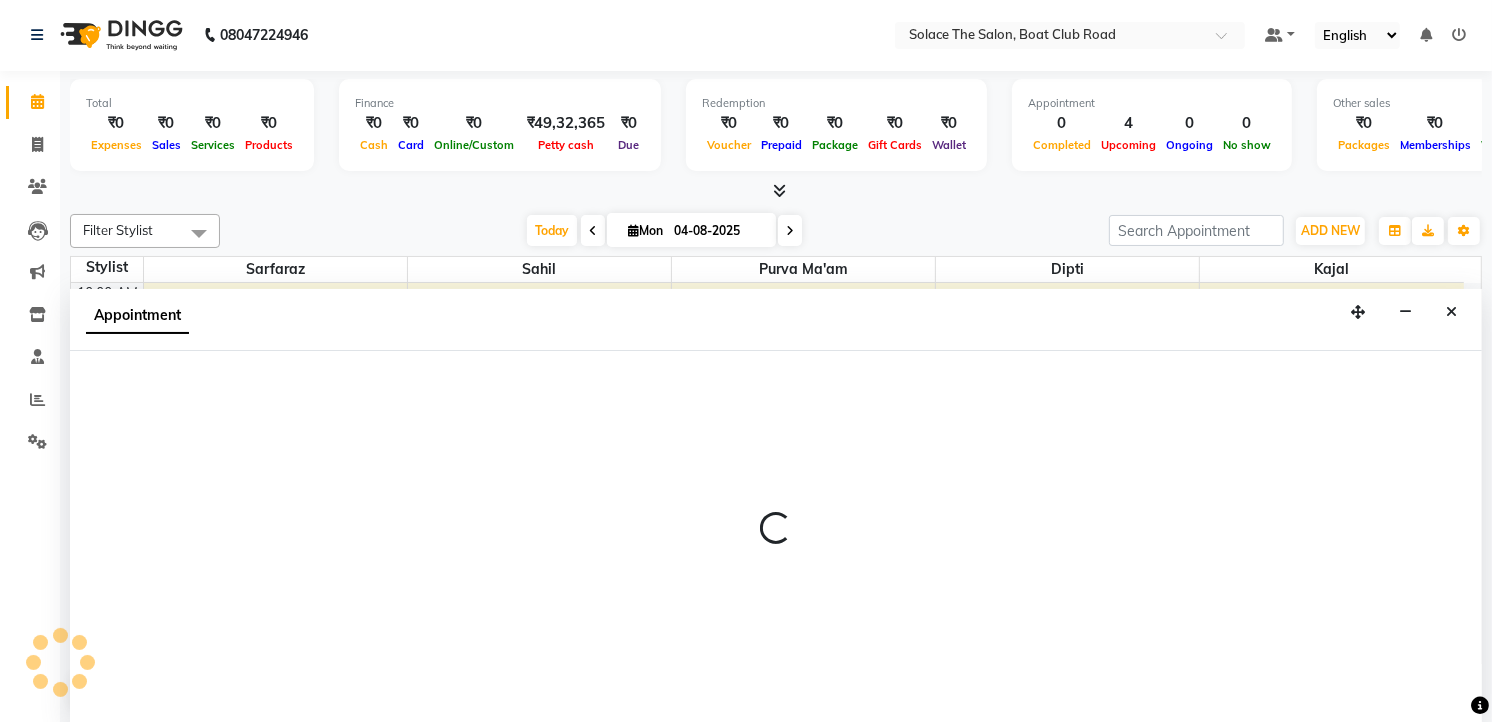 select on "9746" 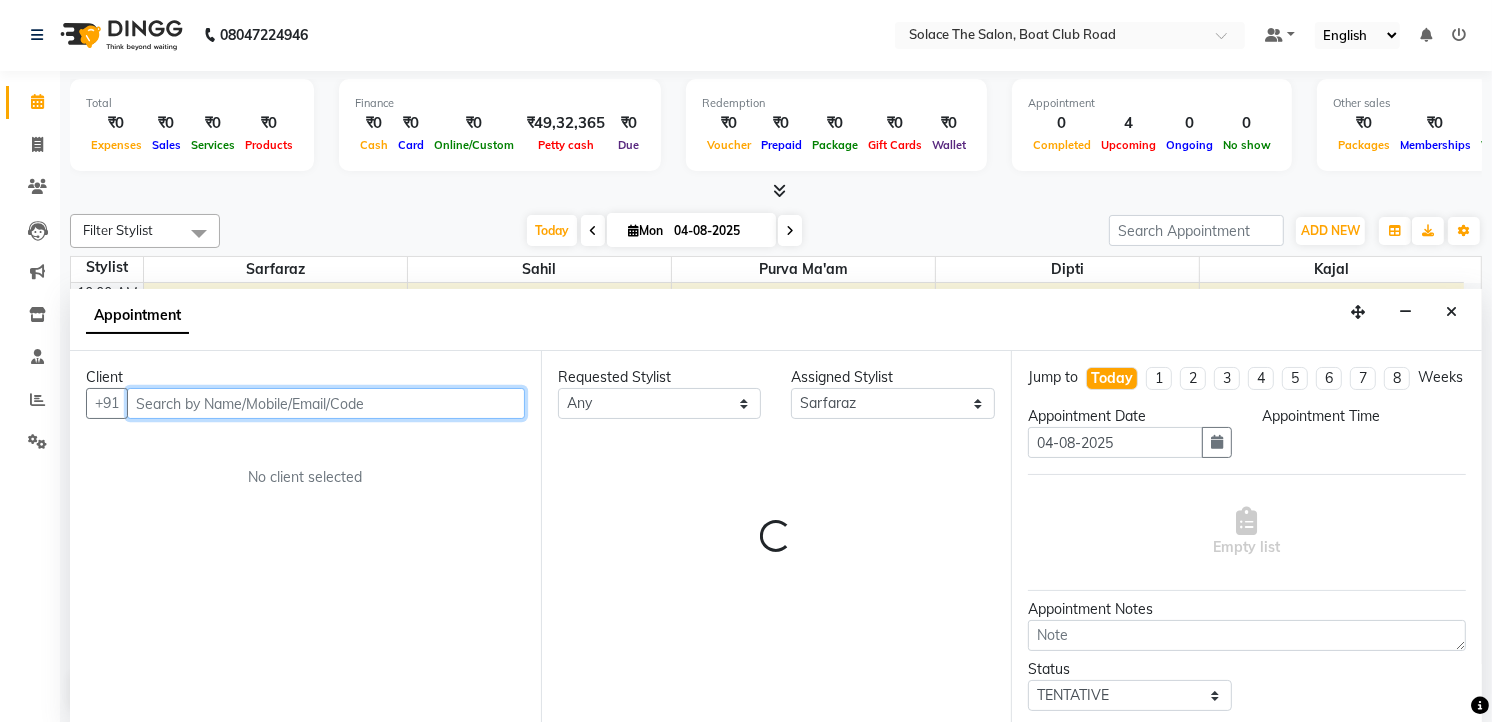 select on "660" 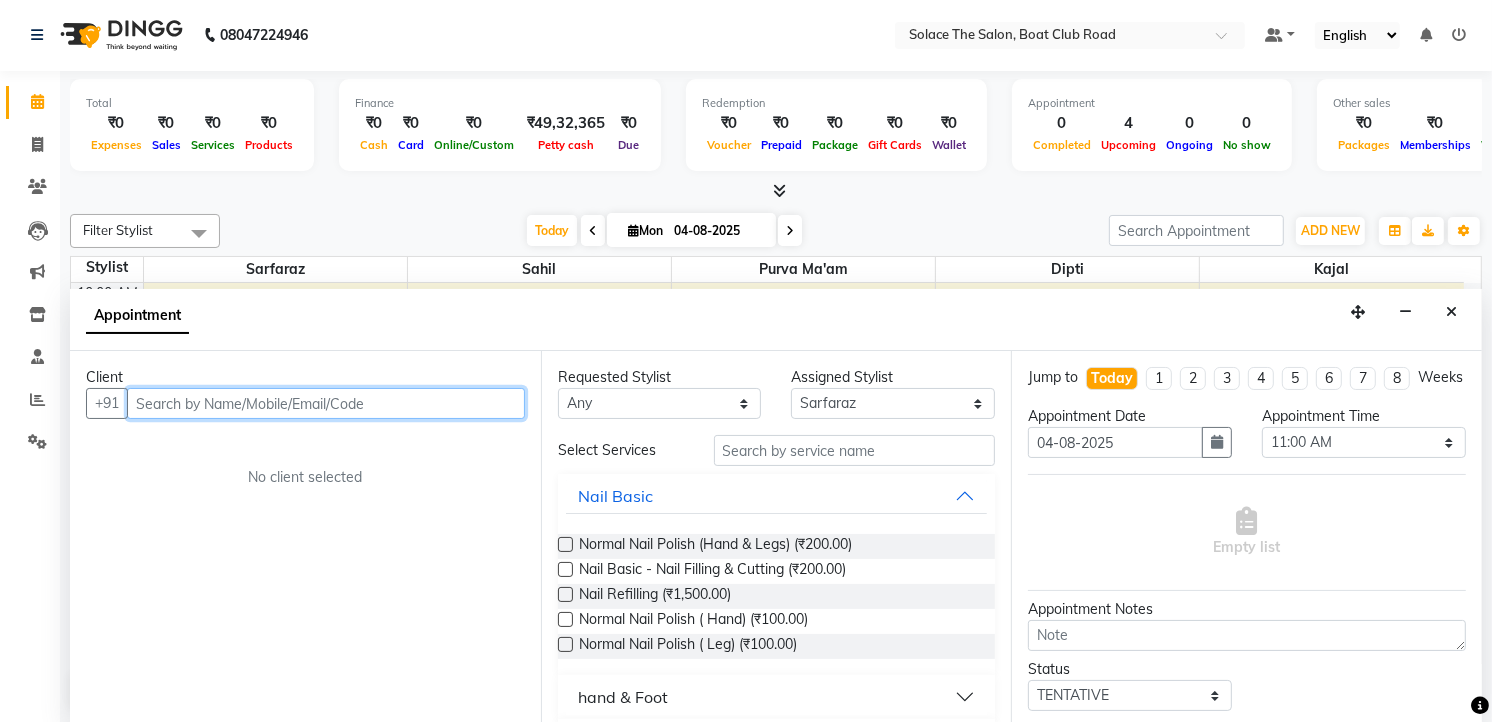 click at bounding box center [326, 403] 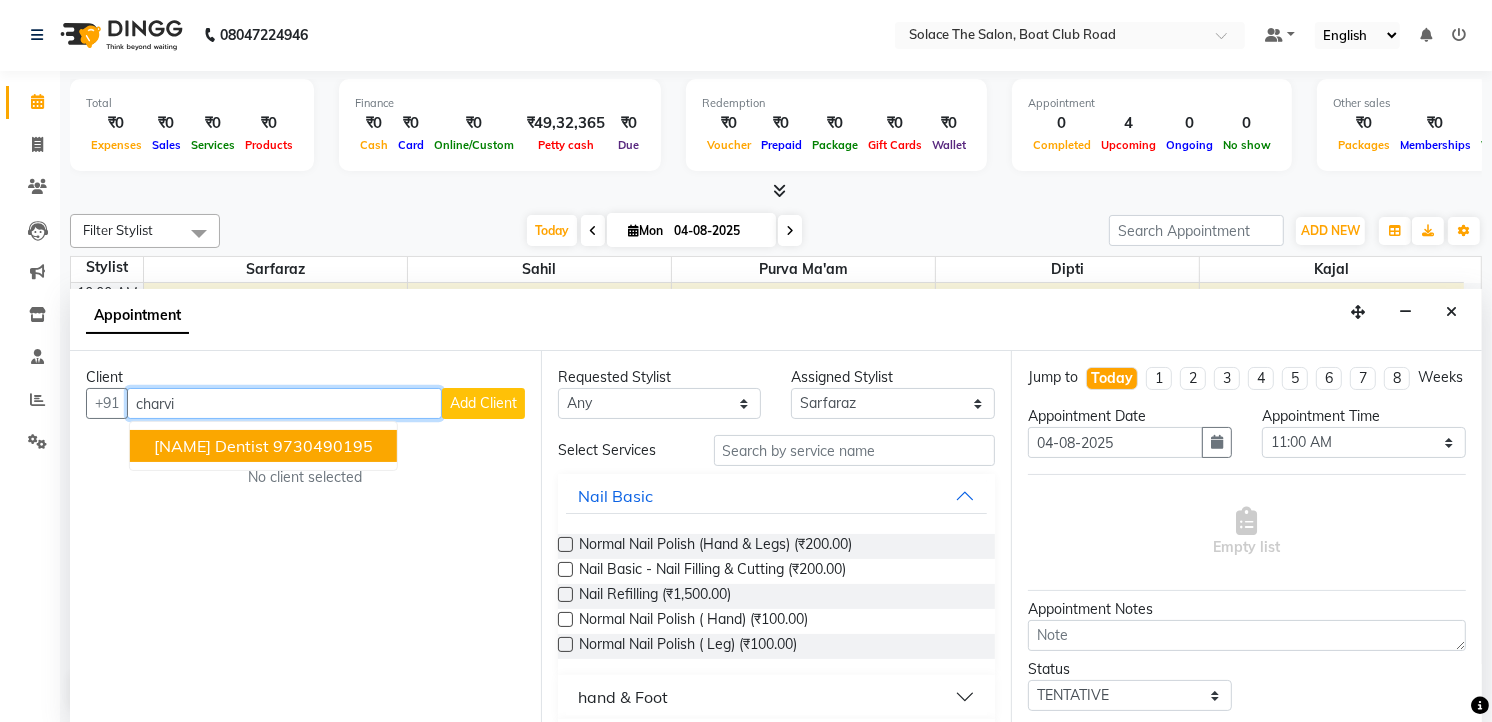 click on "9730490195" at bounding box center [323, 446] 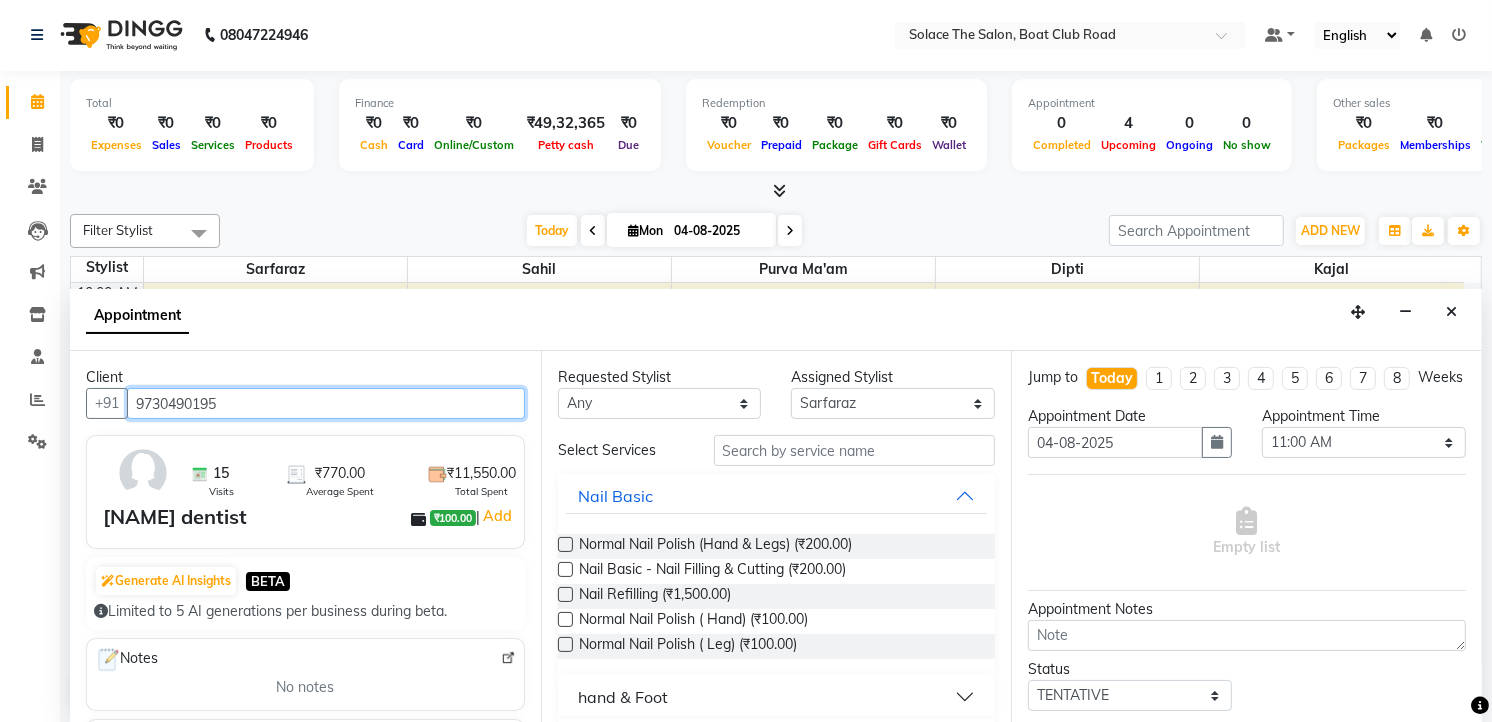 type on "9730490195" 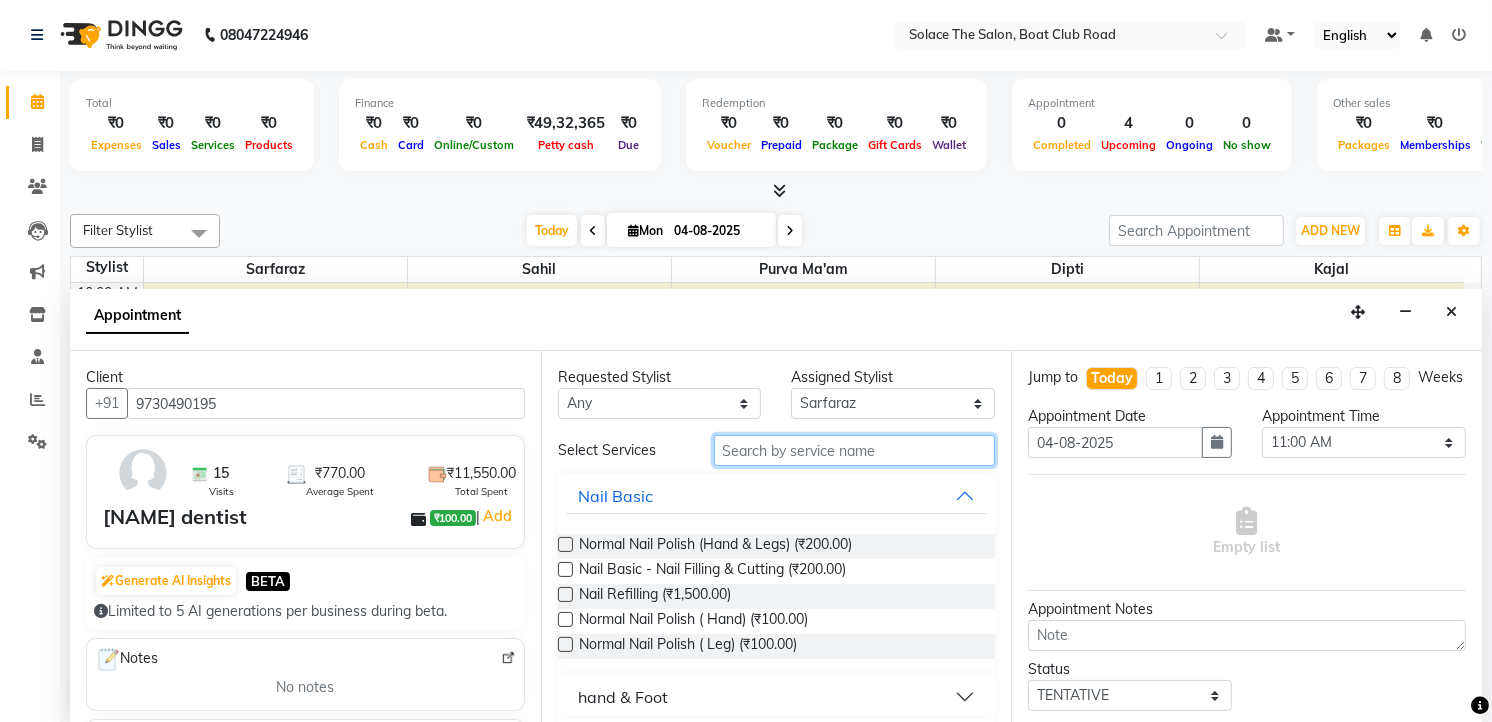 click at bounding box center [855, 450] 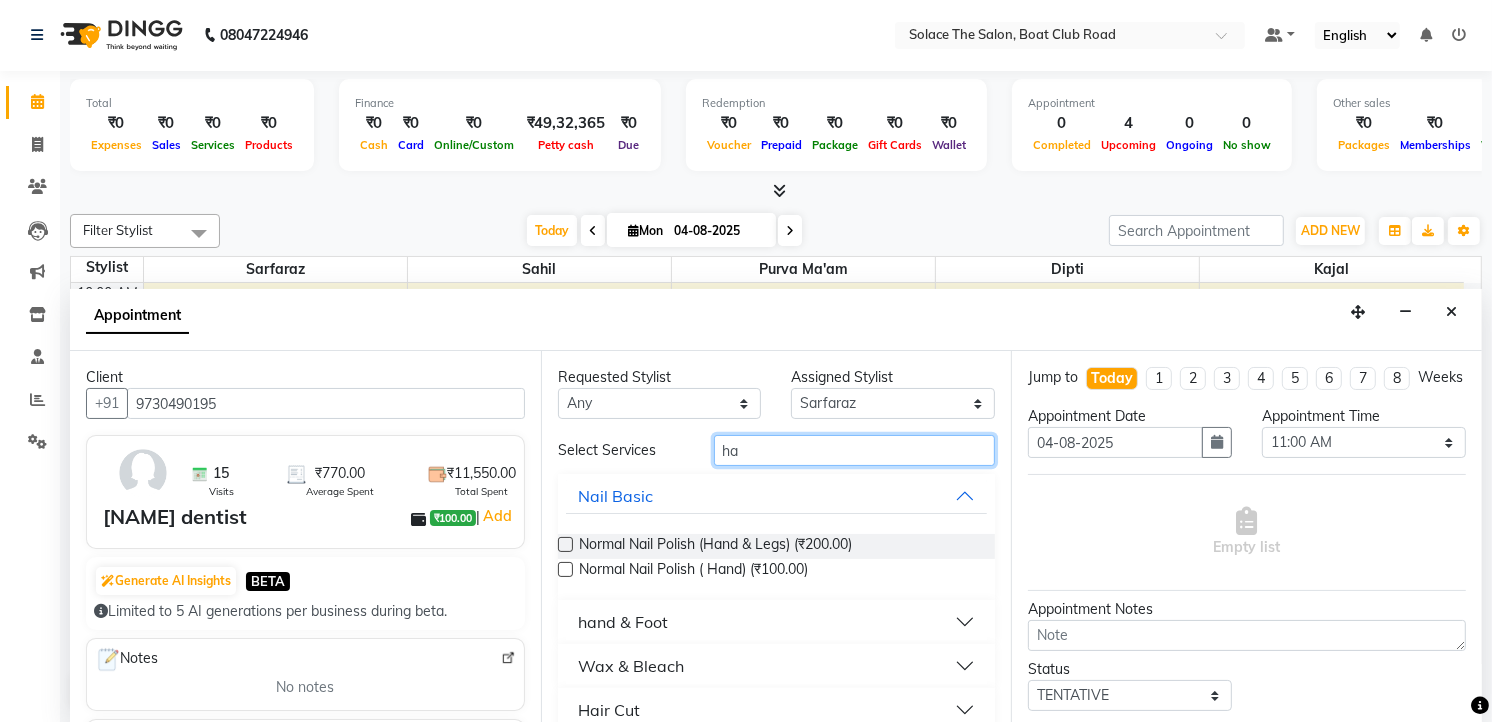 type on "h" 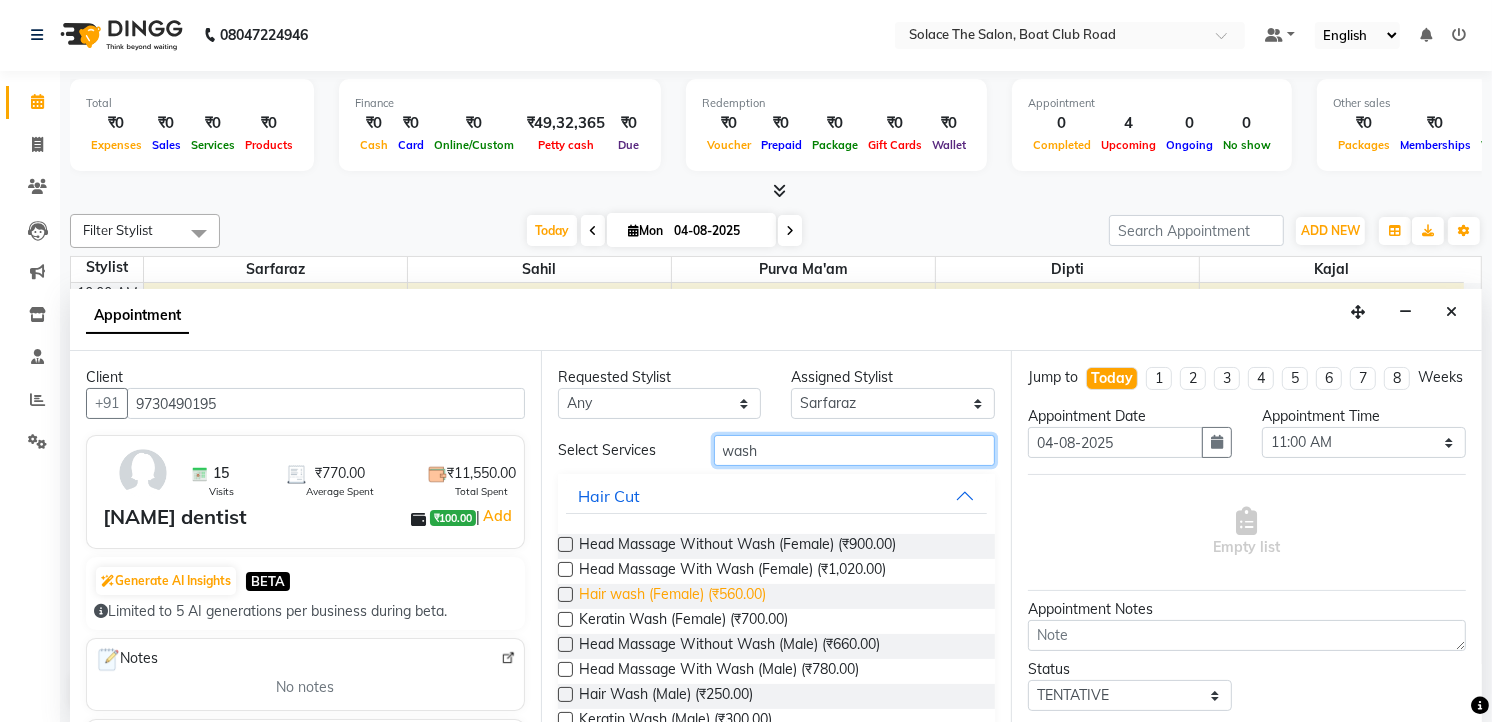 type on "wash" 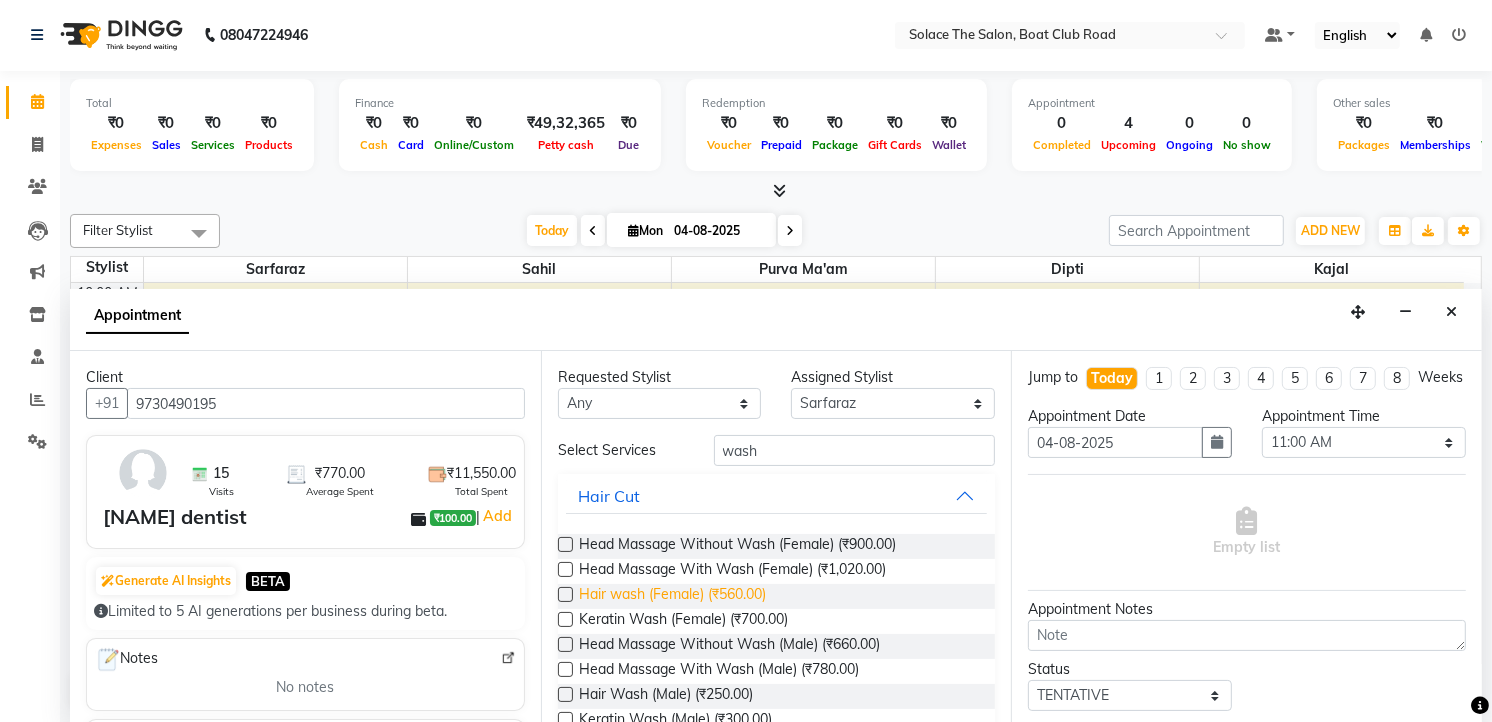 click on "Hair wash (Female) (₹560.00)" at bounding box center (672, 596) 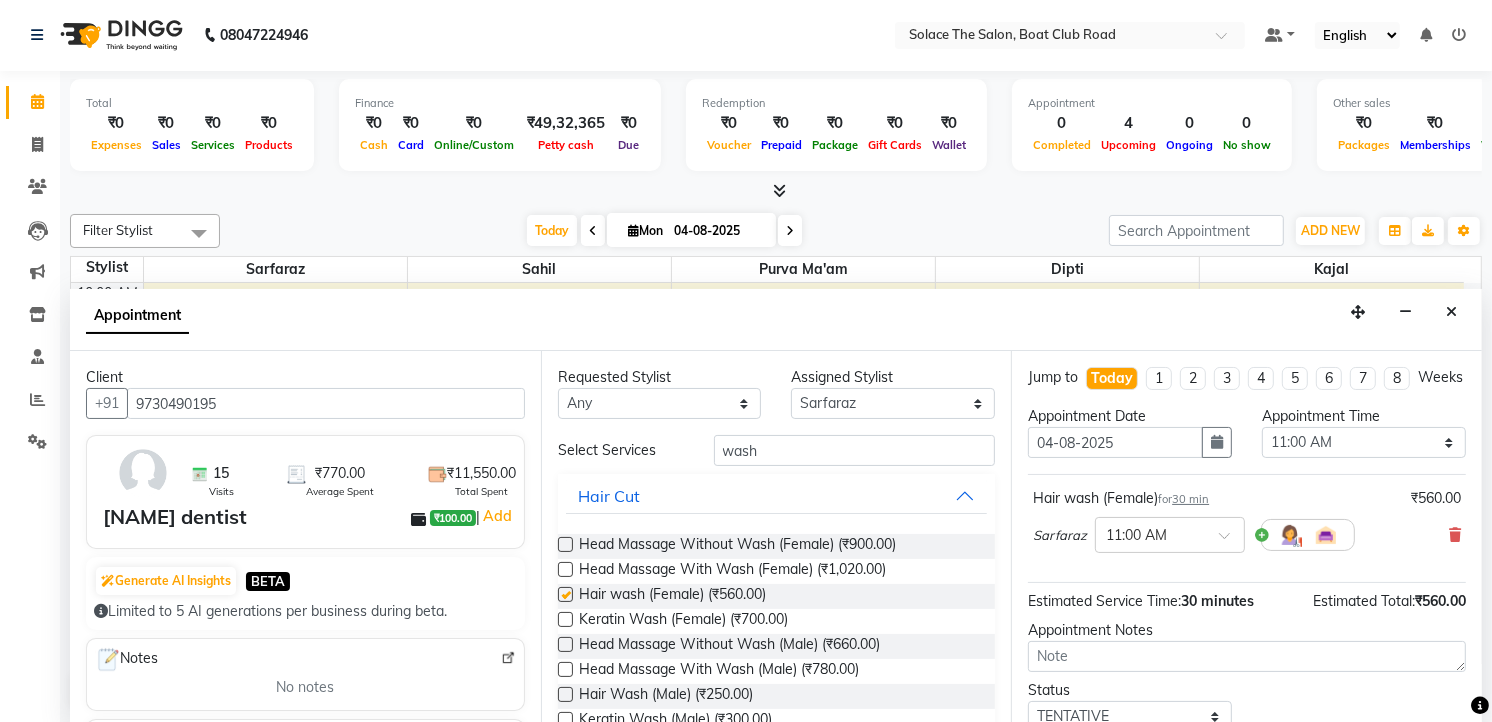 checkbox on "false" 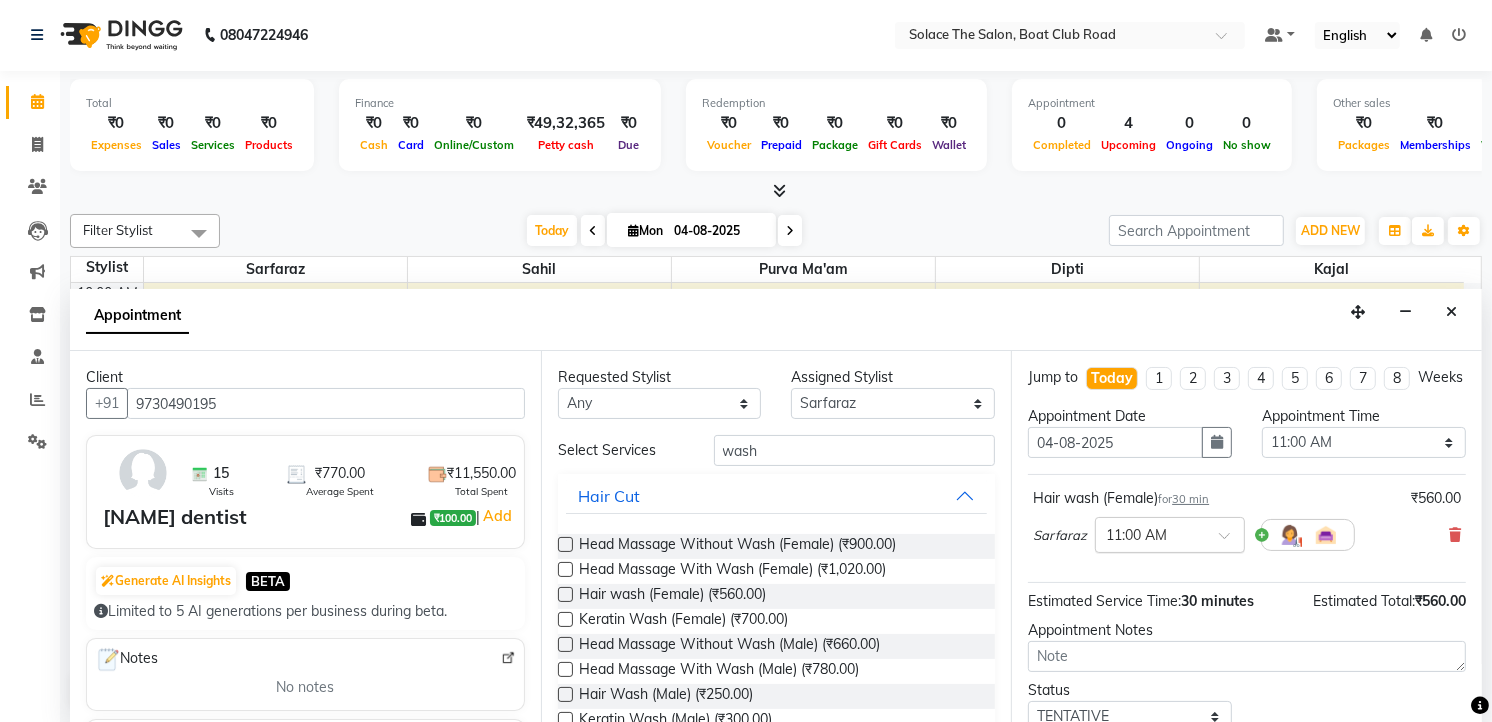 click at bounding box center (1170, 533) 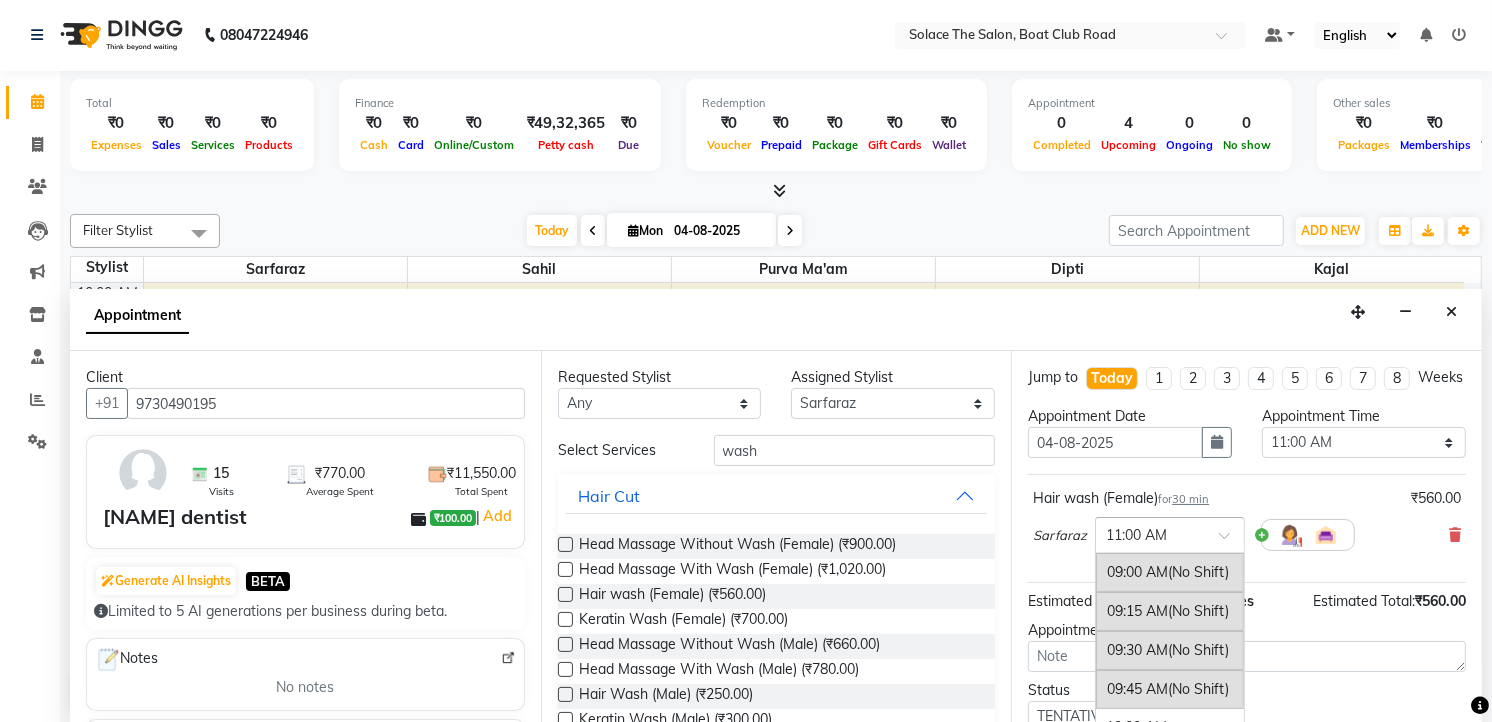 scroll, scrollTop: 305, scrollLeft: 0, axis: vertical 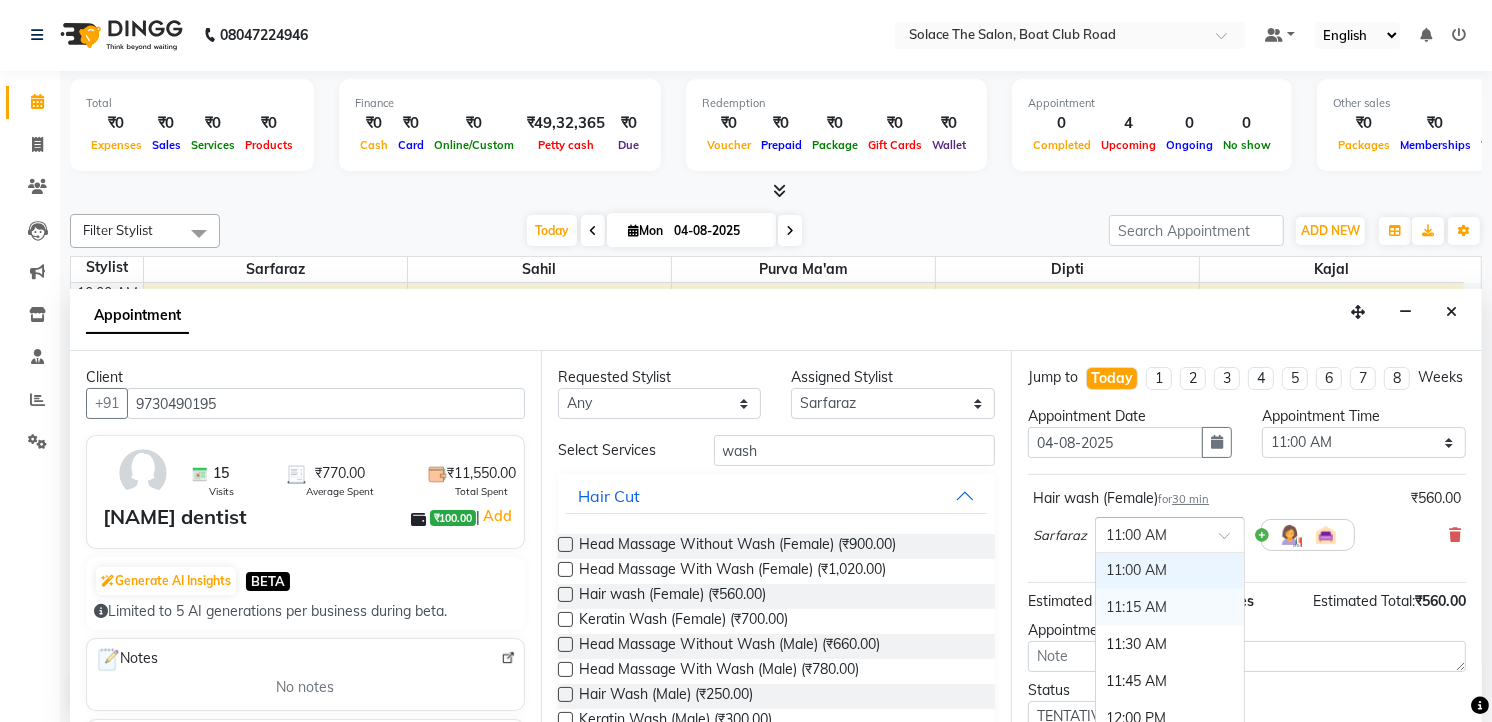 click on "11:15 AM" at bounding box center (1170, 607) 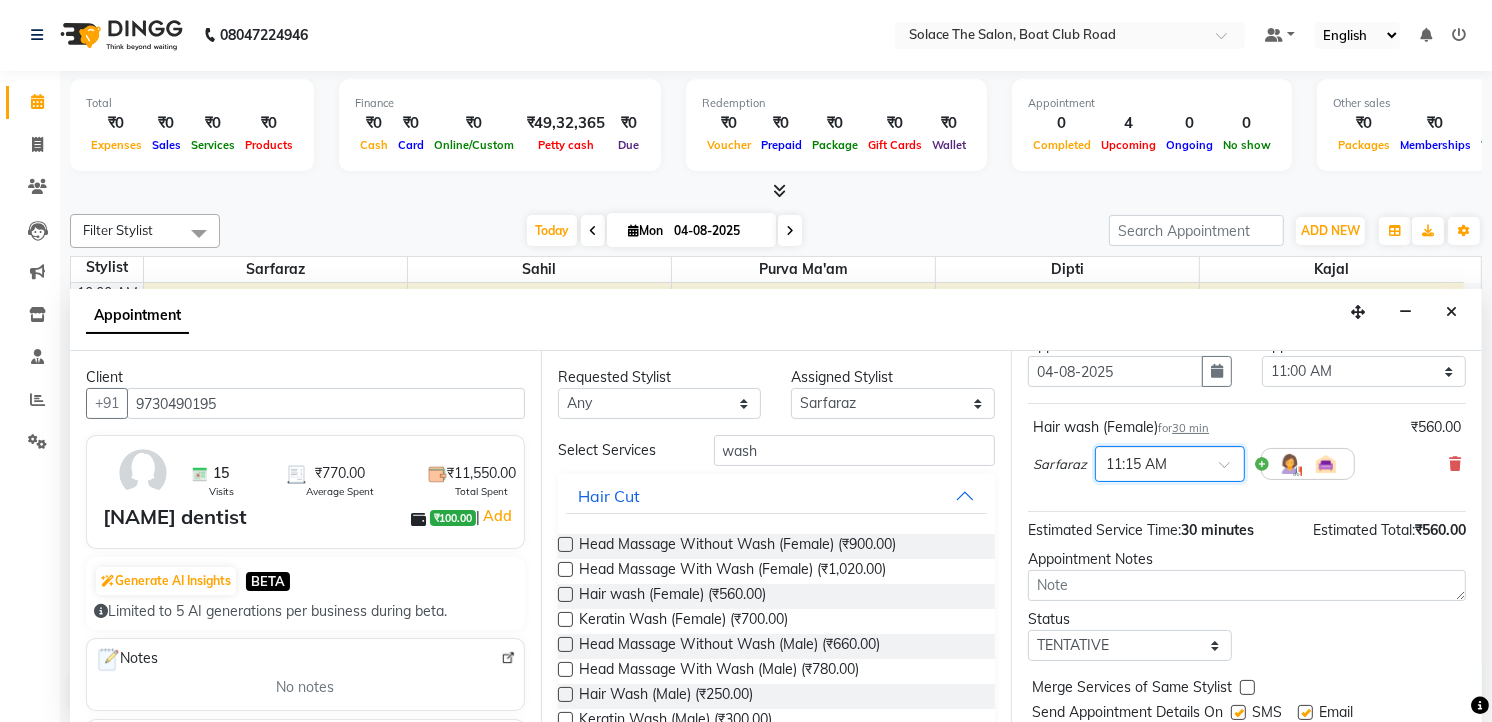 scroll, scrollTop: 154, scrollLeft: 0, axis: vertical 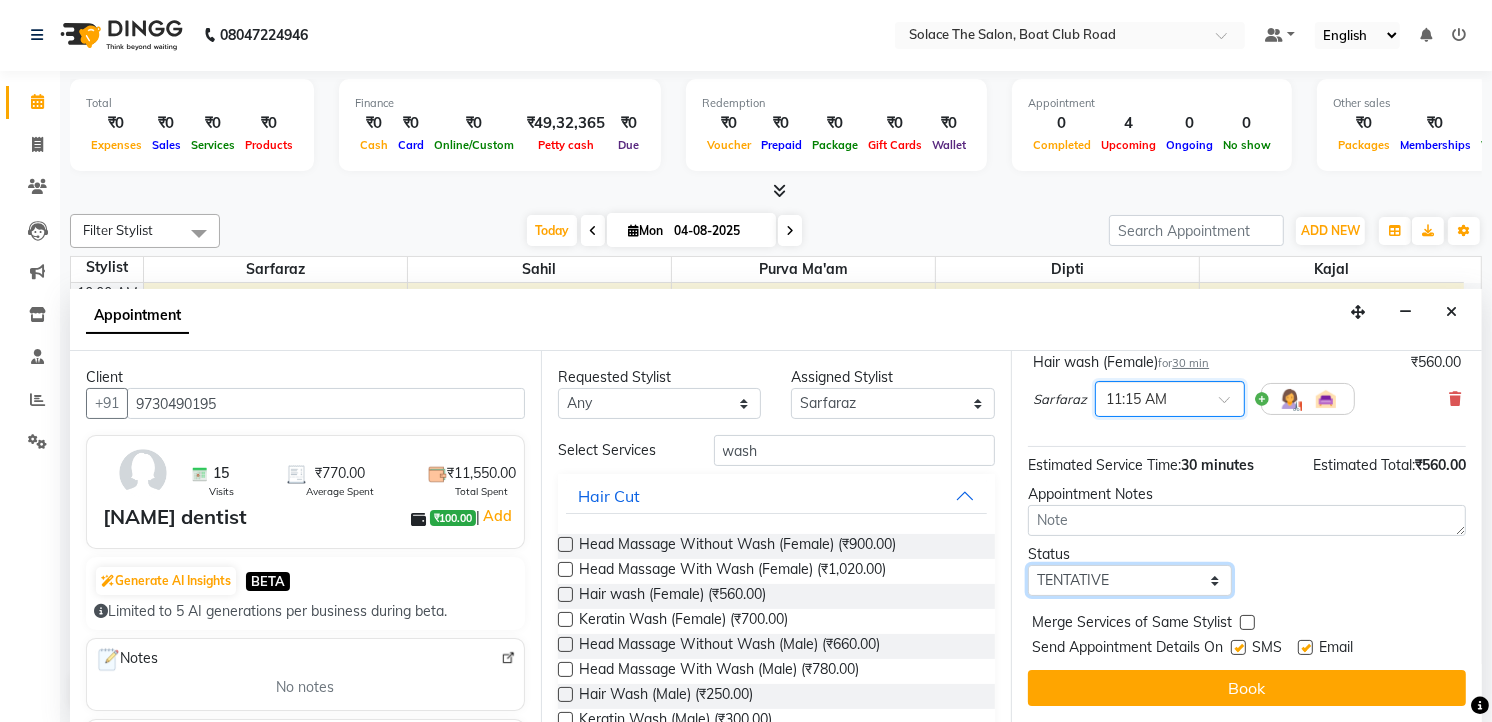 click on "Select TENTATIVE CONFIRM CHECK-IN UPCOMING" at bounding box center (1130, 580) 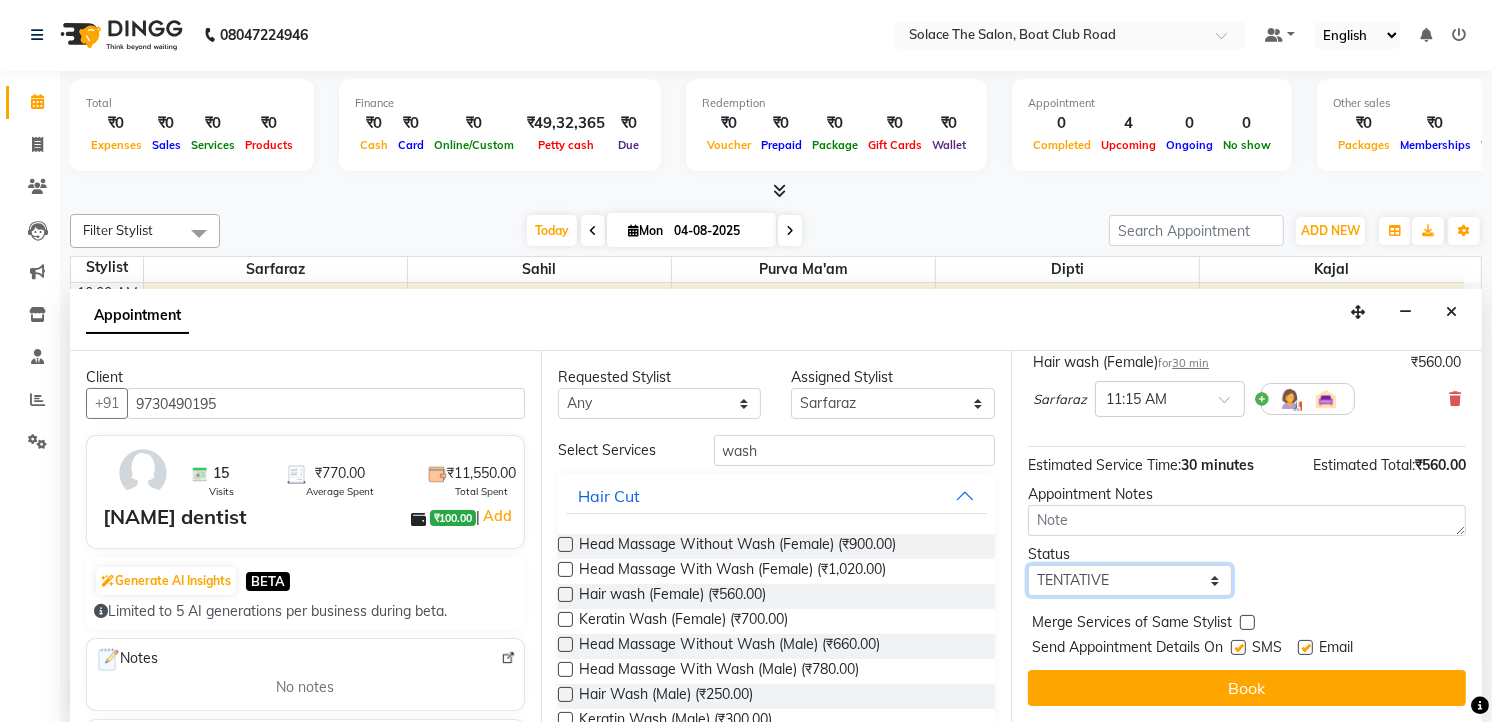 select on "confirm booking" 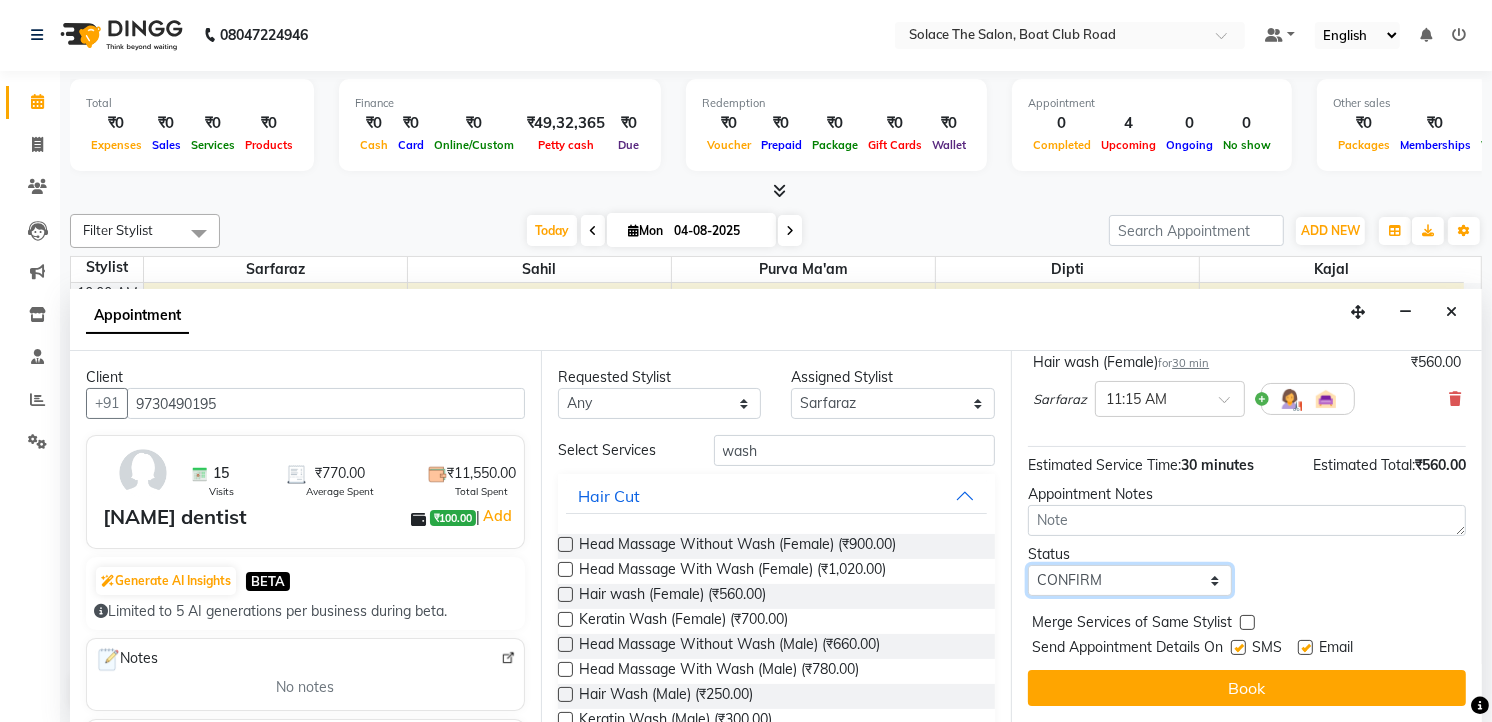 click on "Select TENTATIVE CONFIRM CHECK-IN UPCOMING" at bounding box center (1130, 580) 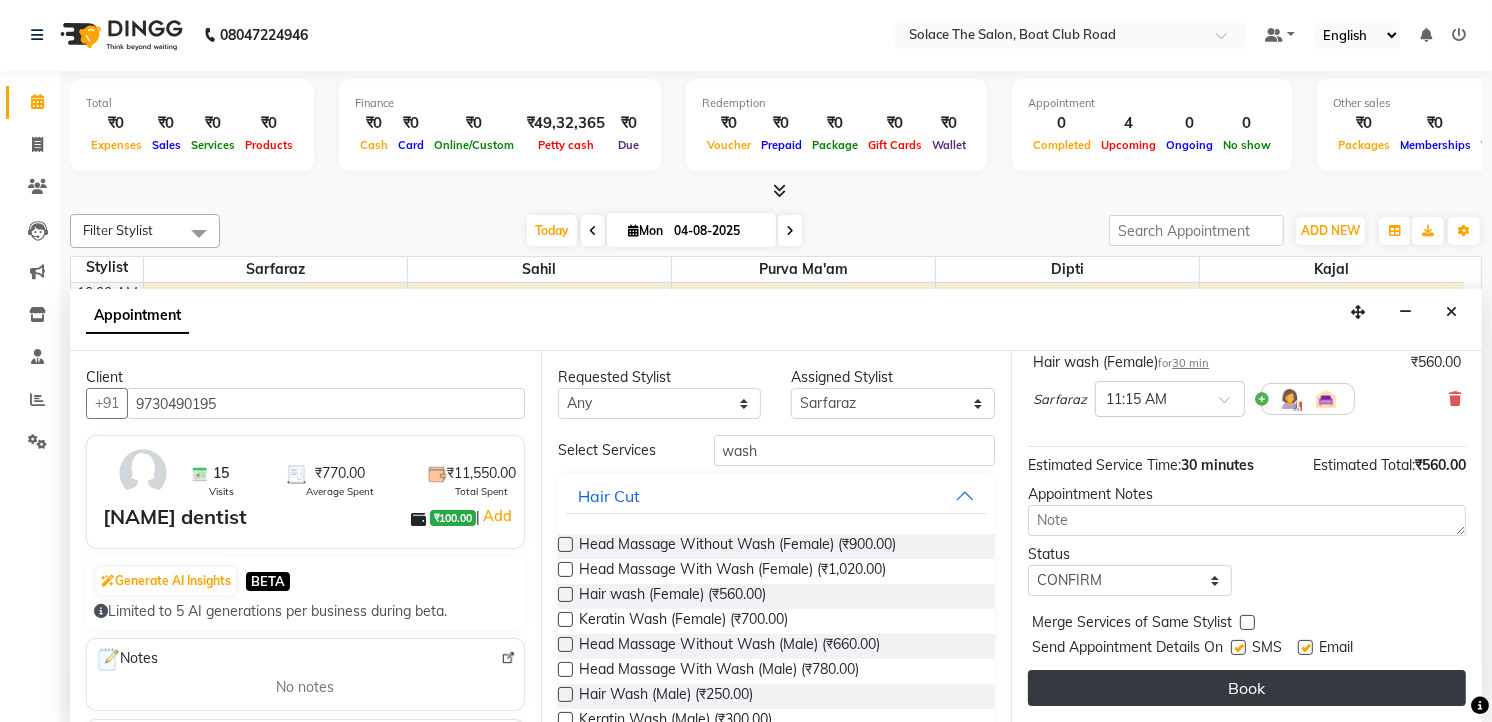 click on "Book" at bounding box center [1247, 688] 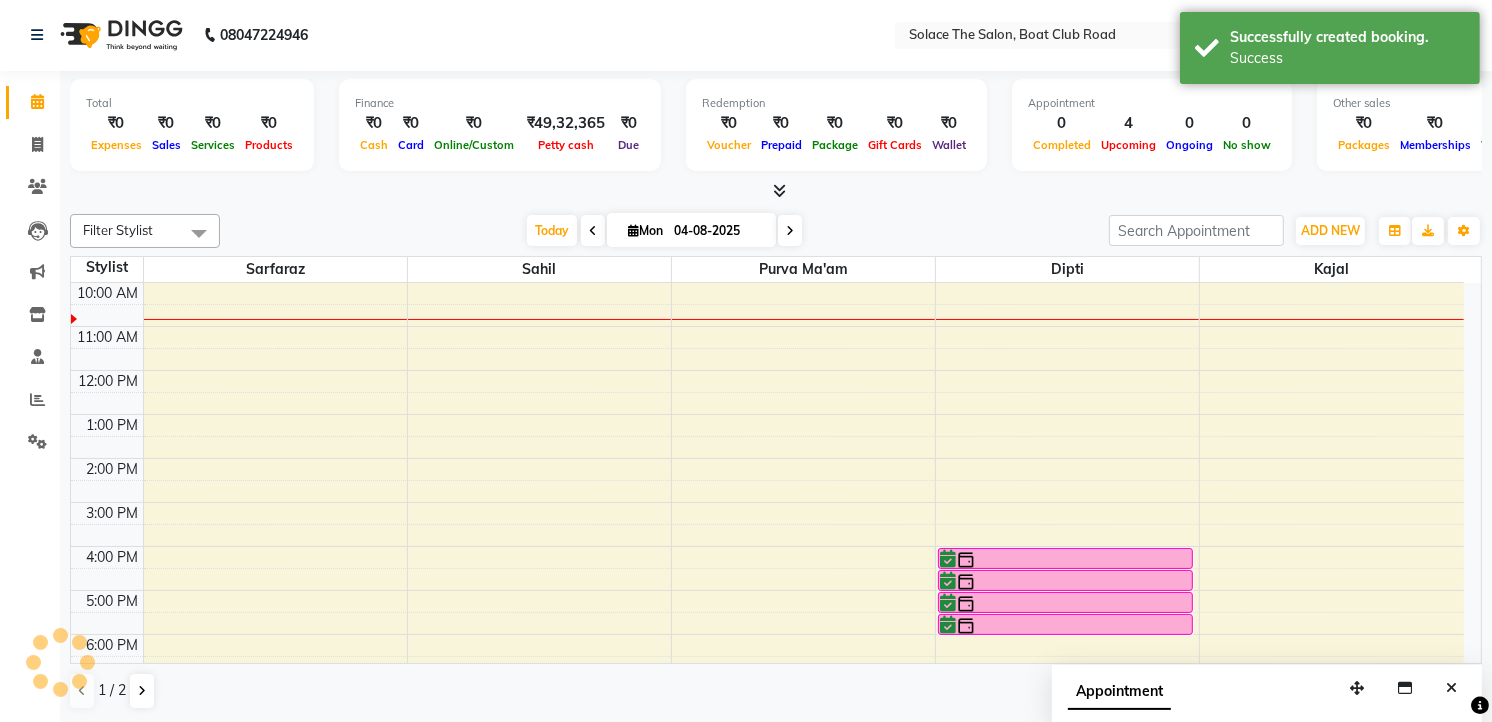 scroll, scrollTop: 0, scrollLeft: 0, axis: both 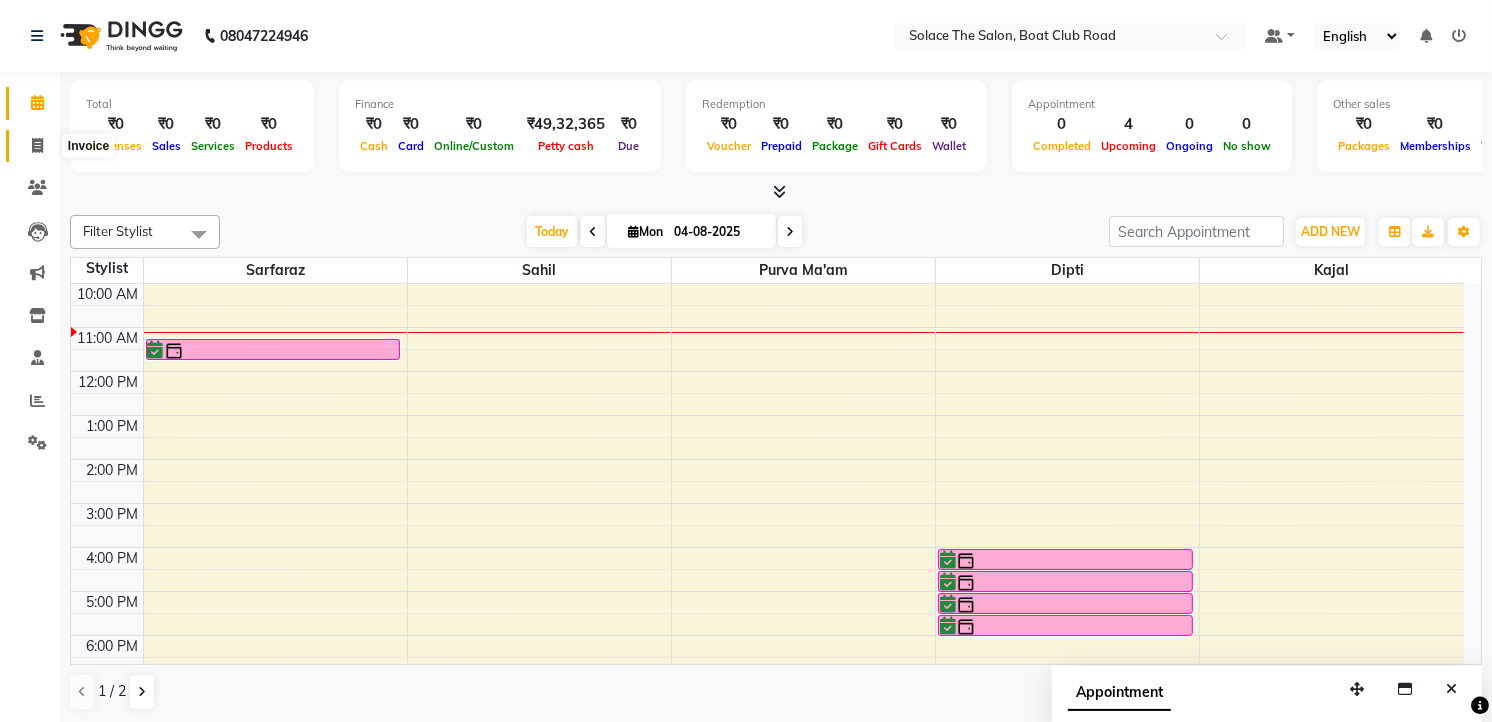 click 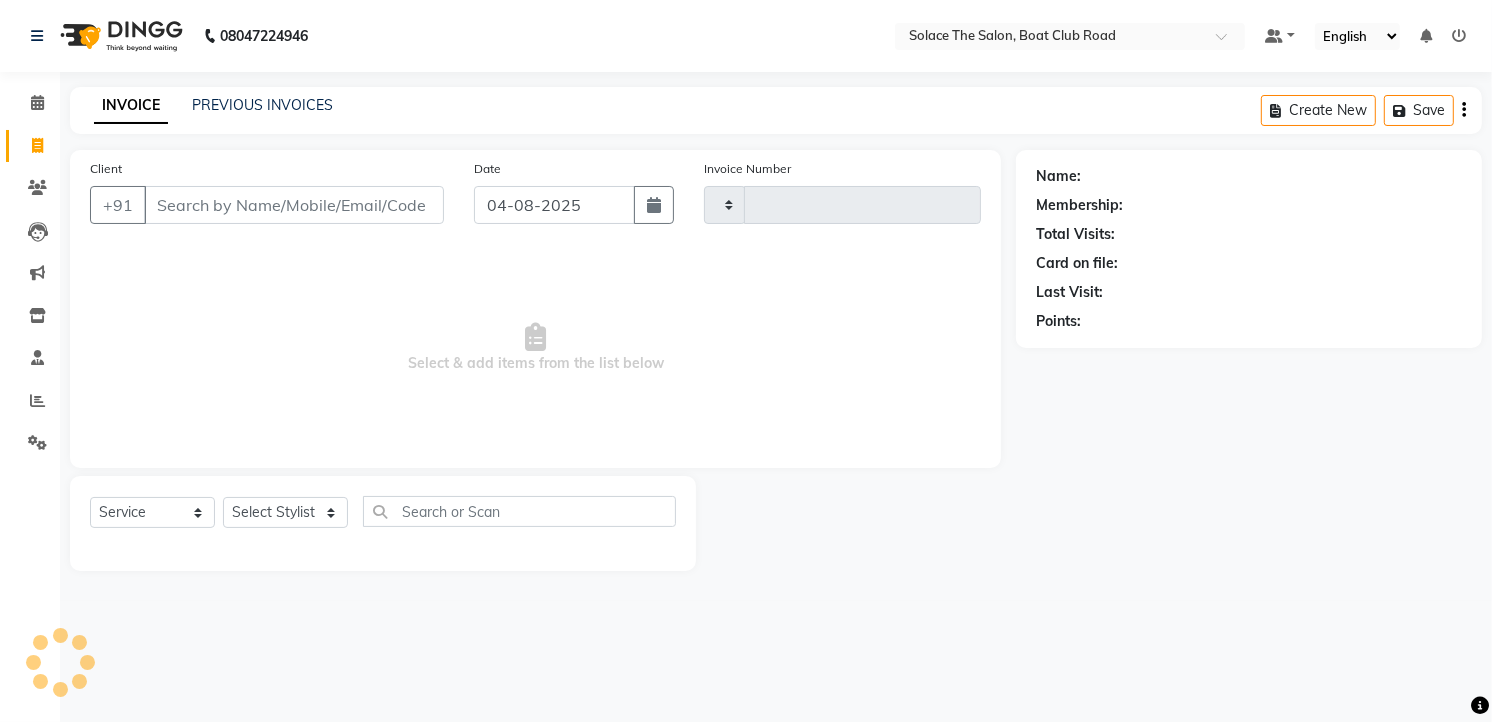 type on "1036" 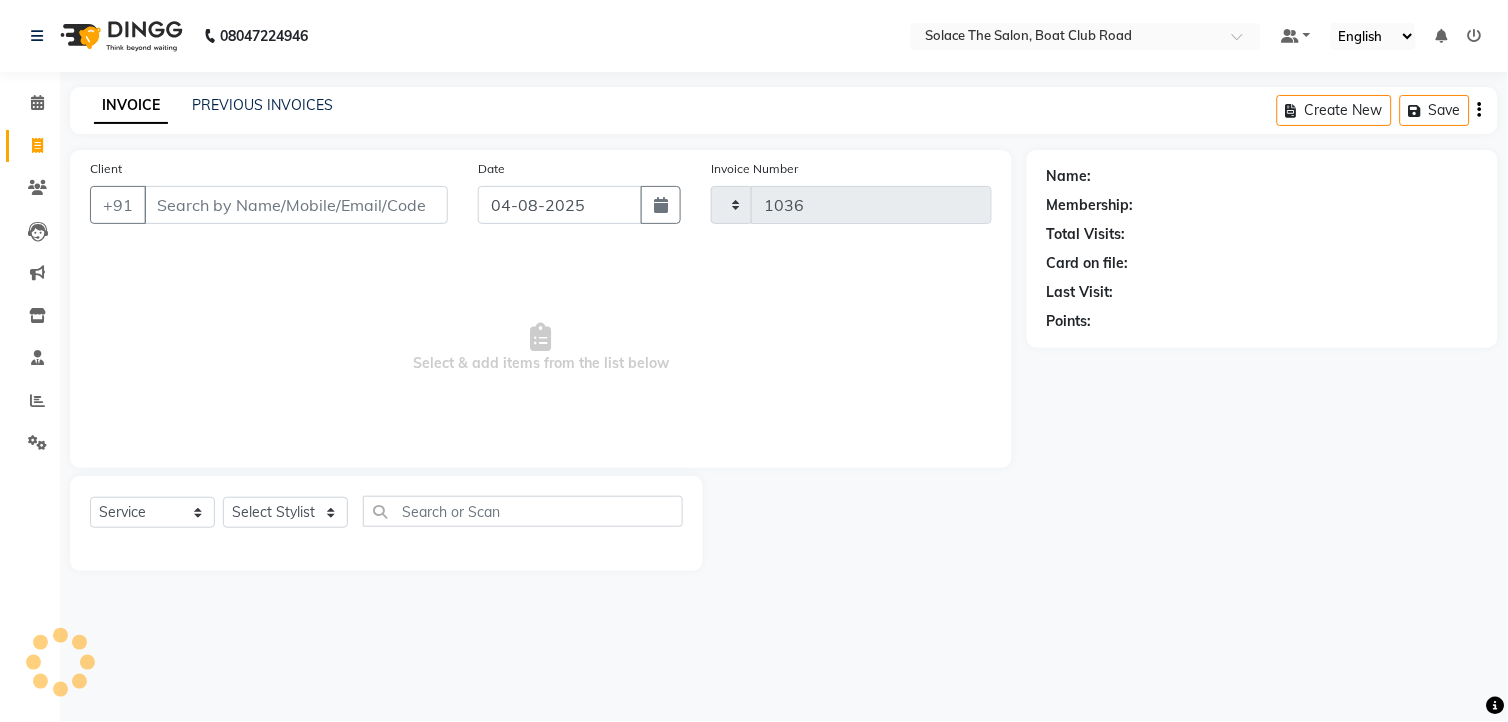 select on "585" 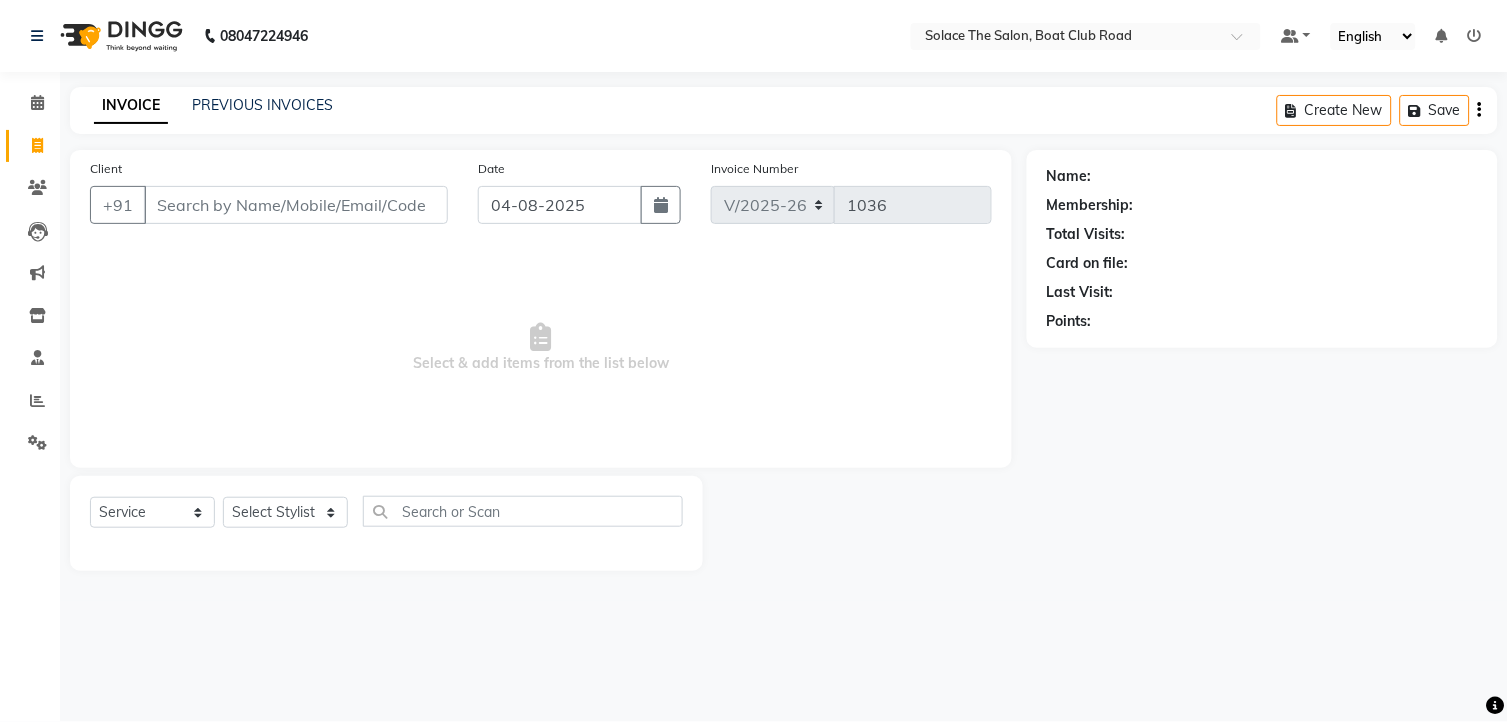 click on "Client" at bounding box center [296, 205] 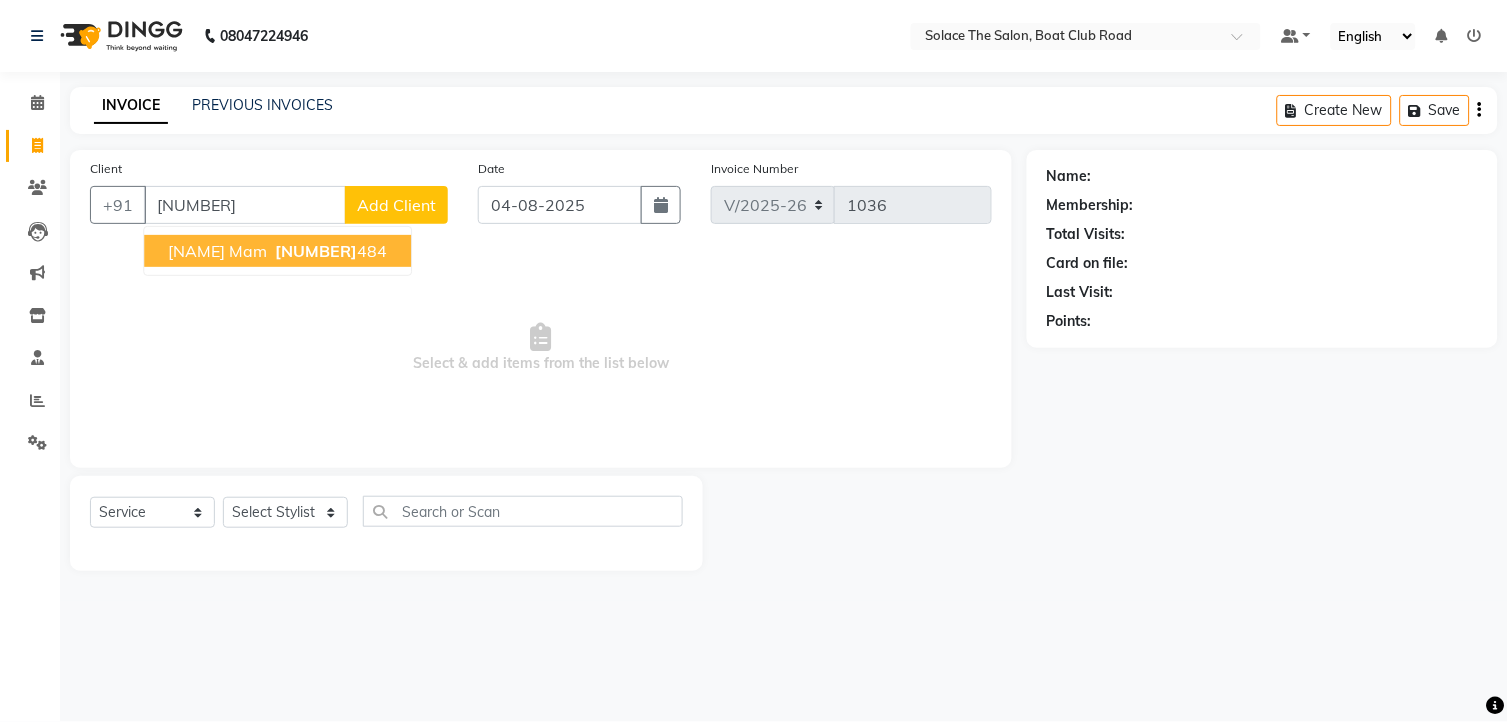 click on "[NUMBER]" at bounding box center [316, 251] 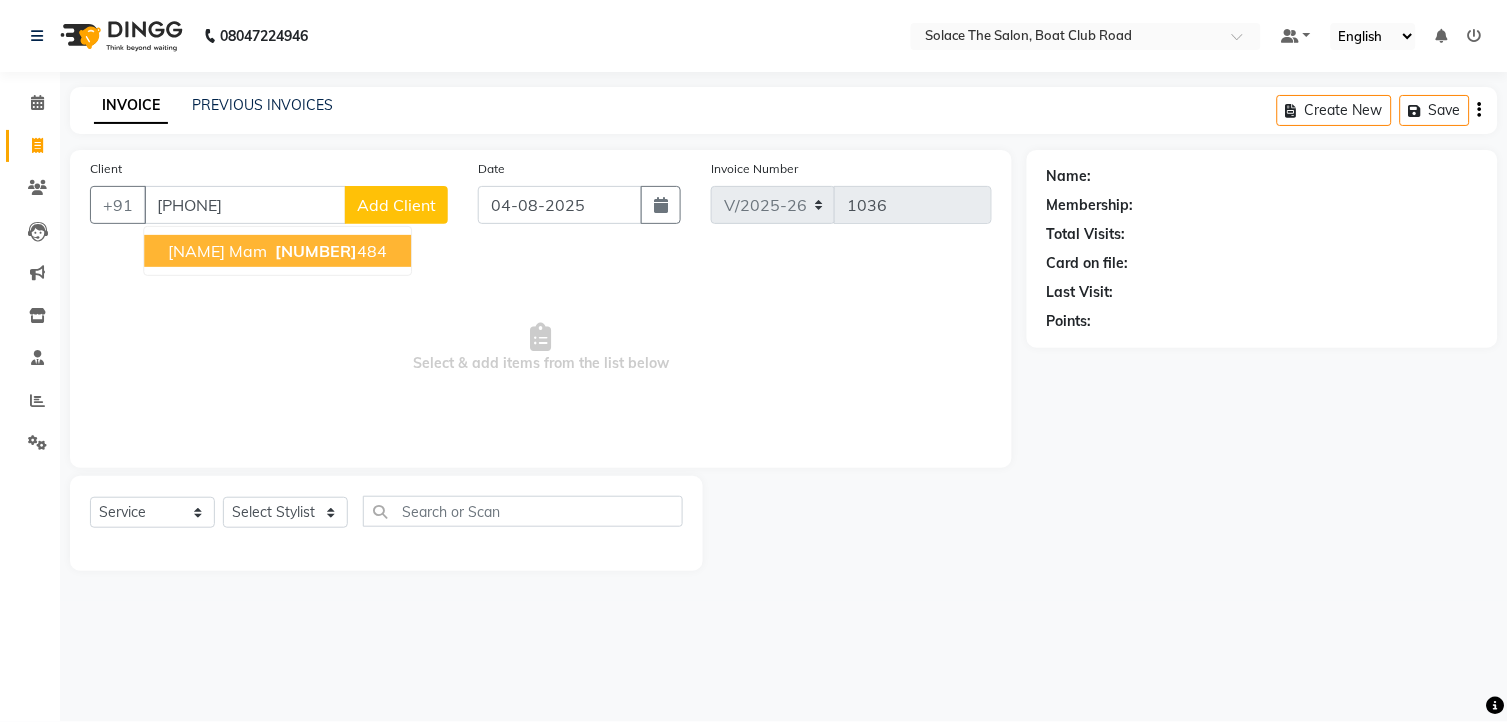type on "[PHONE]" 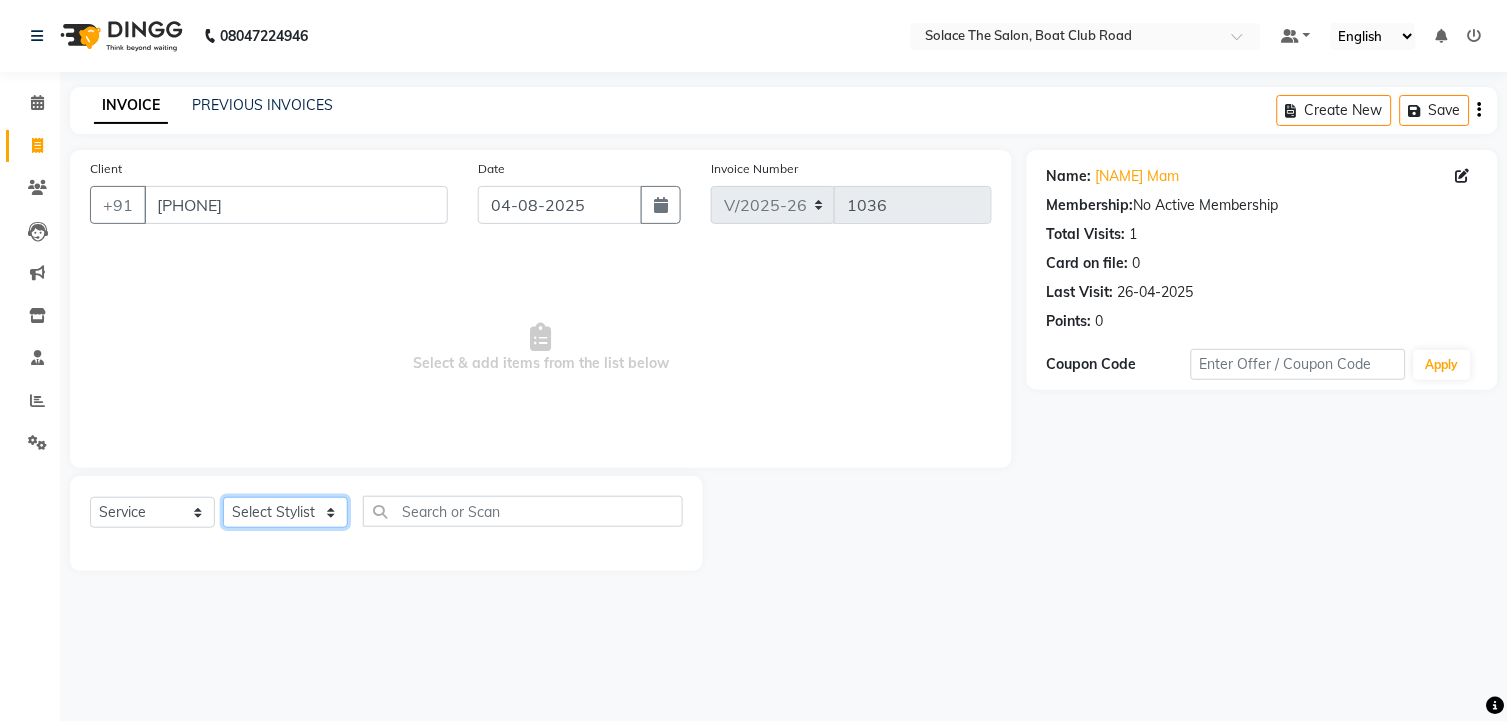 click on "Select Stylist [NAME] [NAME] [NAME] [NAME] [NAME] [NAME] [NAME] [NAME] [NAME] [NAME] [NAME] [NAME] [NAME] [NAME] [NAME] [NAME] [NAME] [NAME] [NAME] [NAME] [NAME]" 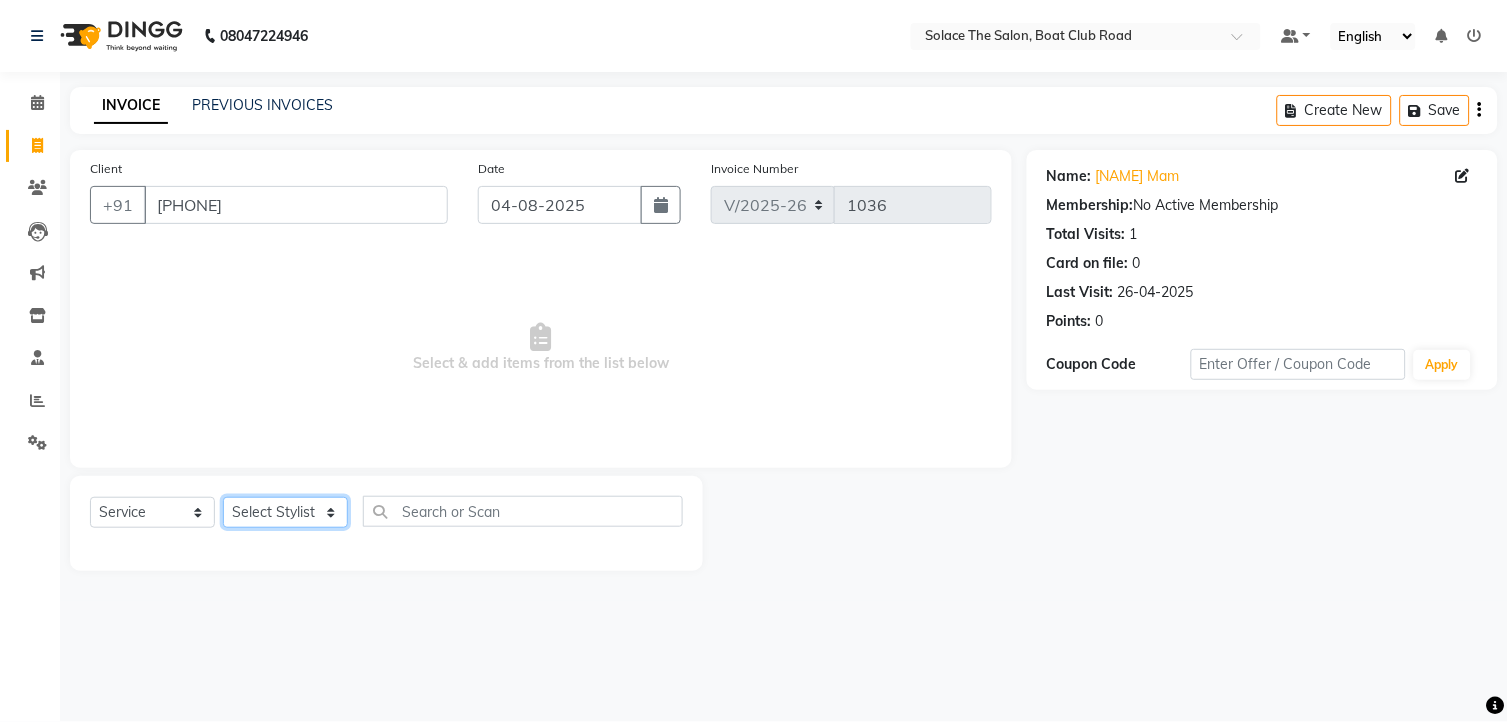 select on "9749" 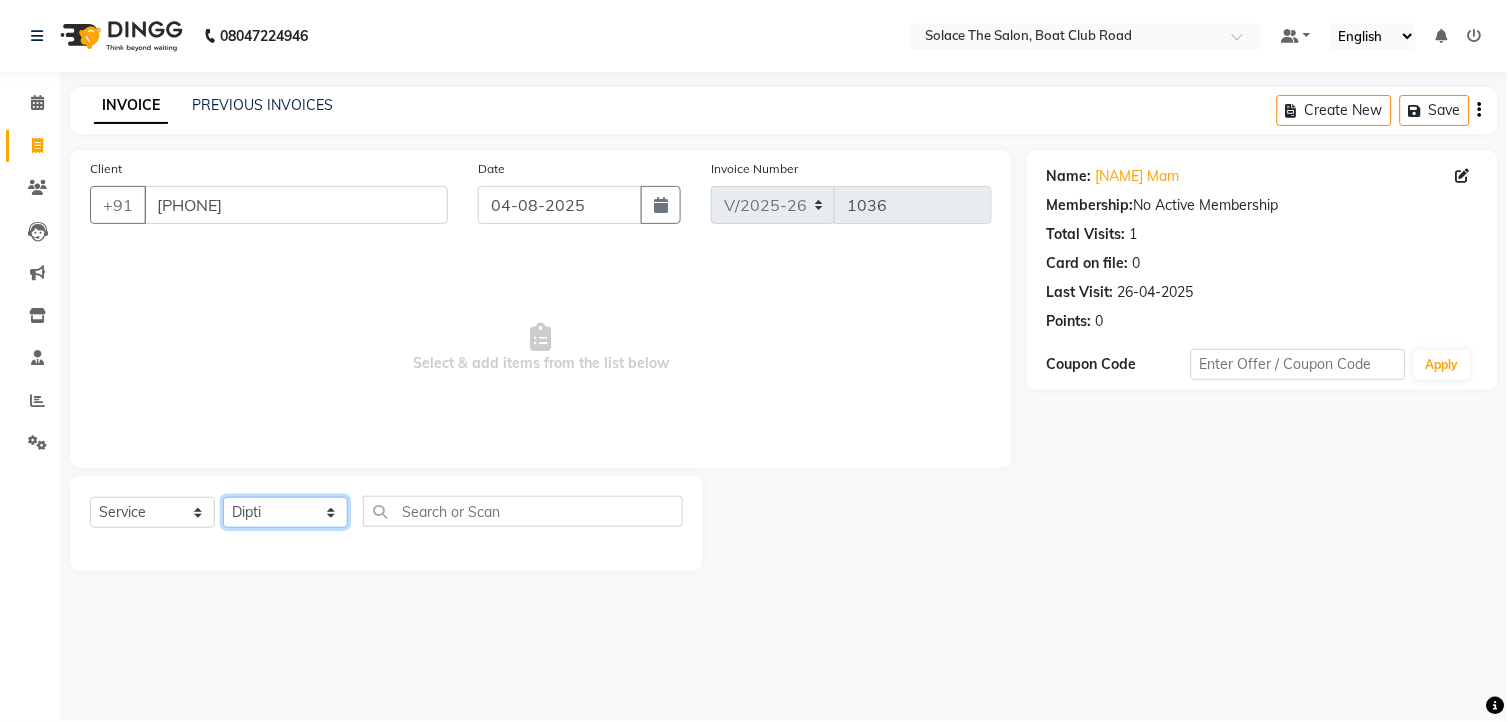 click on "Select Stylist [NAME] [NAME] [NAME] [NAME] [NAME] [NAME] [NAME] [NAME] [NAME] [NAME] [NAME] [NAME] [NAME] [NAME] [NAME] [NAME] [NAME] [NAME] [NAME] [NAME] [NAME]" 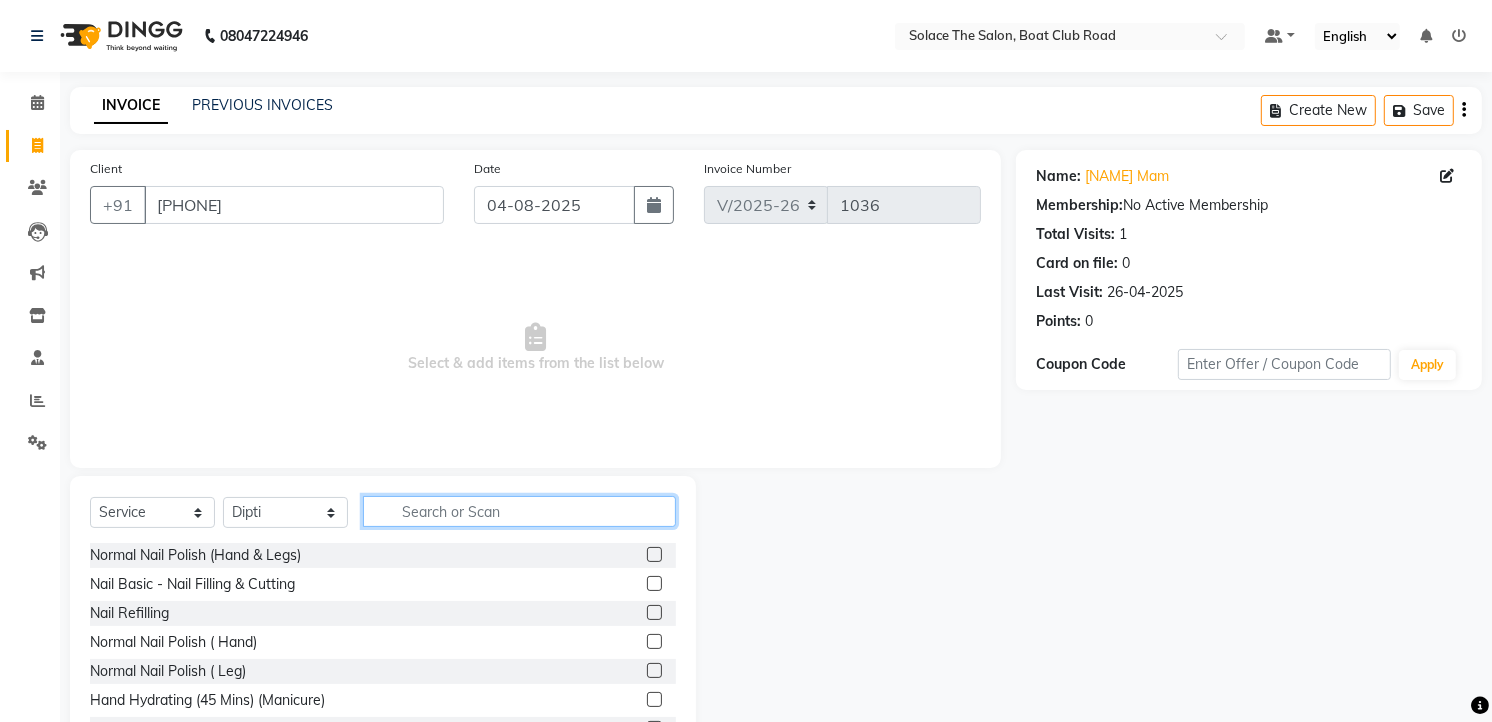 click 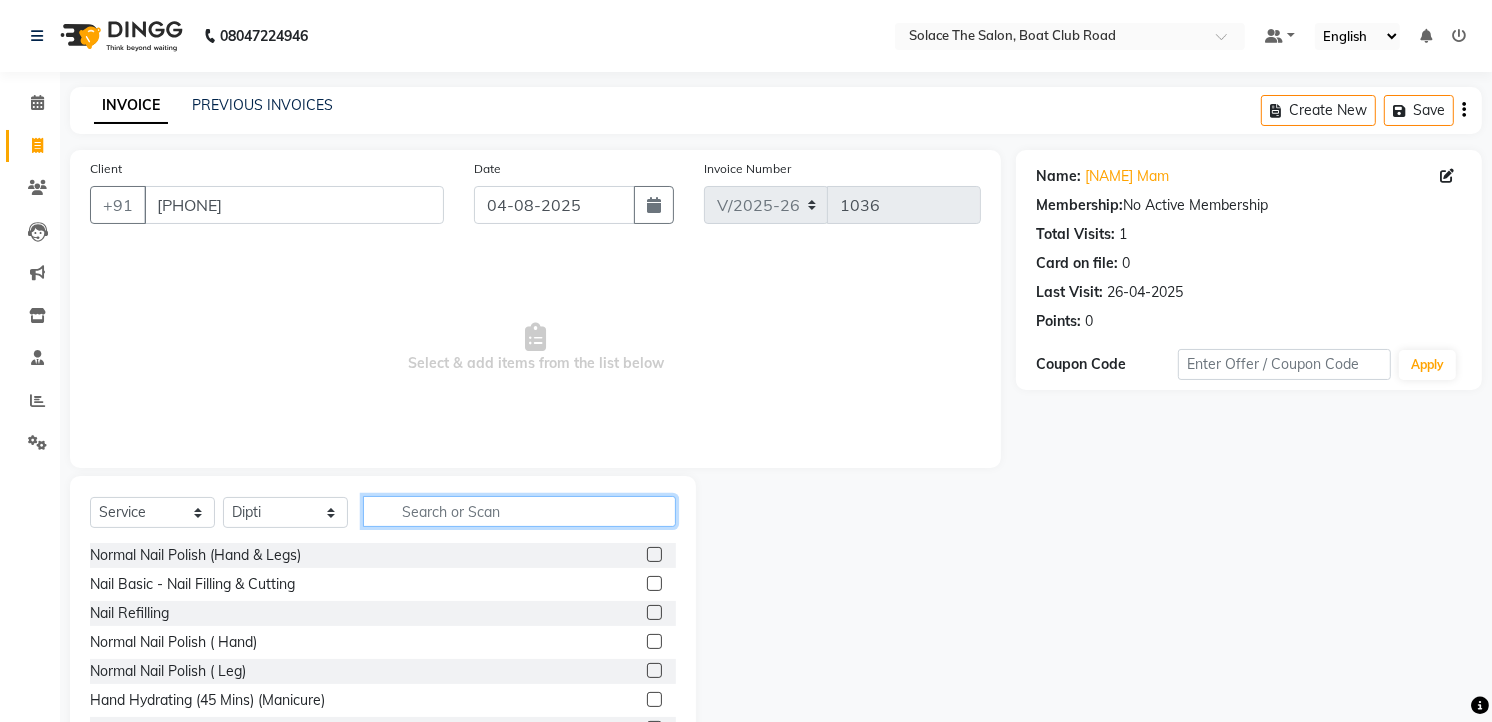 click 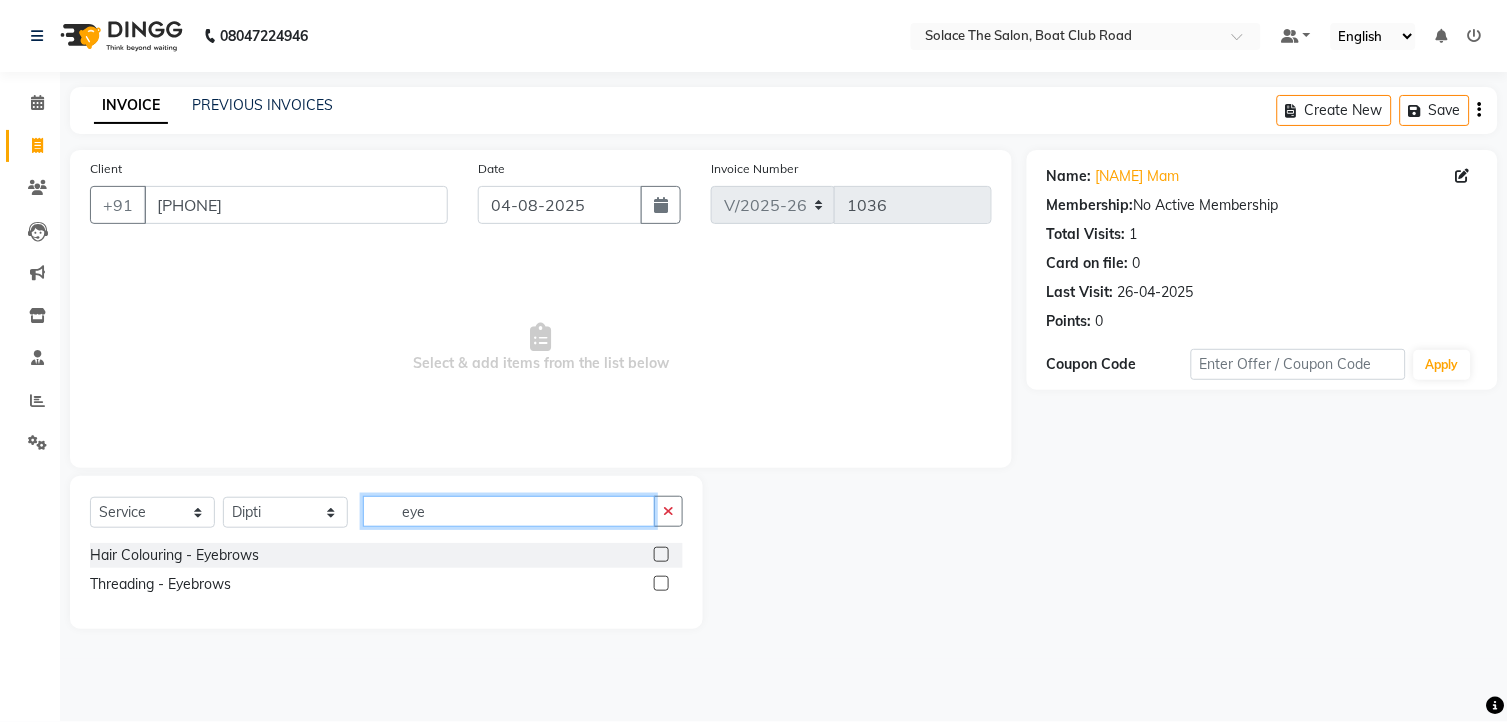 type on "eye" 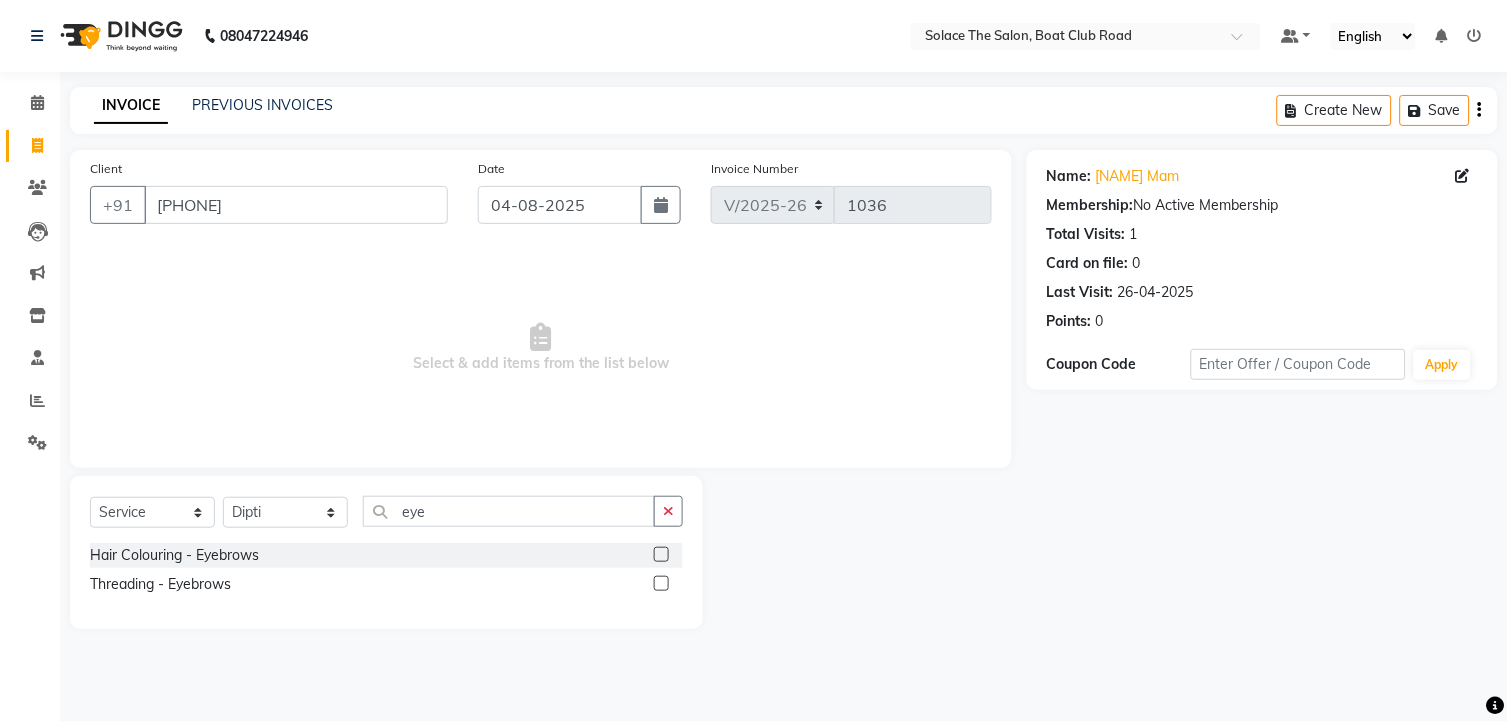 click 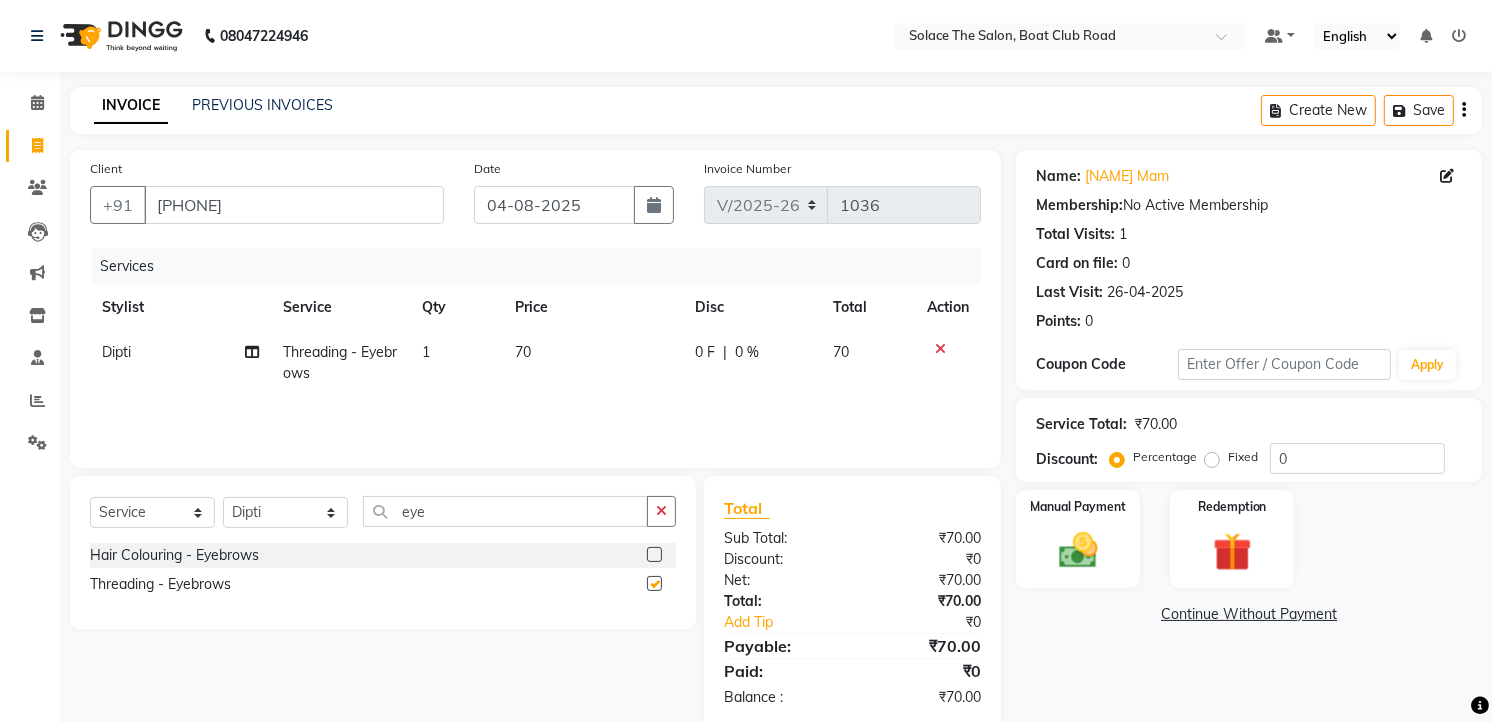 checkbox on "false" 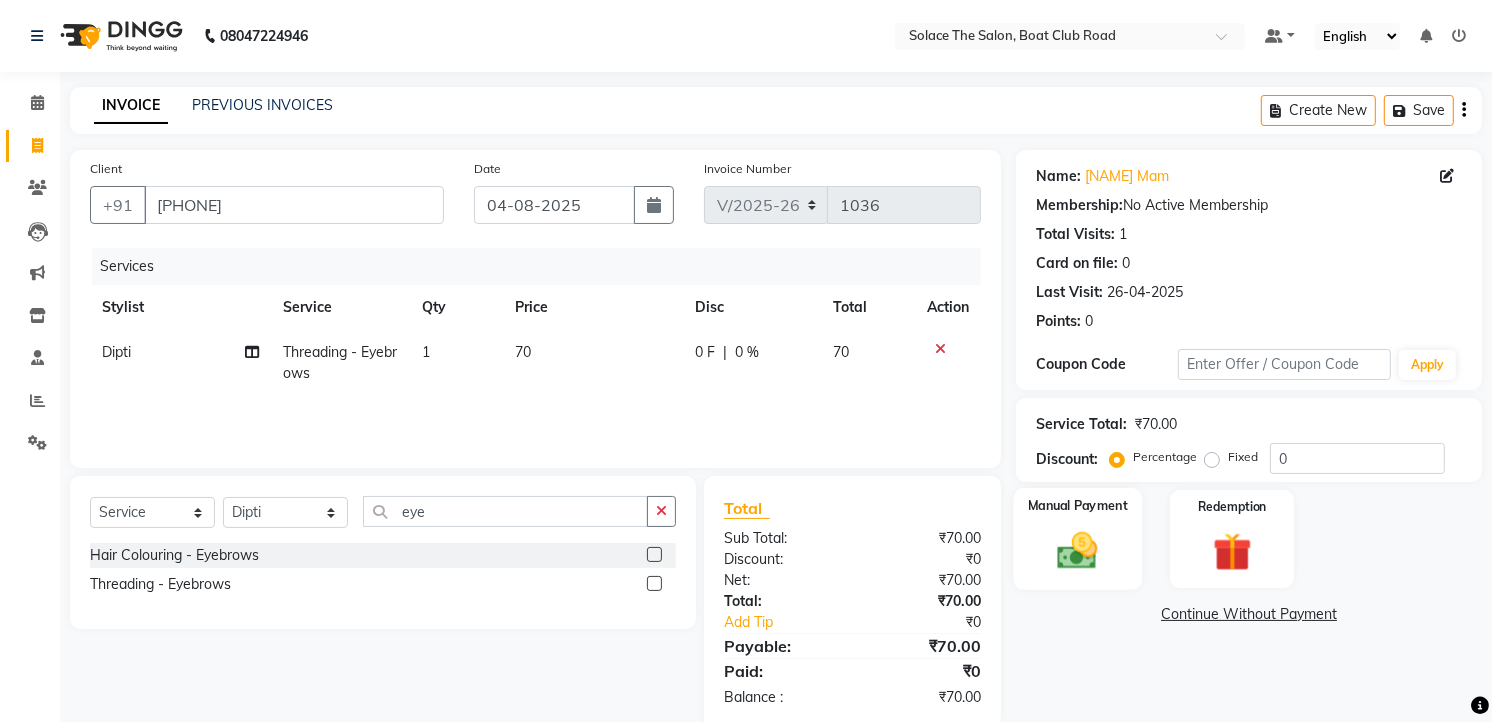 click 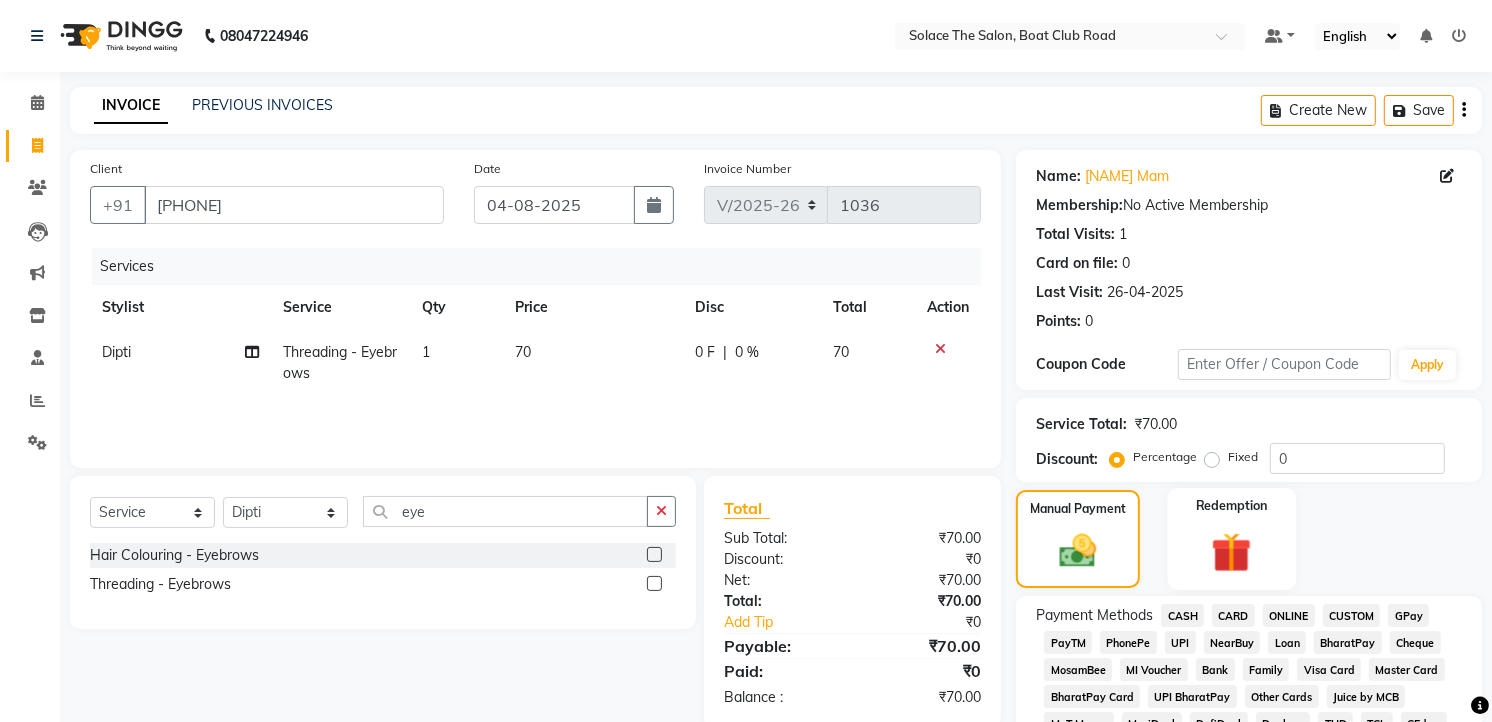 scroll, scrollTop: 444, scrollLeft: 0, axis: vertical 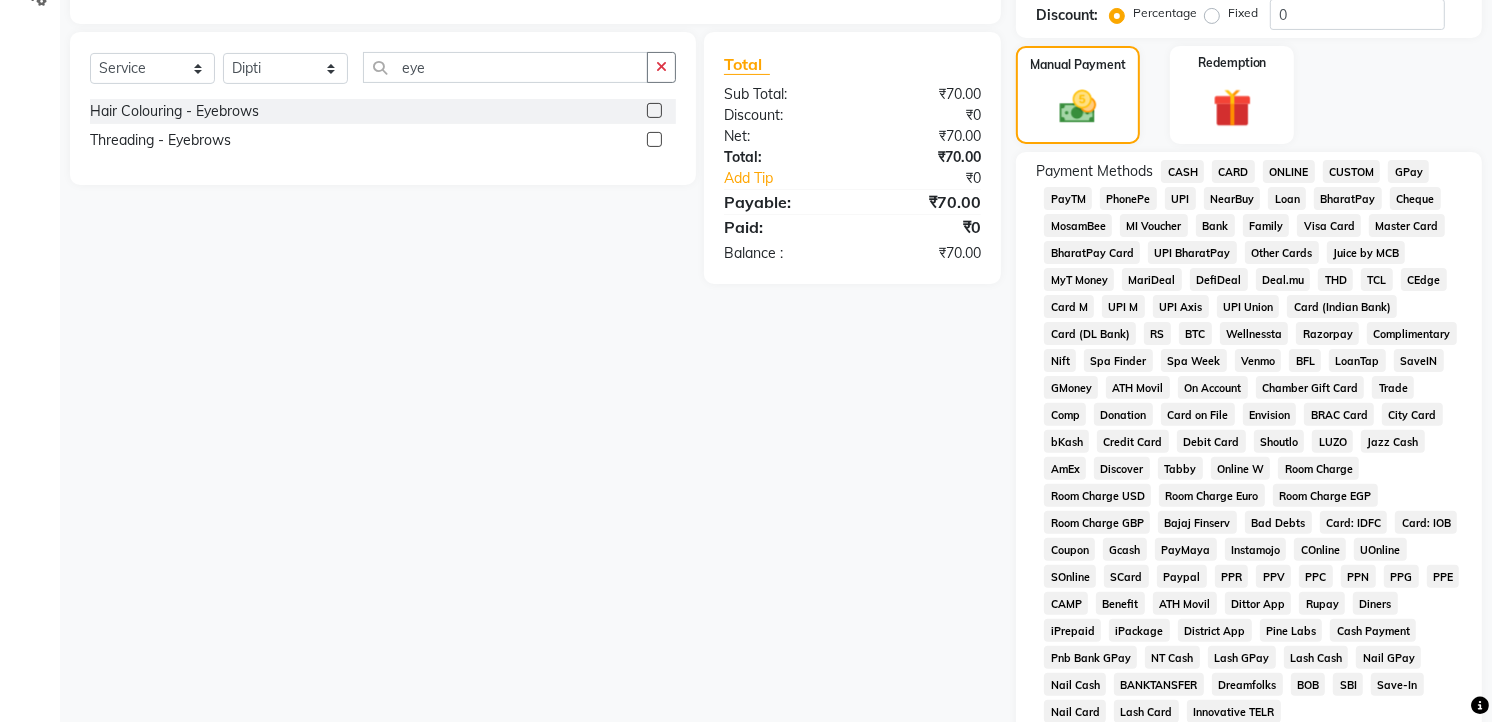 click on "CASH" 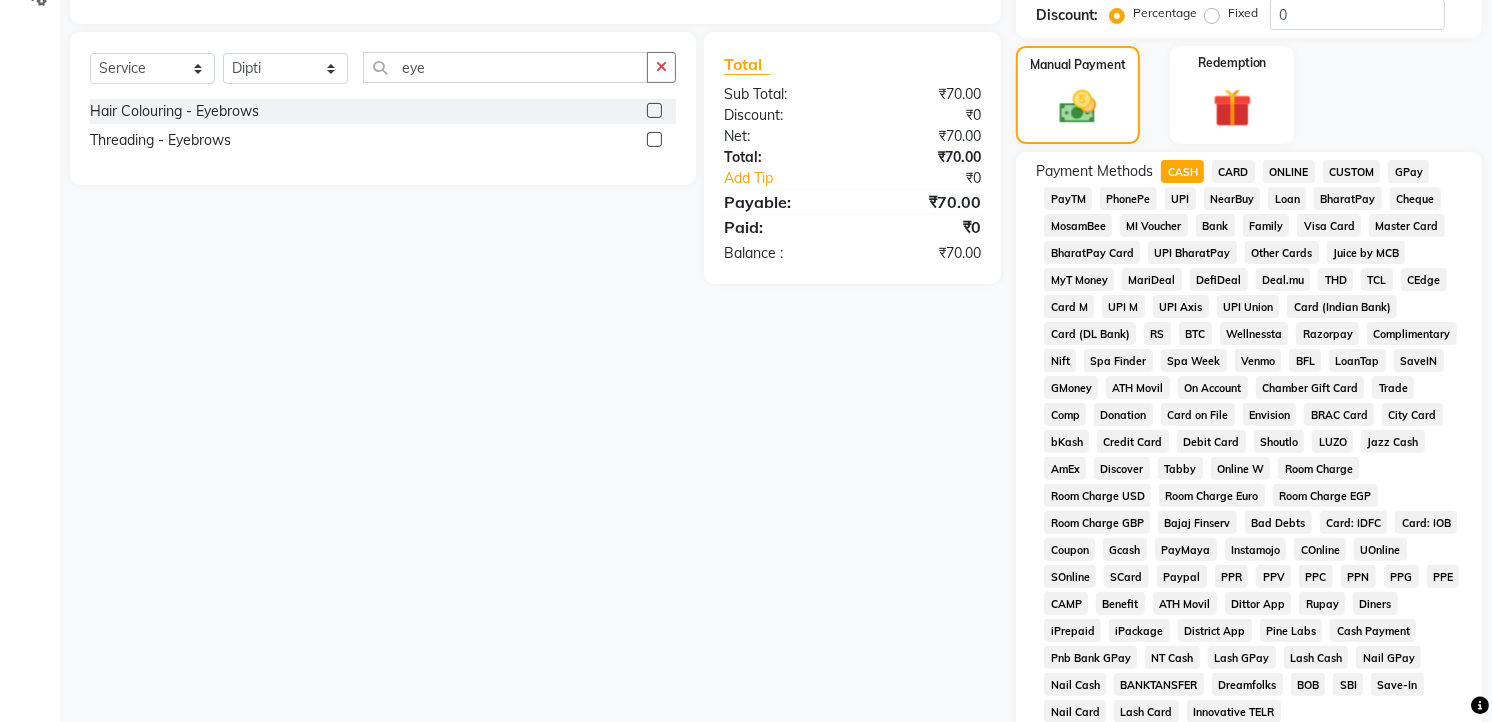 scroll, scrollTop: 715, scrollLeft: 0, axis: vertical 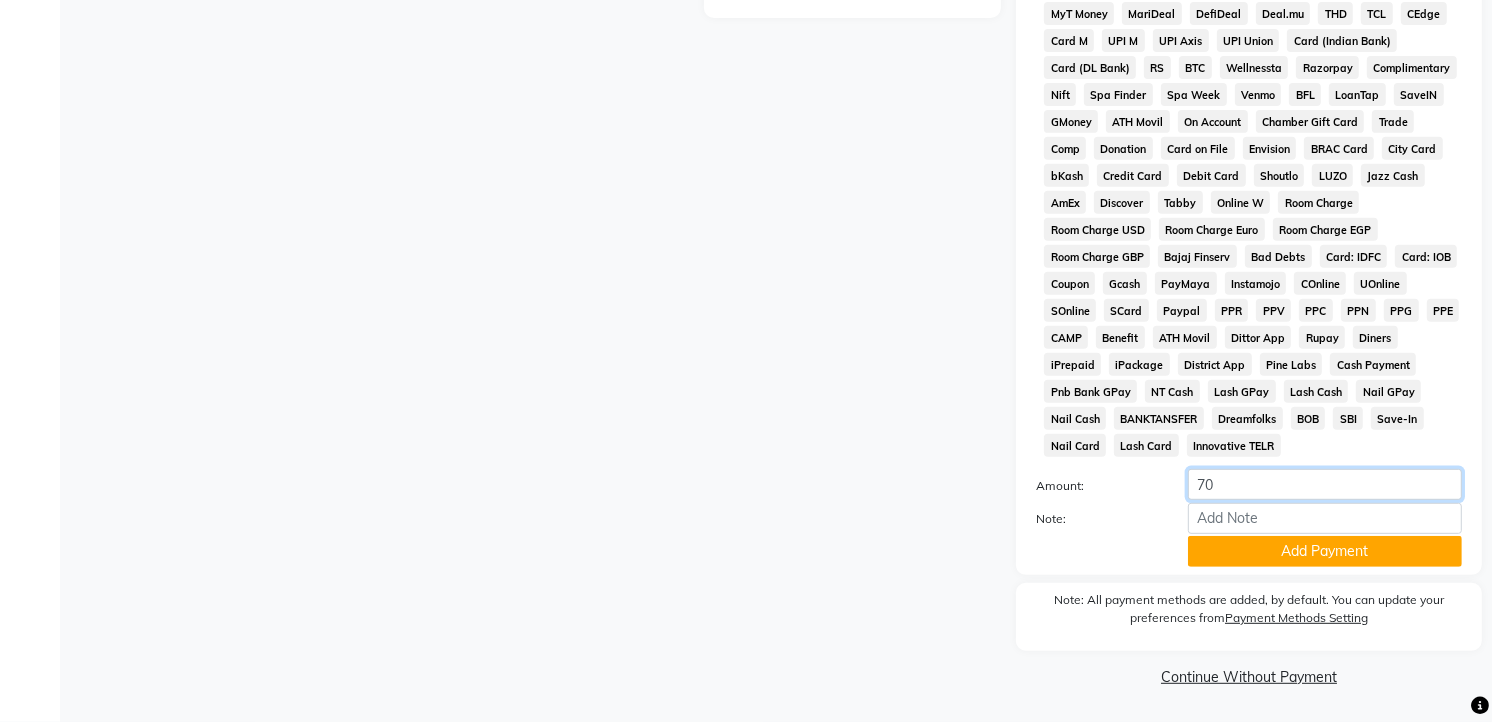 click on "70" 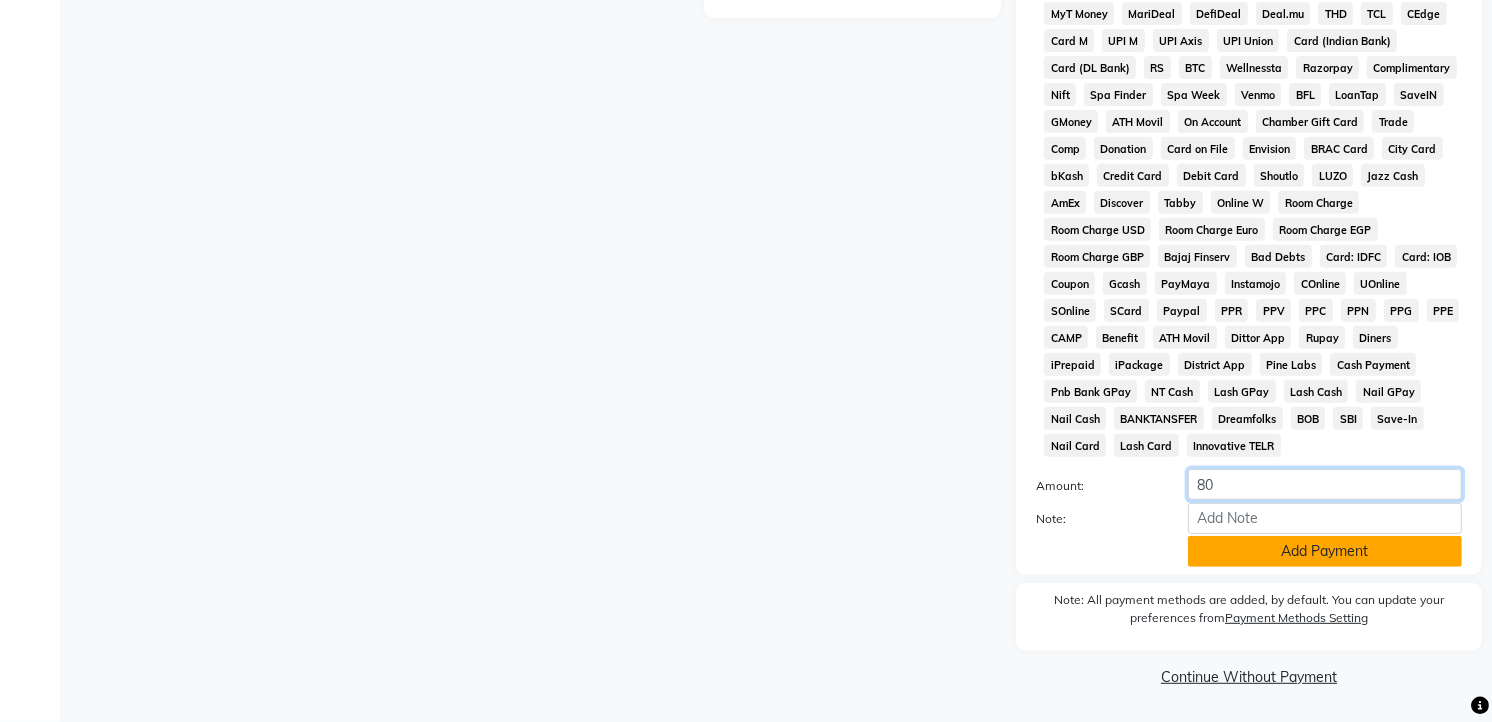 type on "80" 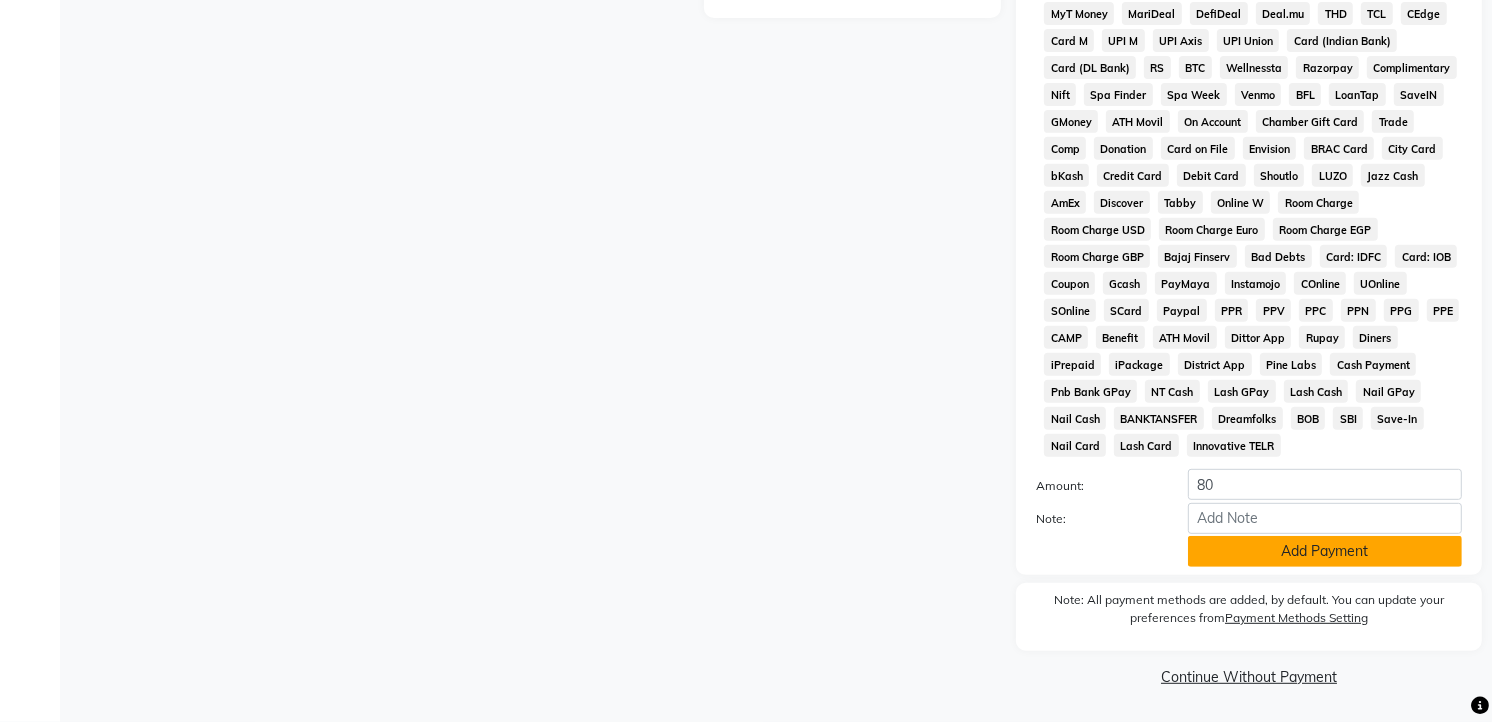 click on "Add Payment" 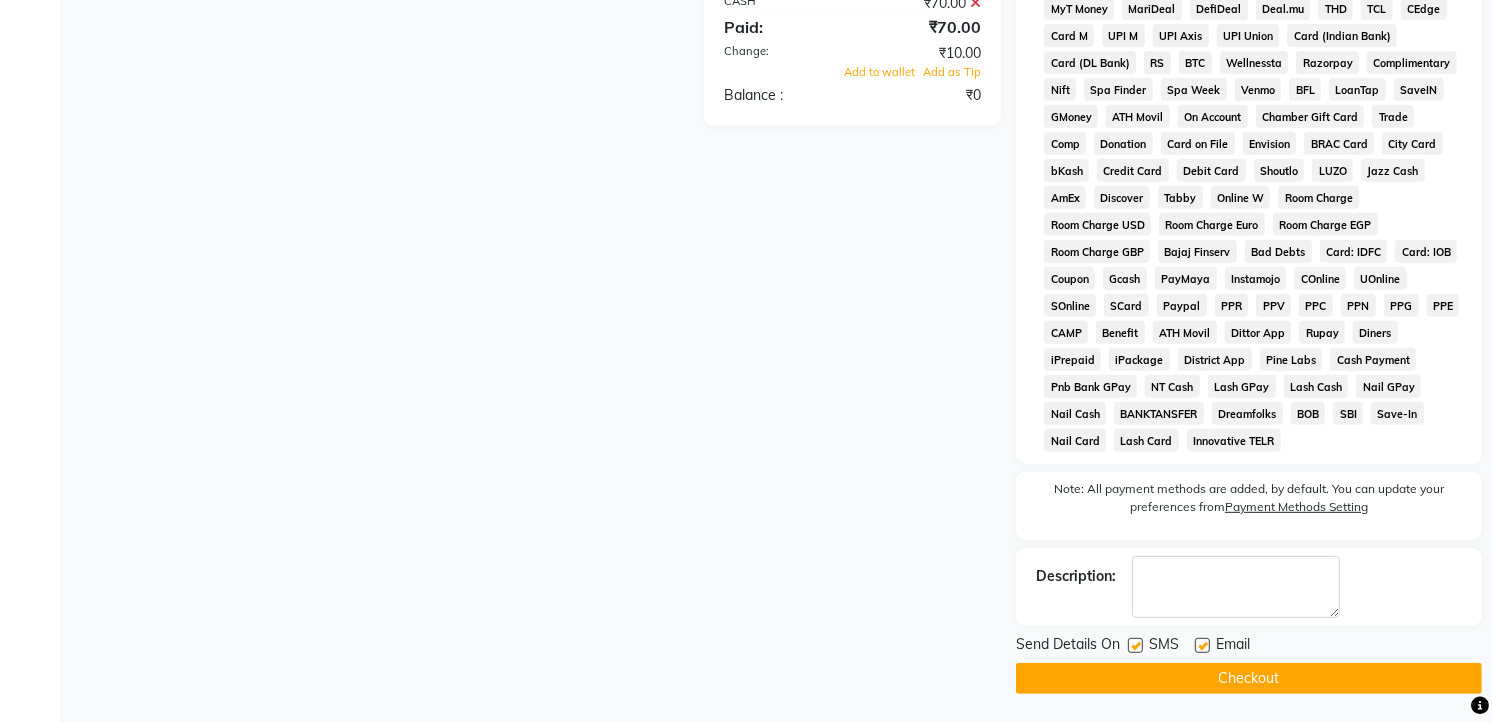 scroll, scrollTop: 271, scrollLeft: 0, axis: vertical 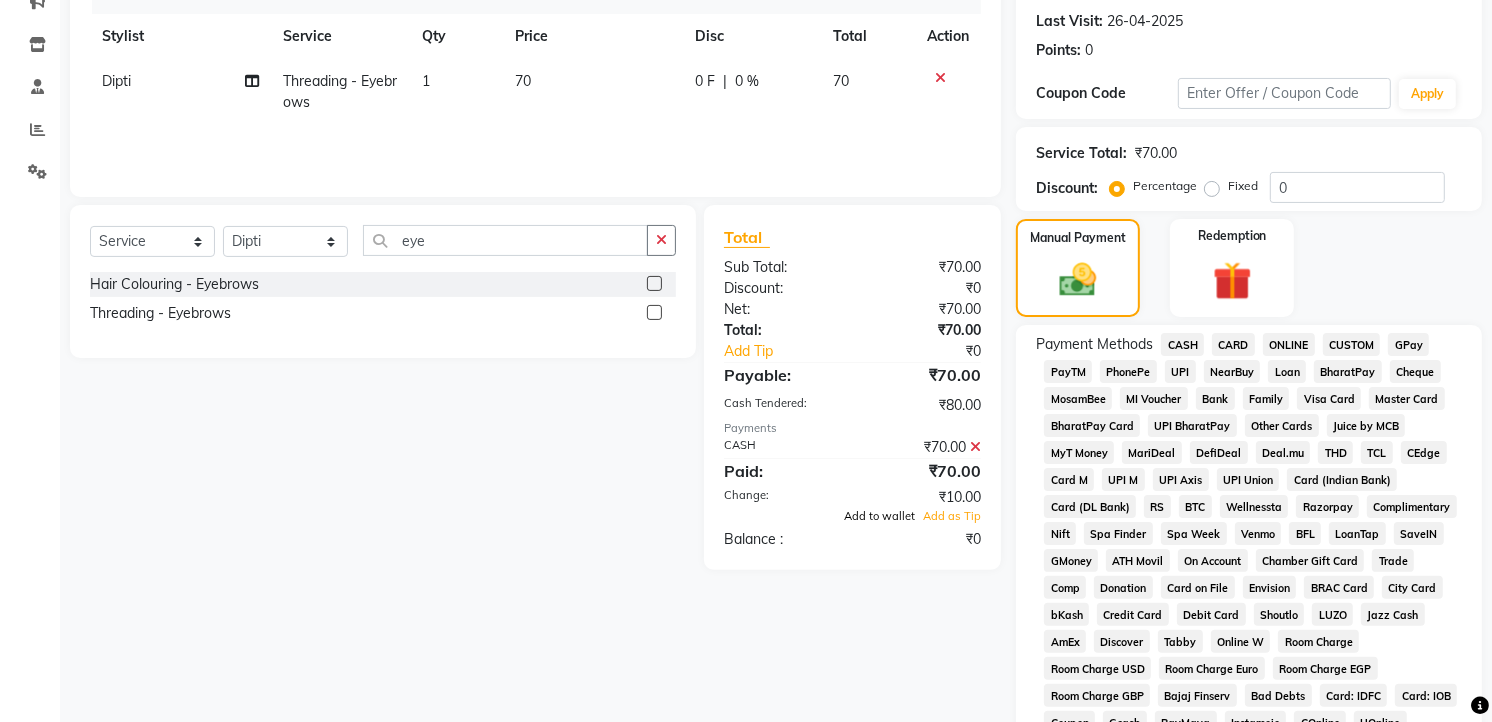 click on "Add to wallet" 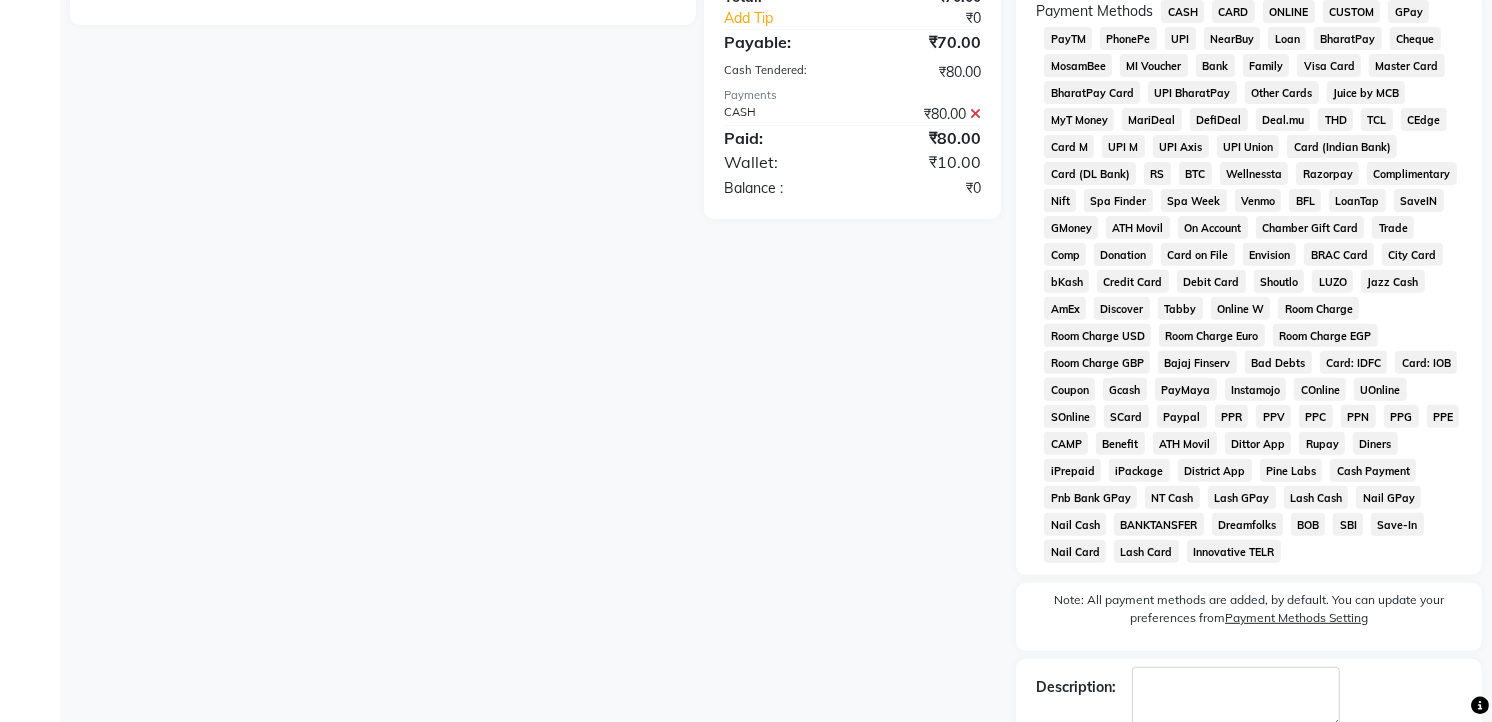 scroll, scrollTop: 722, scrollLeft: 0, axis: vertical 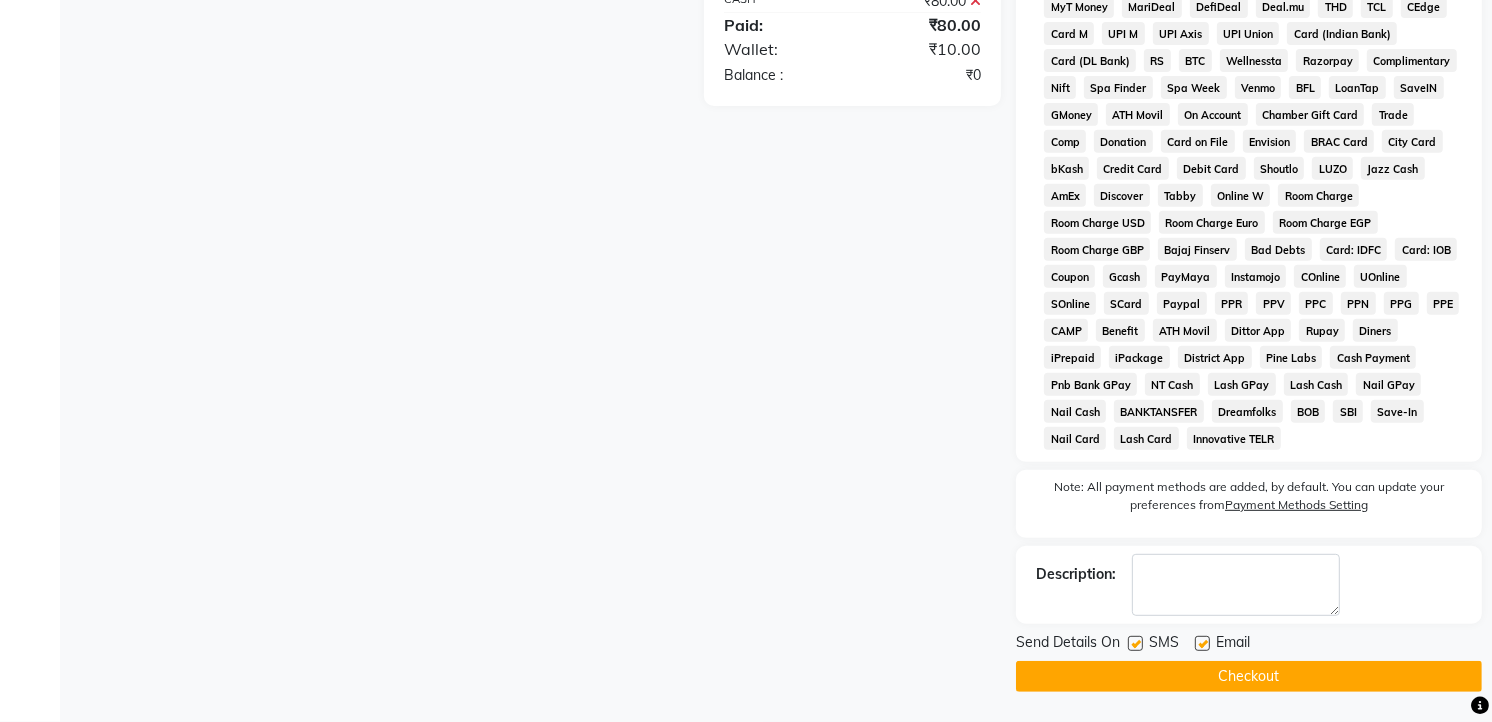 click on "Checkout" 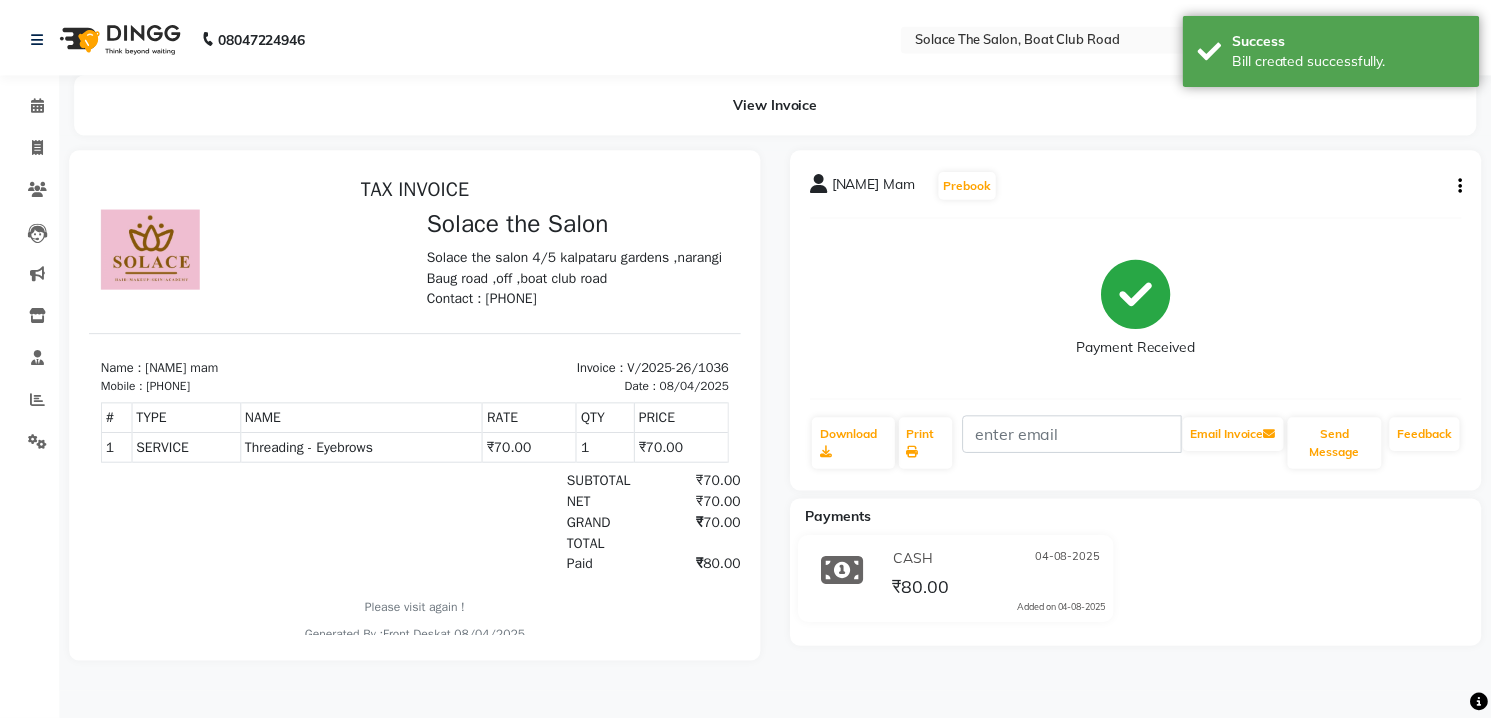 scroll, scrollTop: 0, scrollLeft: 0, axis: both 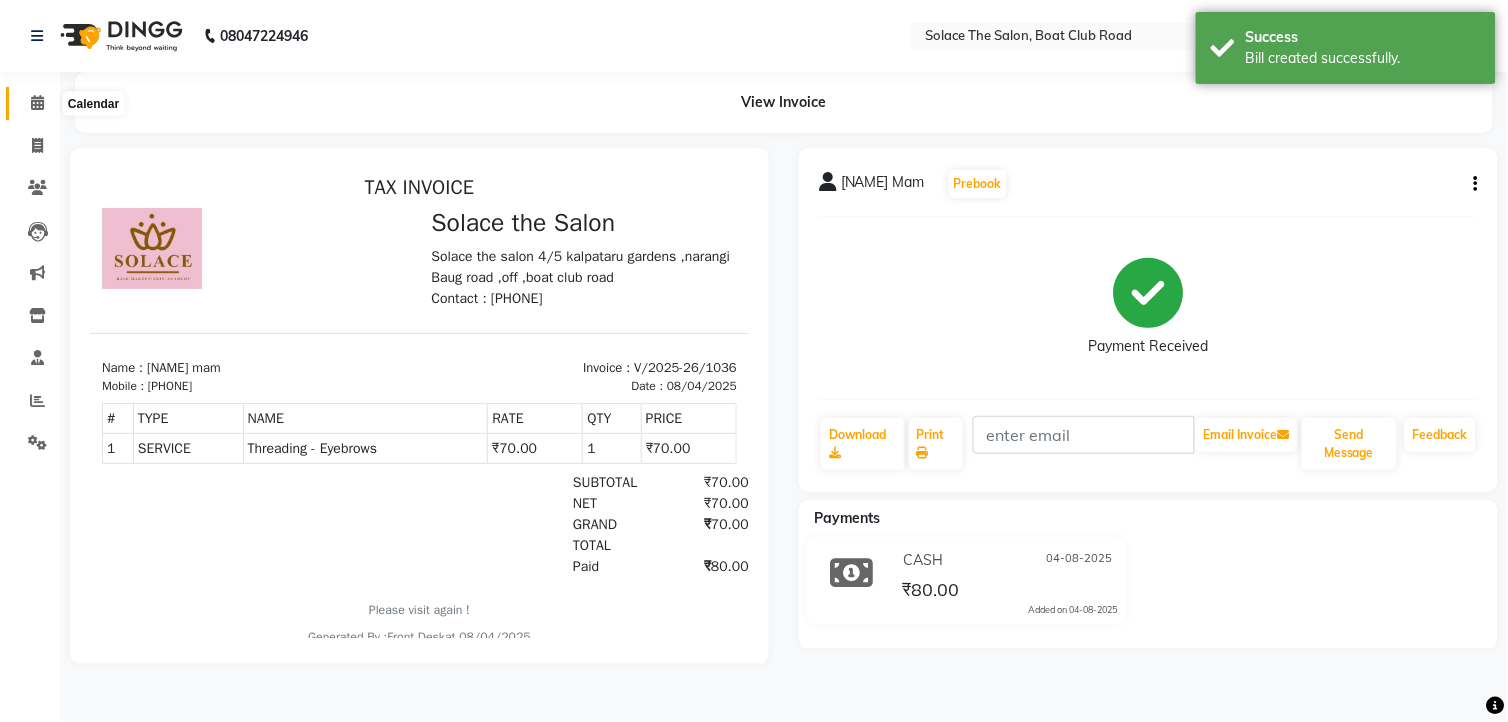 click 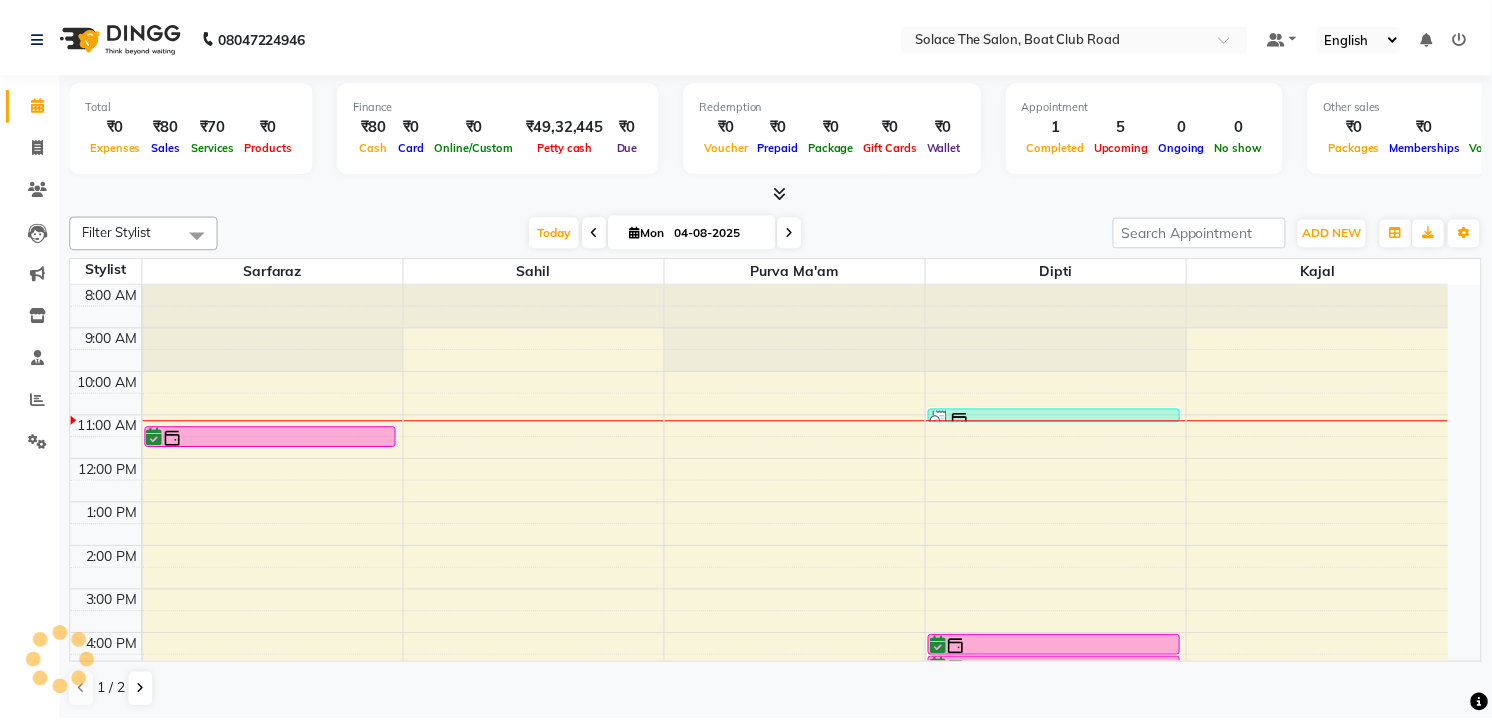 scroll, scrollTop: 0, scrollLeft: 0, axis: both 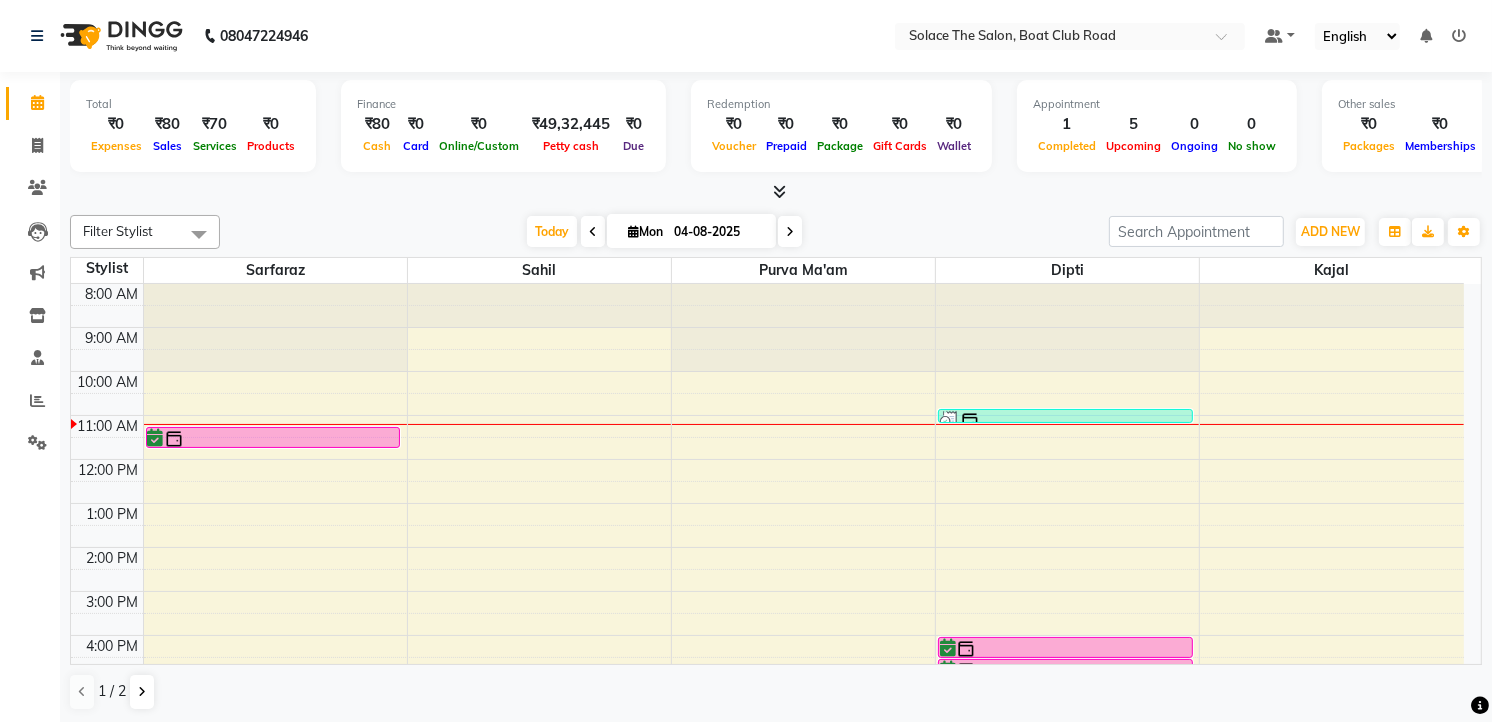 click on "8:00 AM 9:00 AM 10:00 AM 11:00 AM 12:00 PM 1:00 PM 2:00 PM 3:00 PM 4:00 PM 5:00 PM 6:00 PM 7:00 PM 8:00 PM 9:00 PM [NAME] dentist, TK02, 11:15 AM-11:45 AM, Hair wash (Female) [NAME] mam, TK03, 10:50 AM-11:05 AM, Threading - Eyebrows Mrs [LAST], TK01, 04:00 PM-04:30 PM, Full Arms Waxing (Rica) Mrs [LAST], TK01, 04:30 PM-05:00 PM, Under Arms Waxing (Rica) Mrs [LAST], TK01, 05:00 PM-05:30 PM, Full Bikini waxing (Rica) Mrs [LAST], TK01, 05:30 PM-06:00 PM, Half Legs Waxing (Rica)" at bounding box center [767, 591] 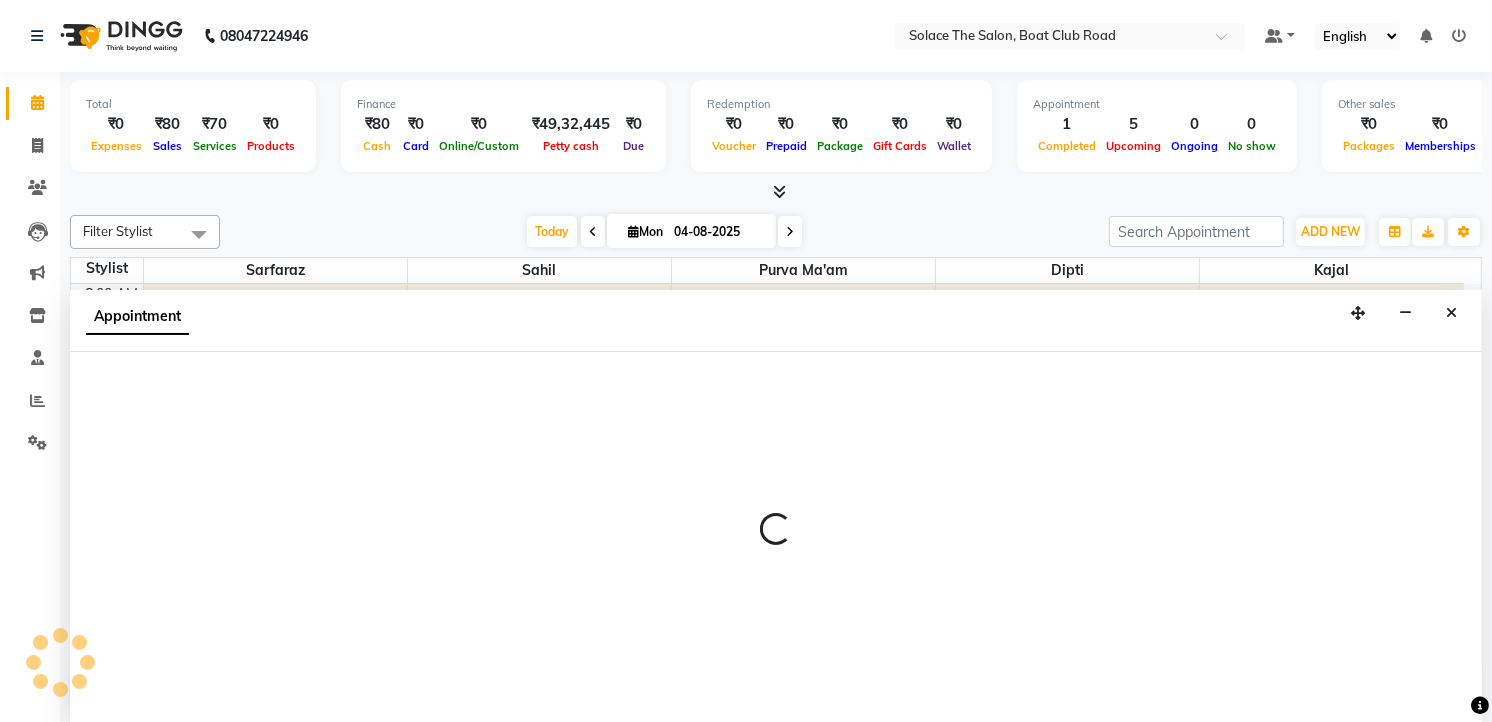 scroll, scrollTop: 1, scrollLeft: 0, axis: vertical 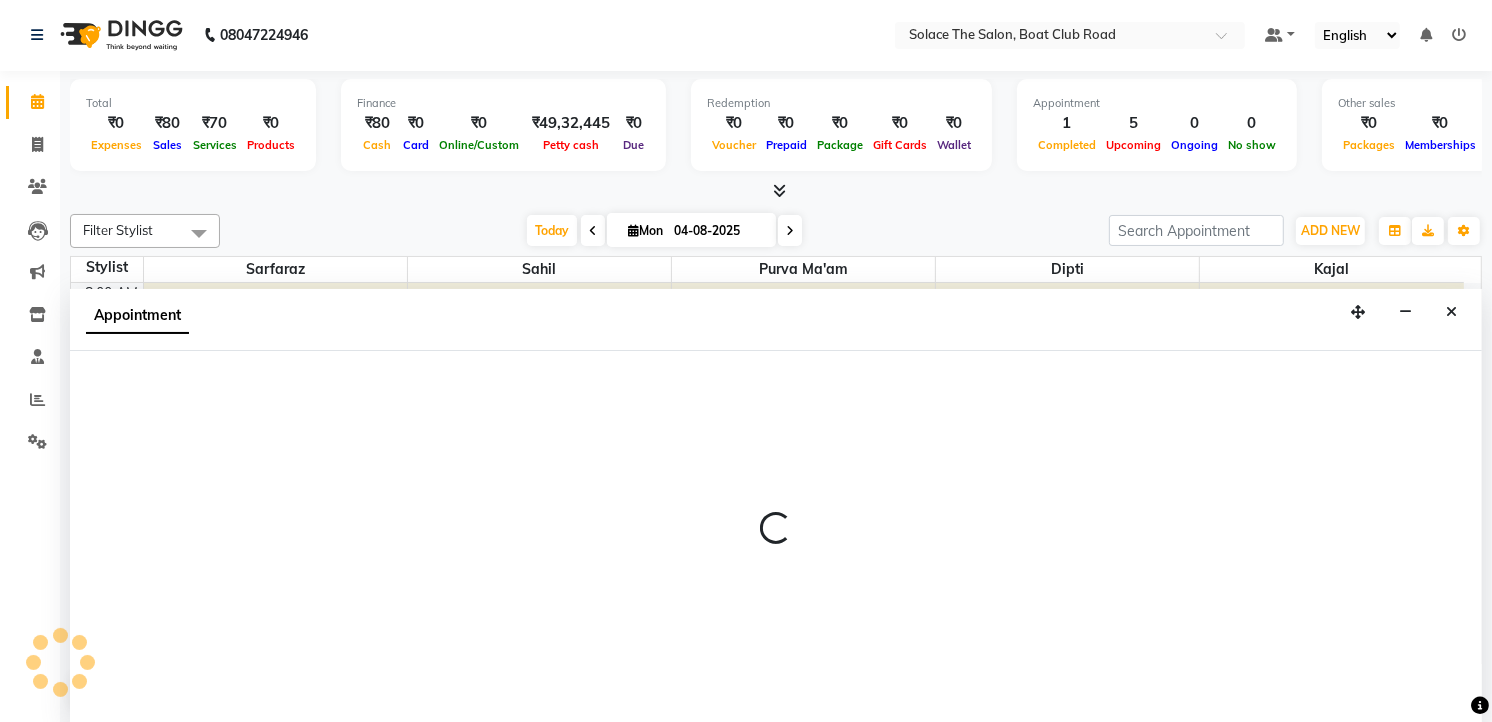 select on "74276" 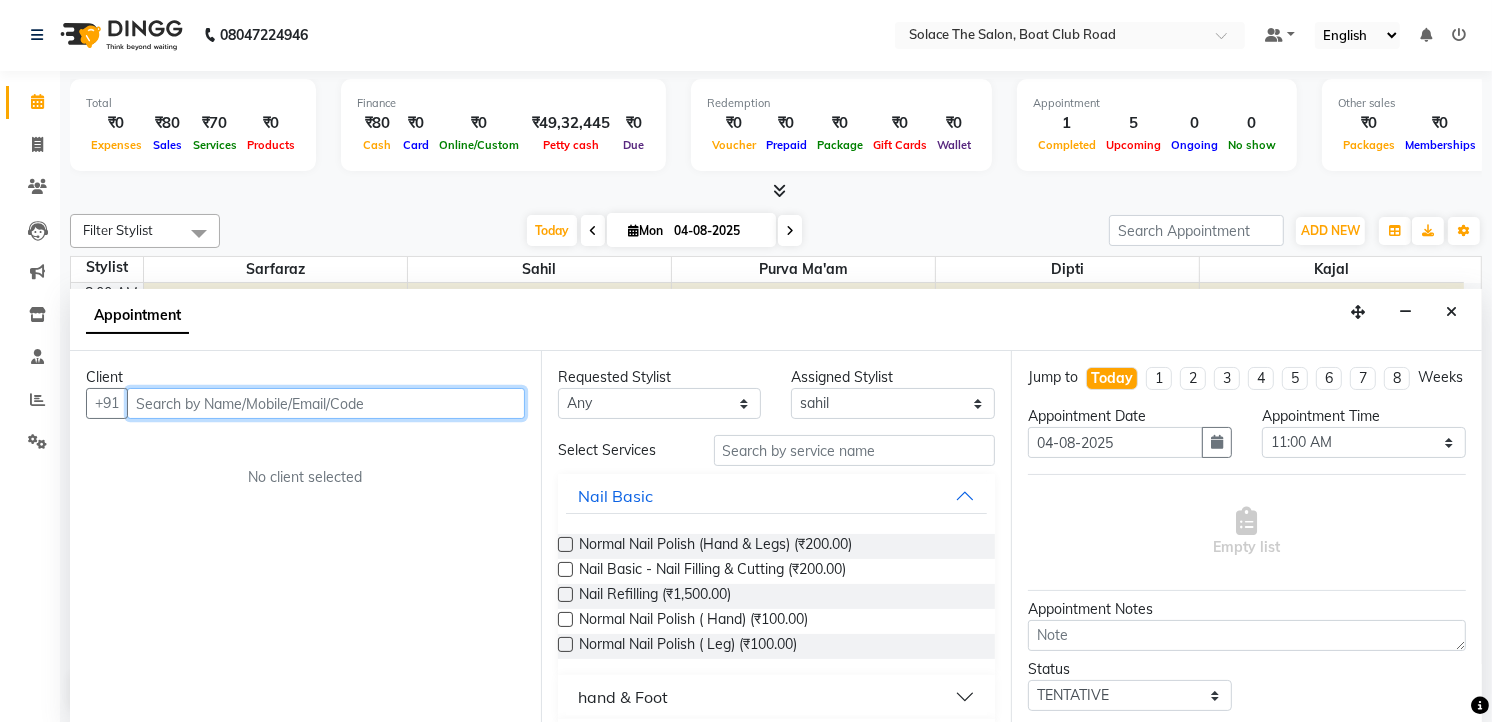 click at bounding box center (326, 403) 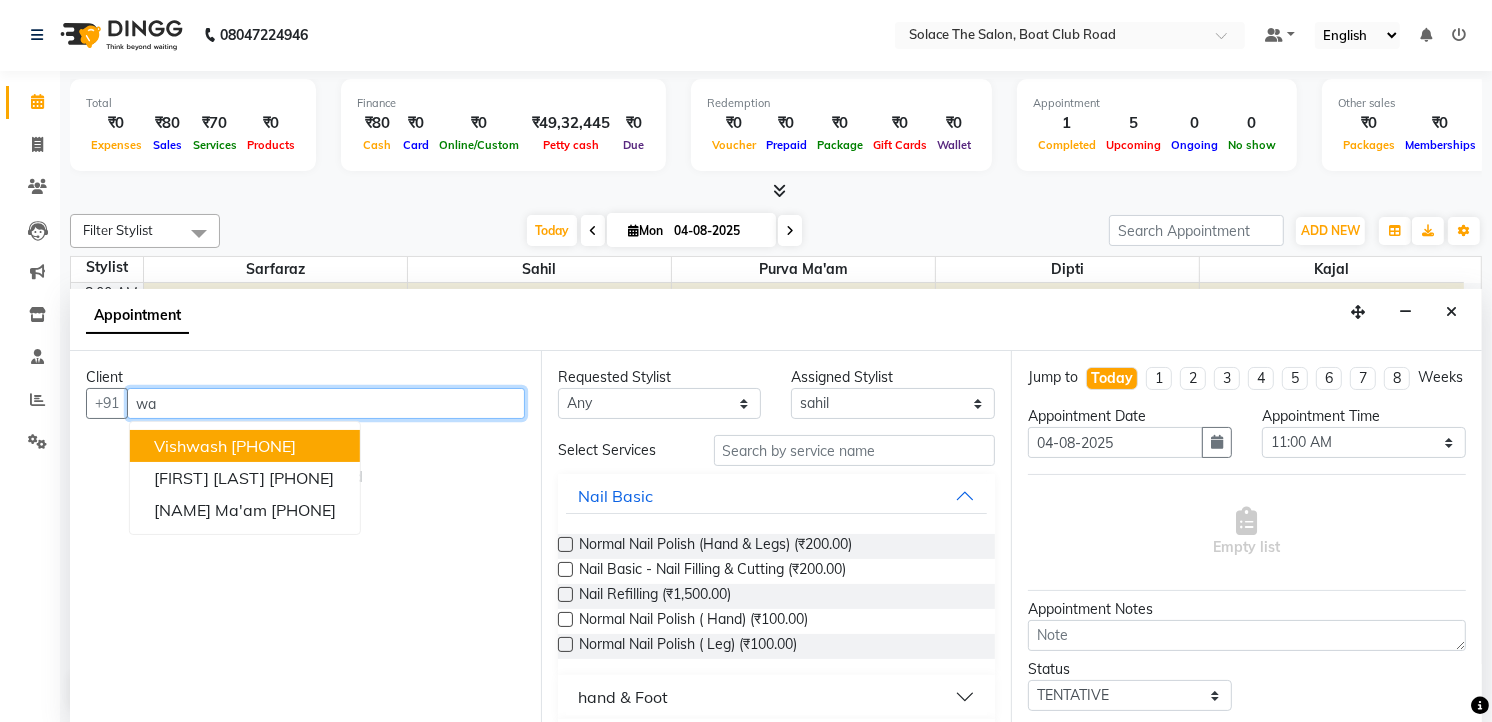 type on "w" 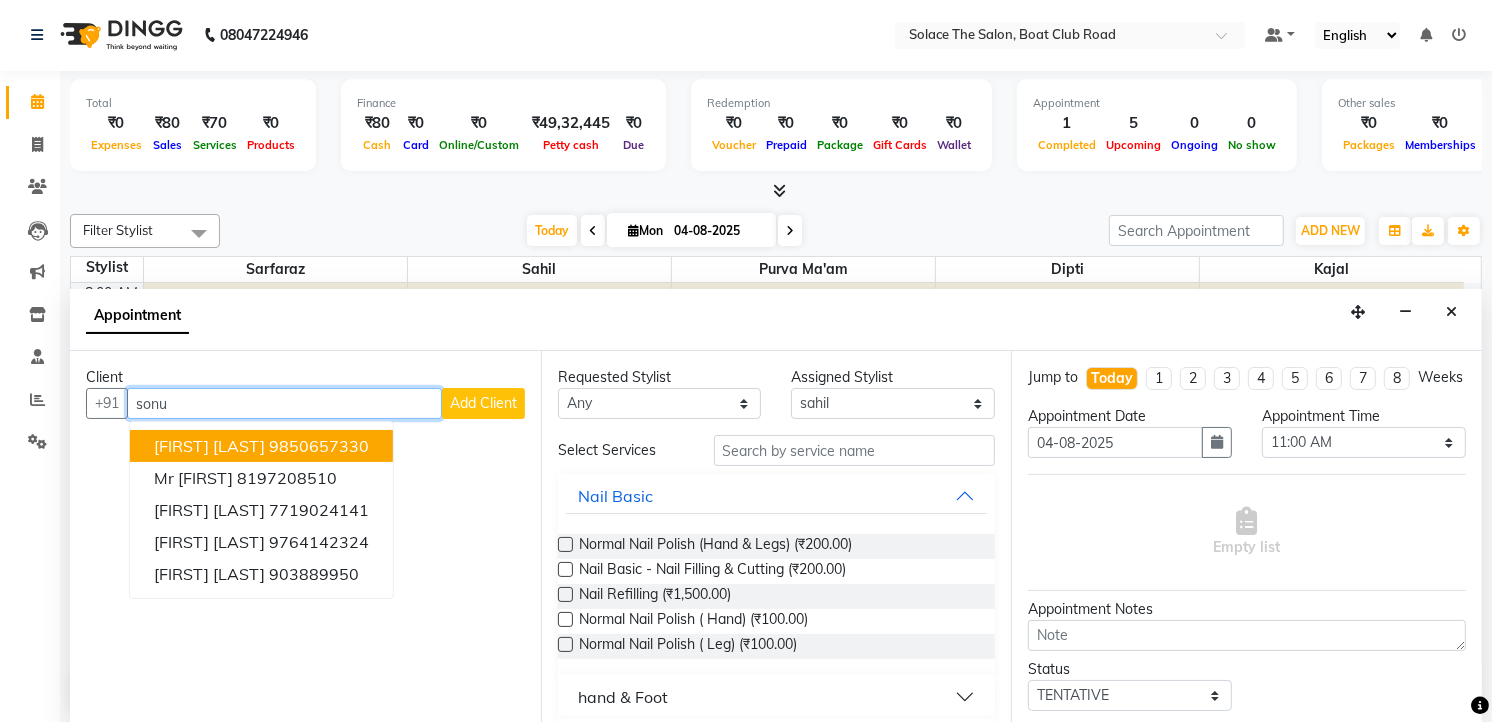 click on "9850657330" at bounding box center (319, 446) 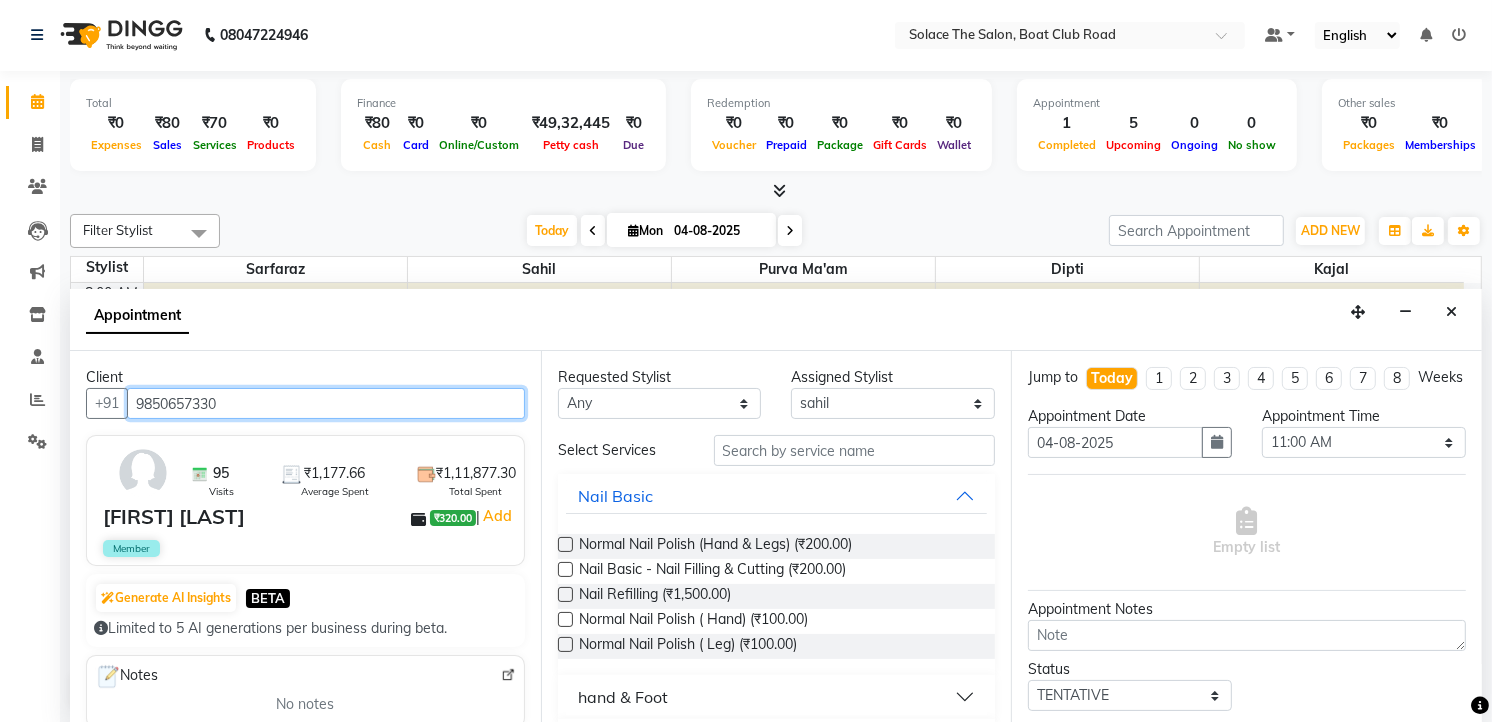 type on "9850657330" 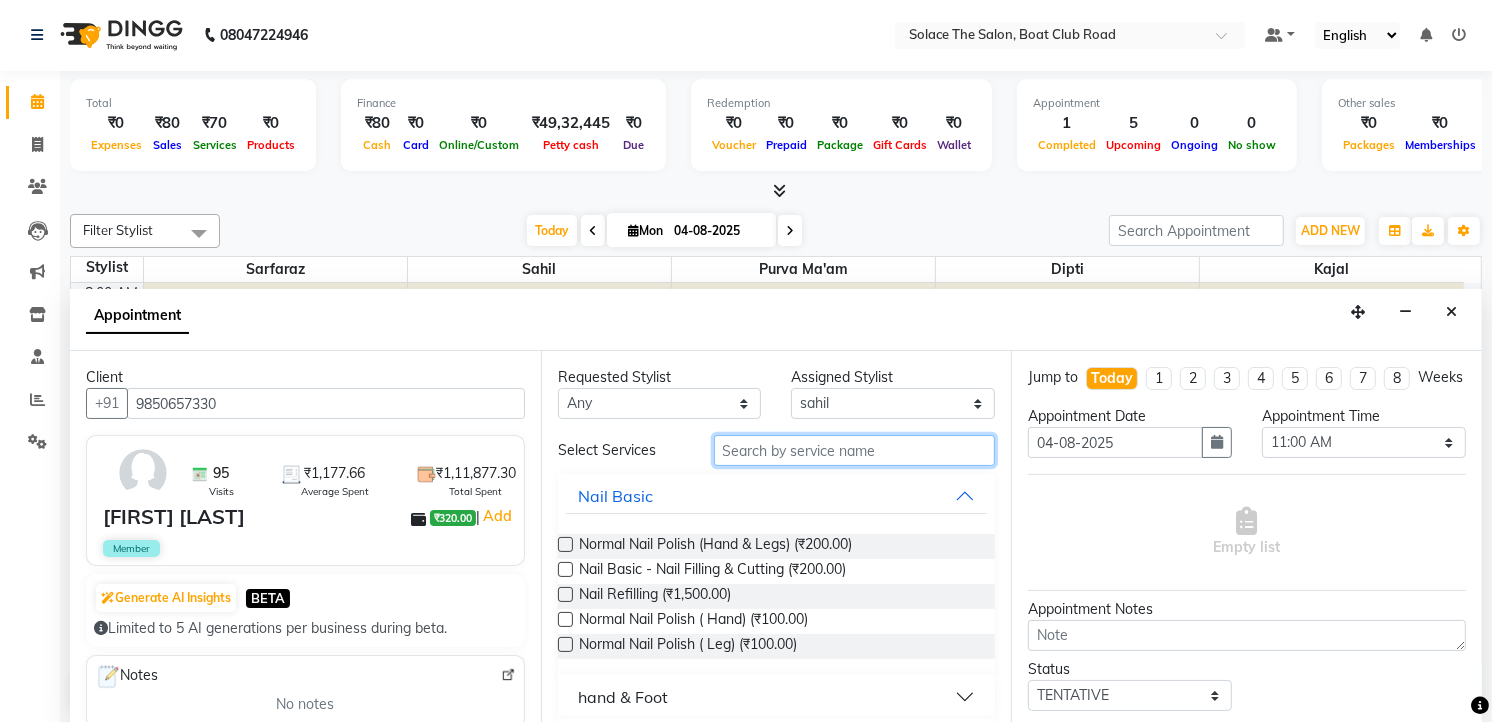 click at bounding box center [855, 450] 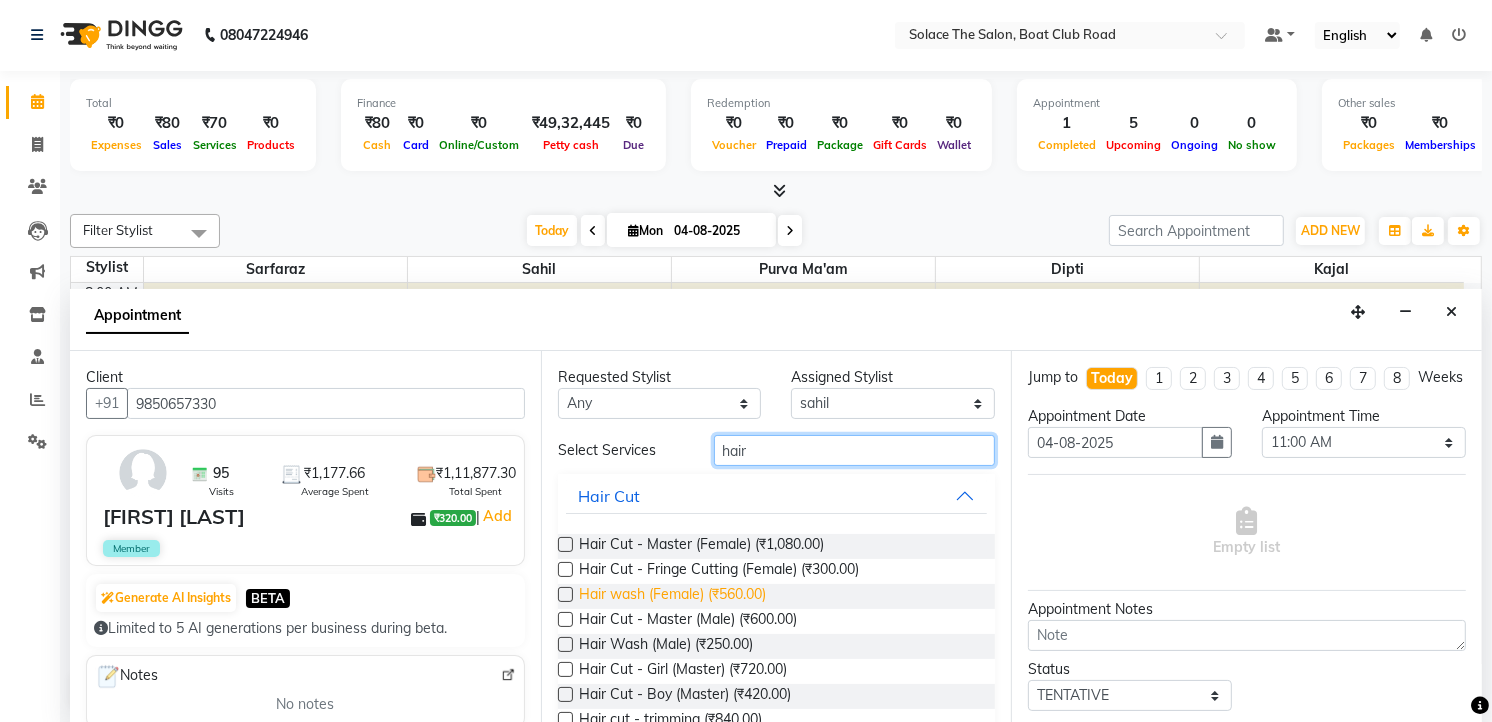 type on "hair" 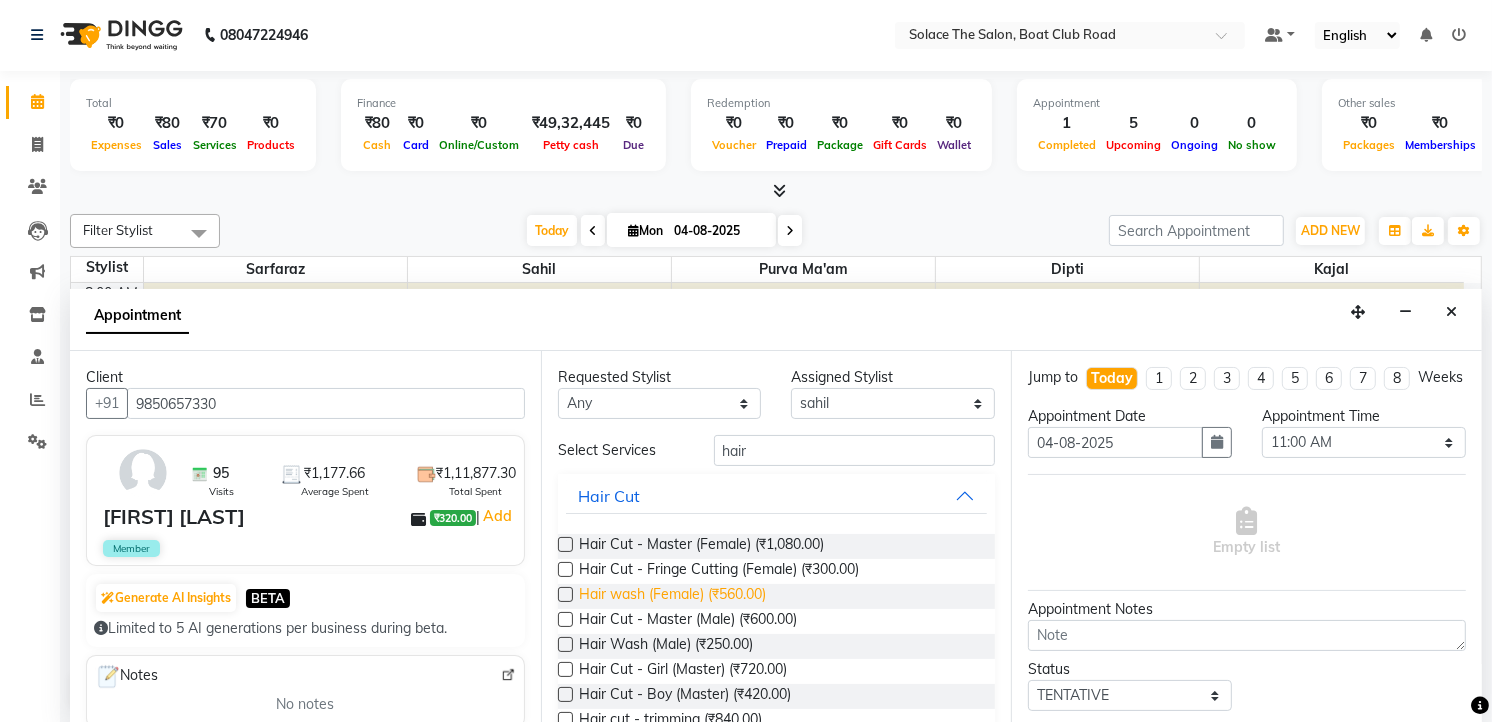 click on "Hair wash (Female) (₹560.00)" at bounding box center (672, 596) 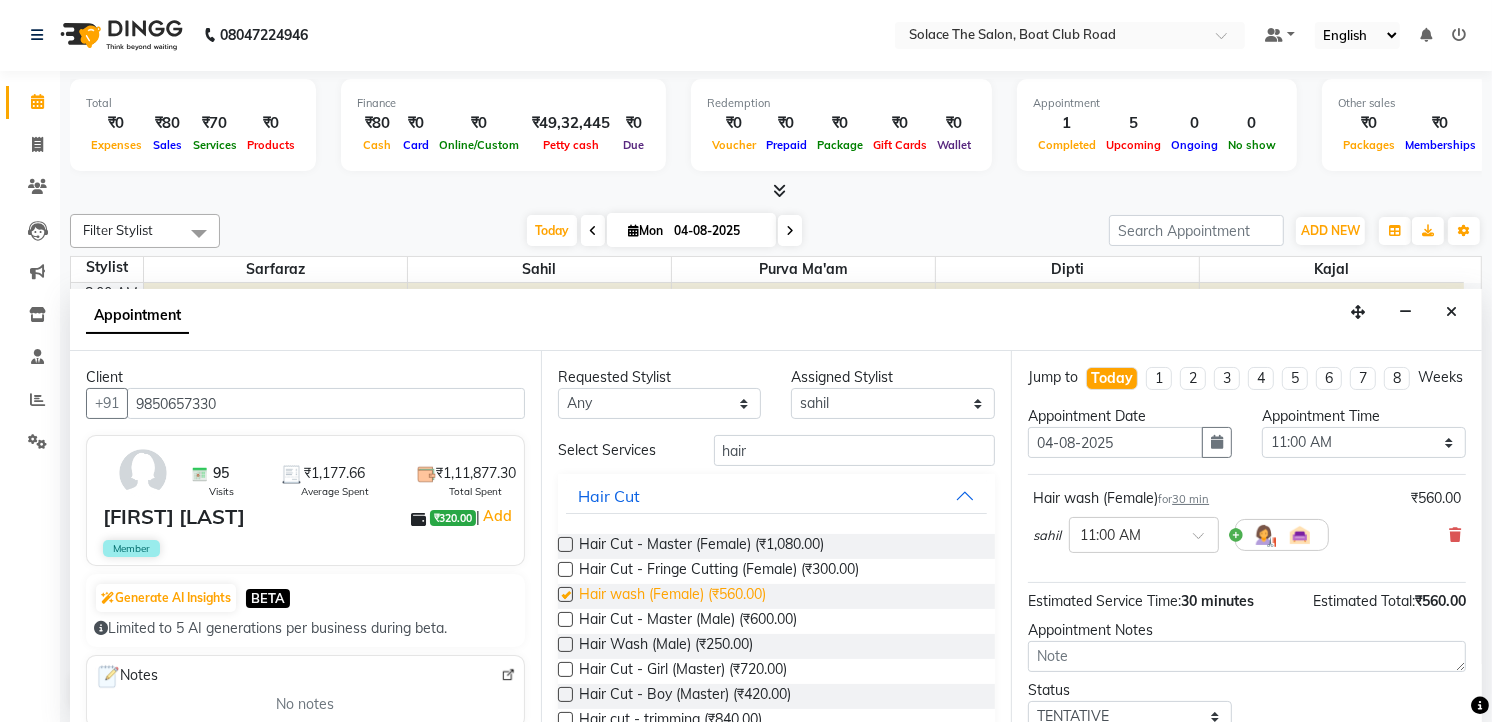 checkbox on "false" 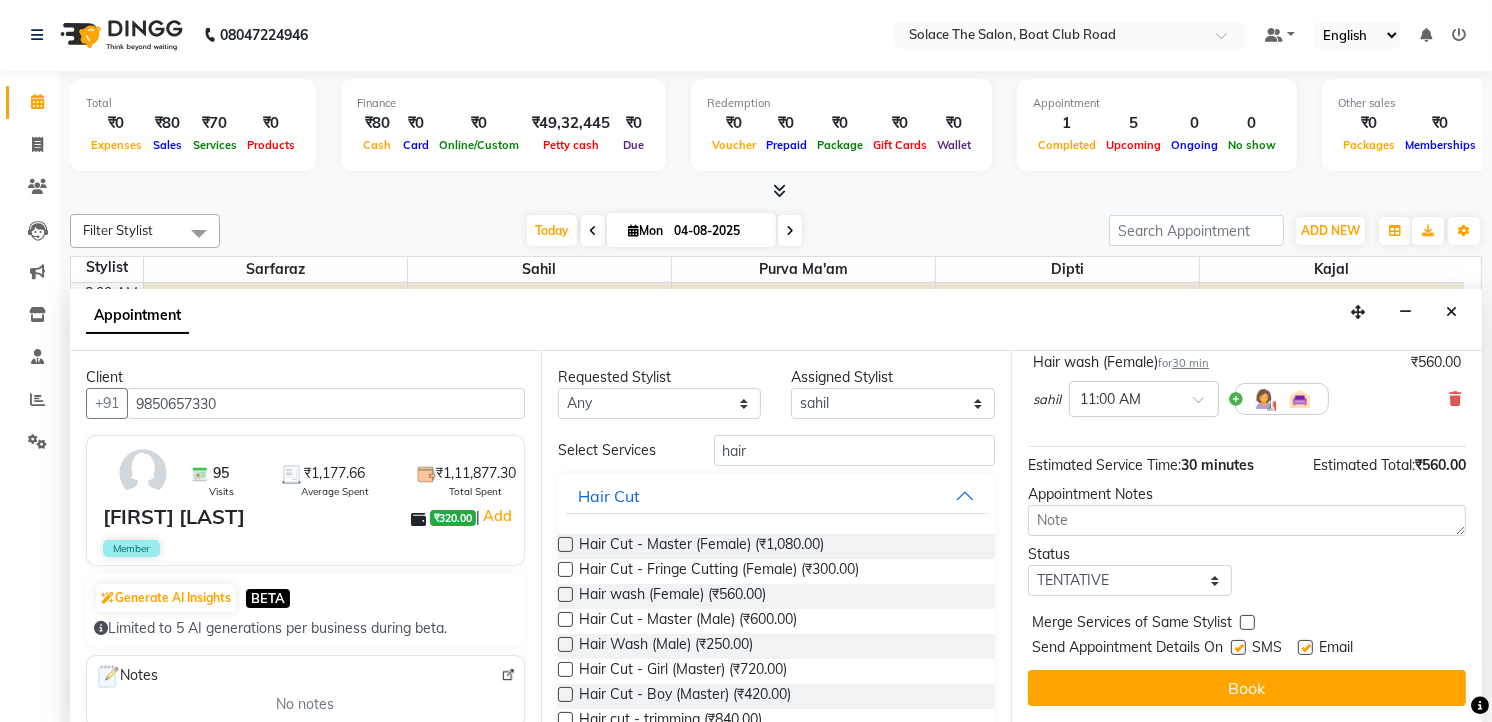 scroll, scrollTop: 154, scrollLeft: 0, axis: vertical 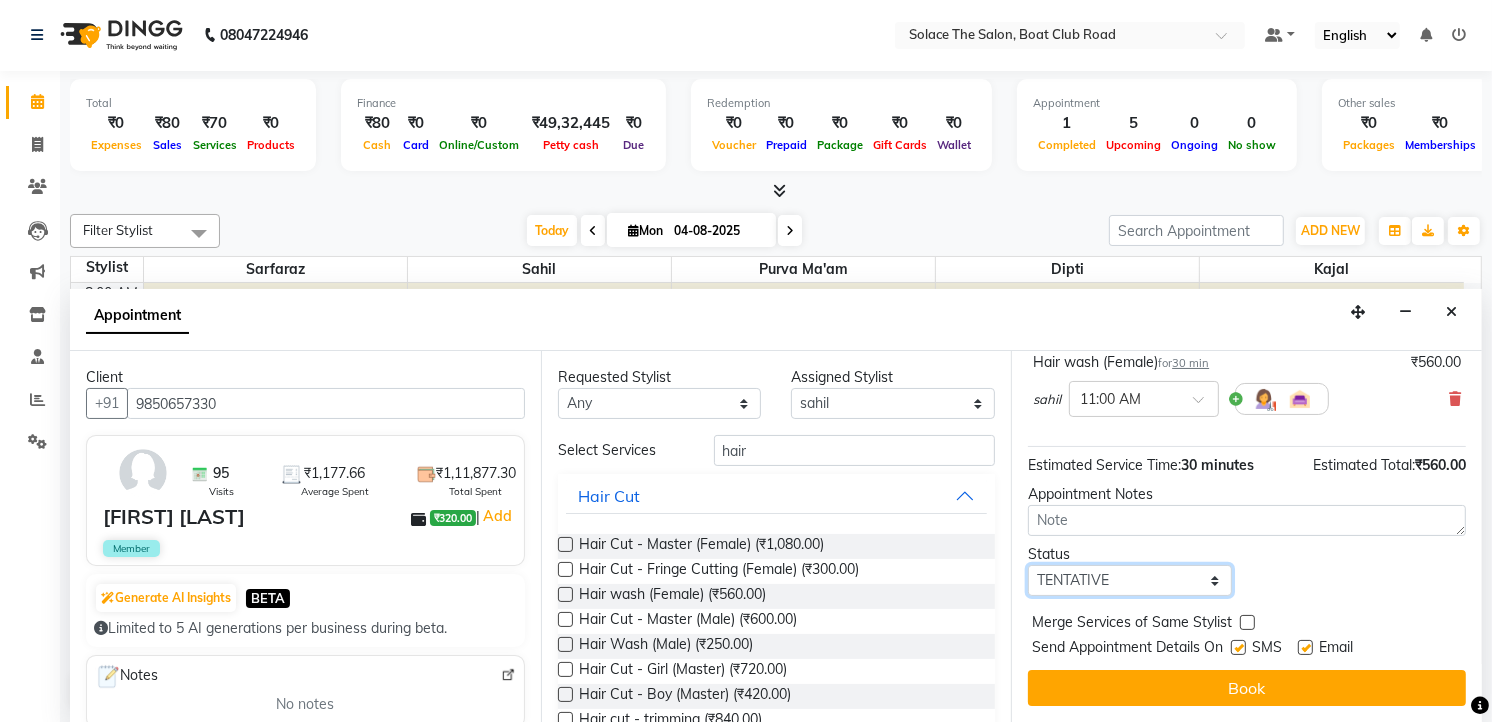 click on "Select TENTATIVE CONFIRM CHECK-IN UPCOMING" at bounding box center [1130, 580] 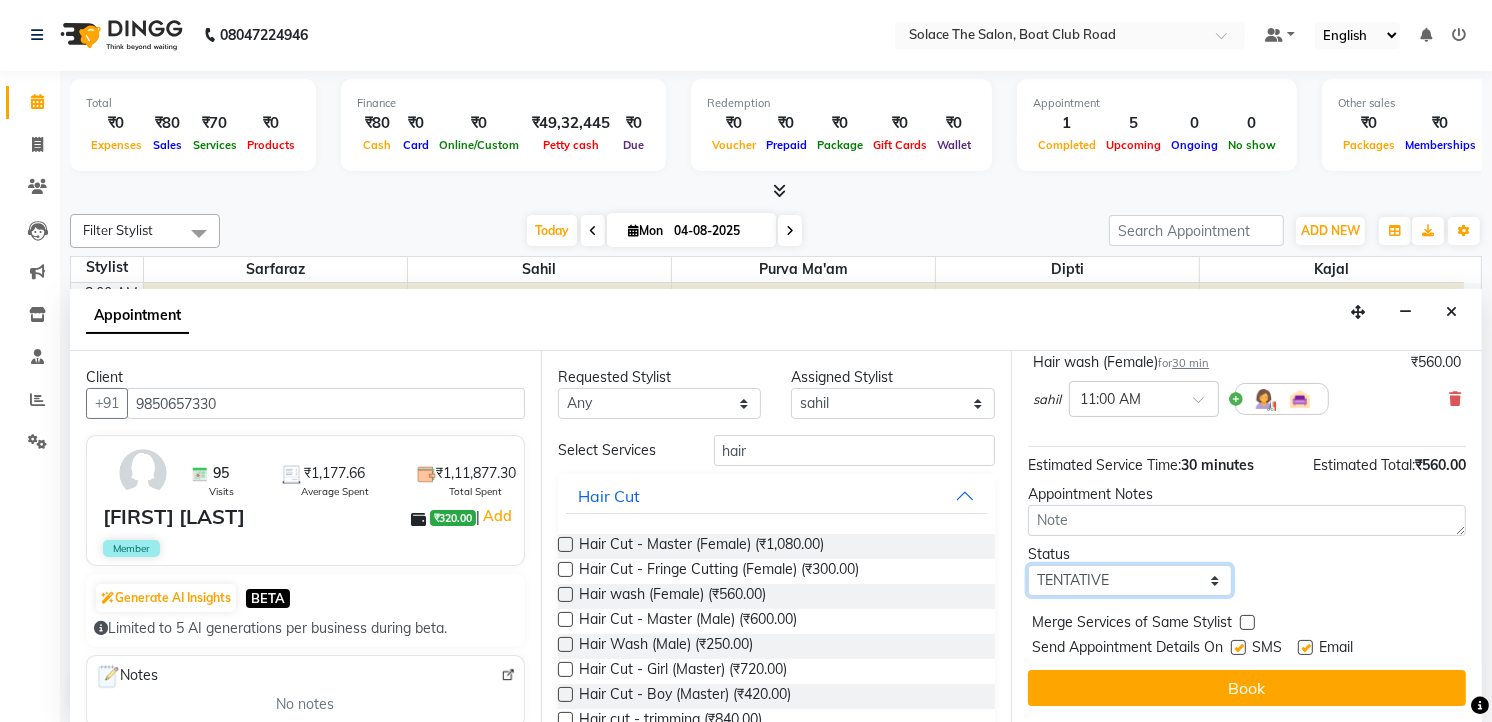 select on "confirm booking" 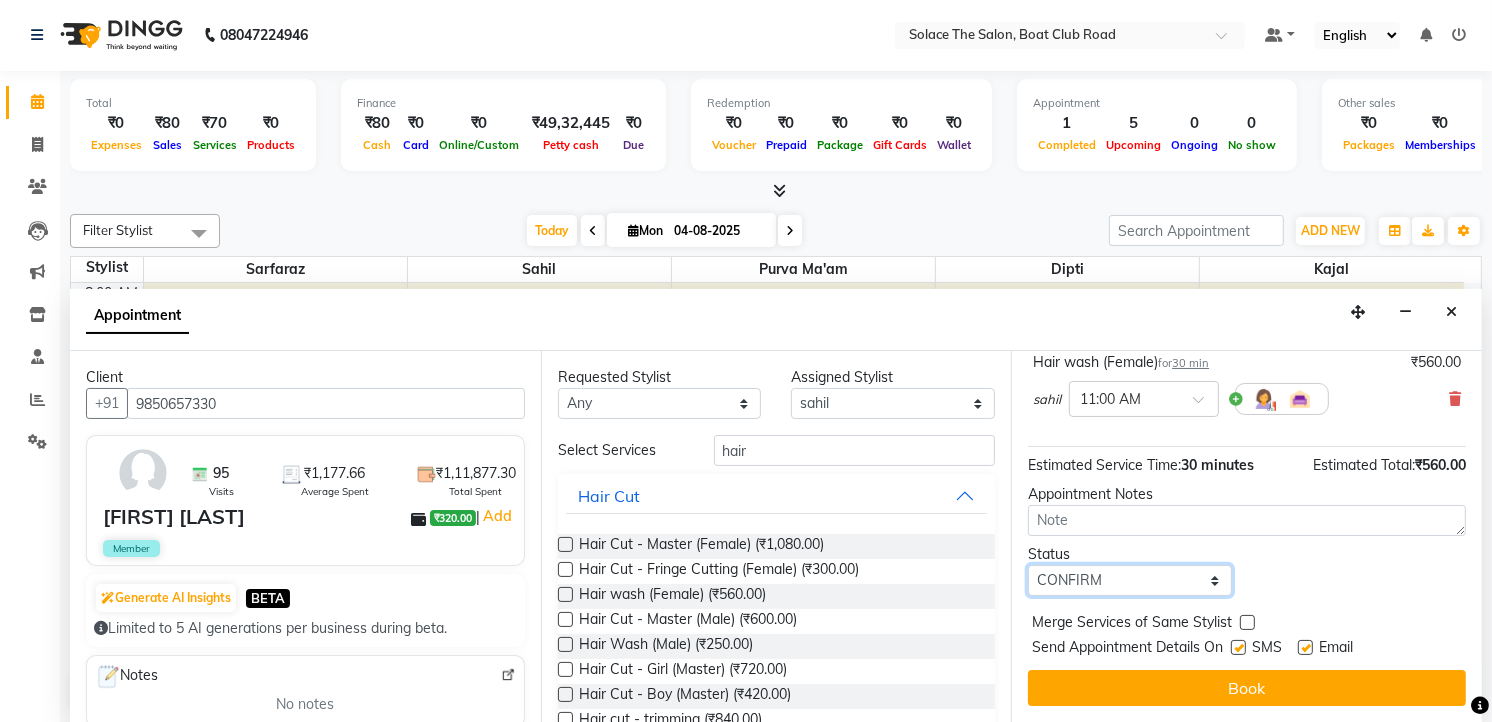 click on "Select TENTATIVE CONFIRM CHECK-IN UPCOMING" at bounding box center [1130, 580] 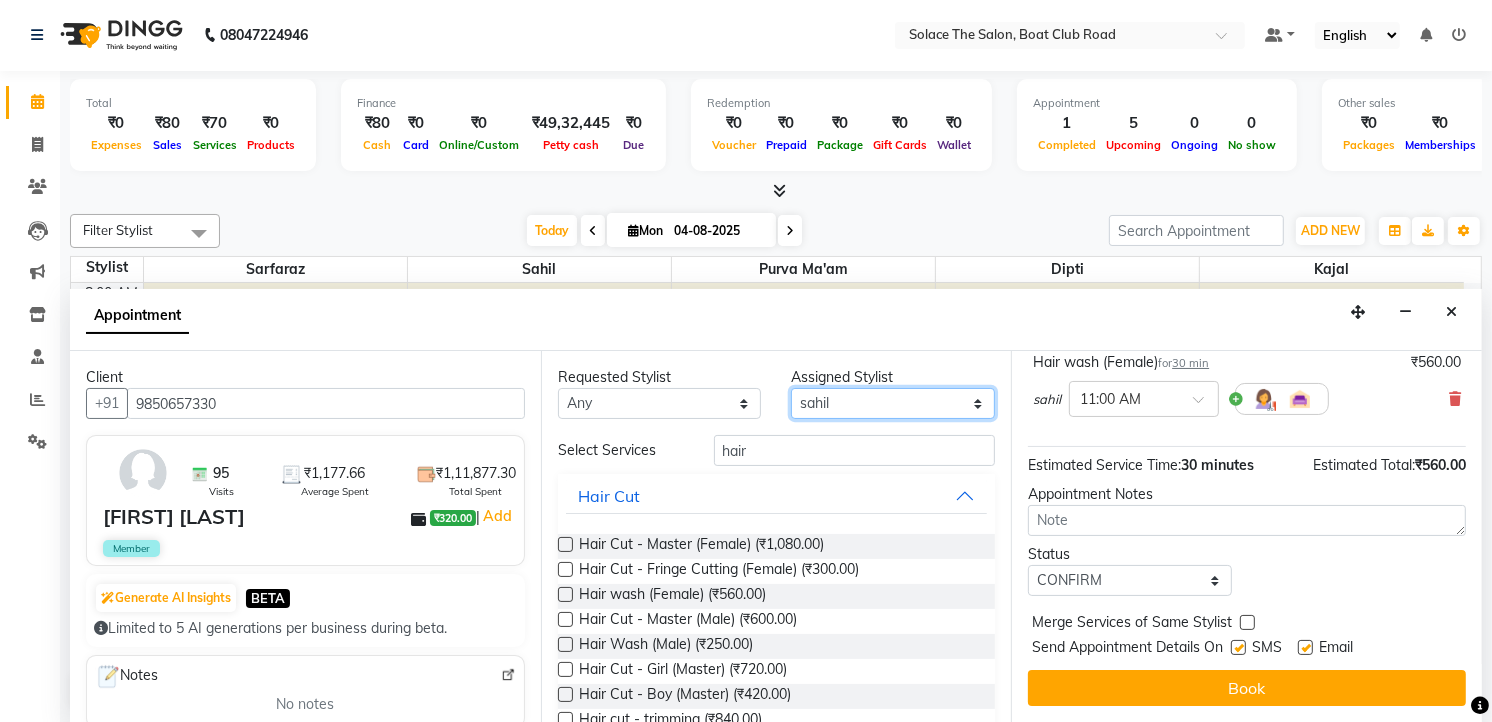 click on "Select [NAME] [NAME] [NAME] [NAME] Ma'Am [NAME] [NAME] [NAME] [NAME]" at bounding box center [893, 403] 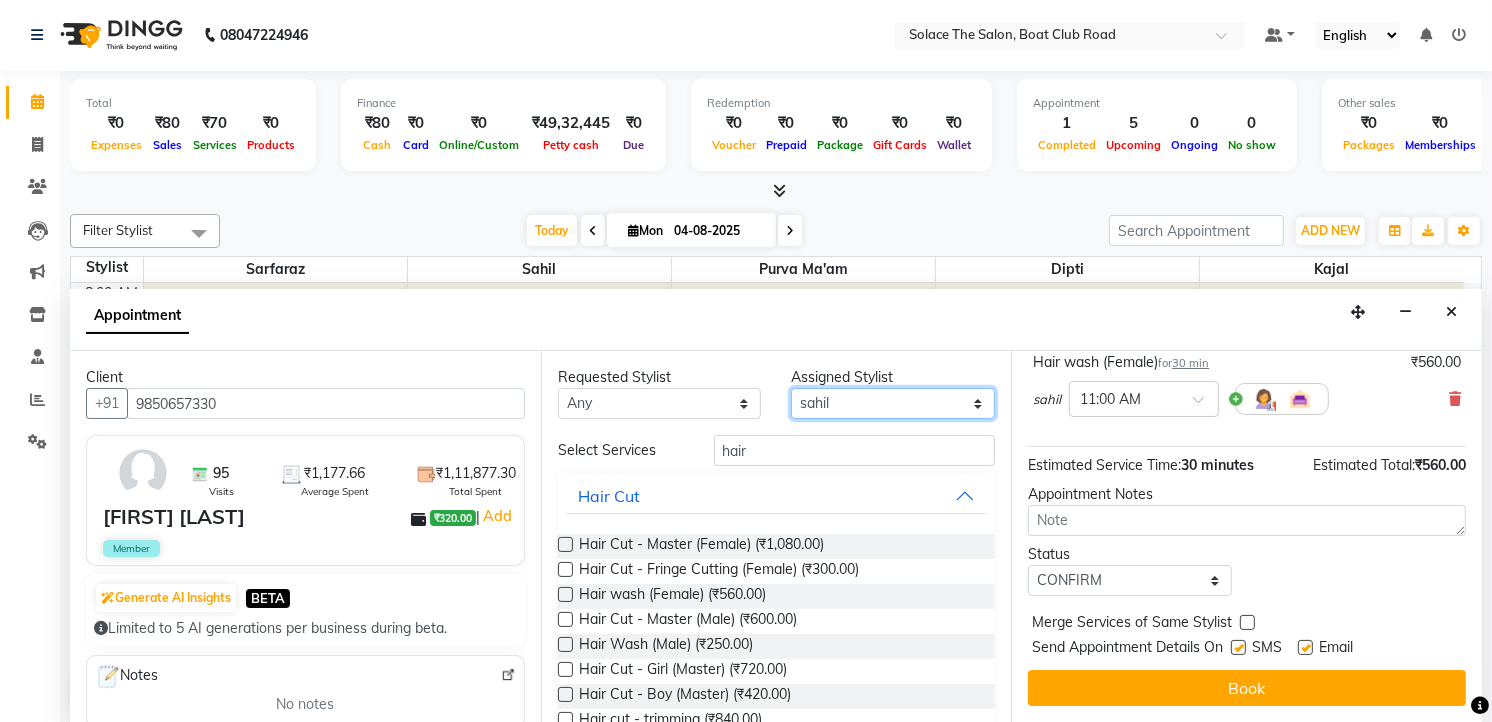 select on "9746" 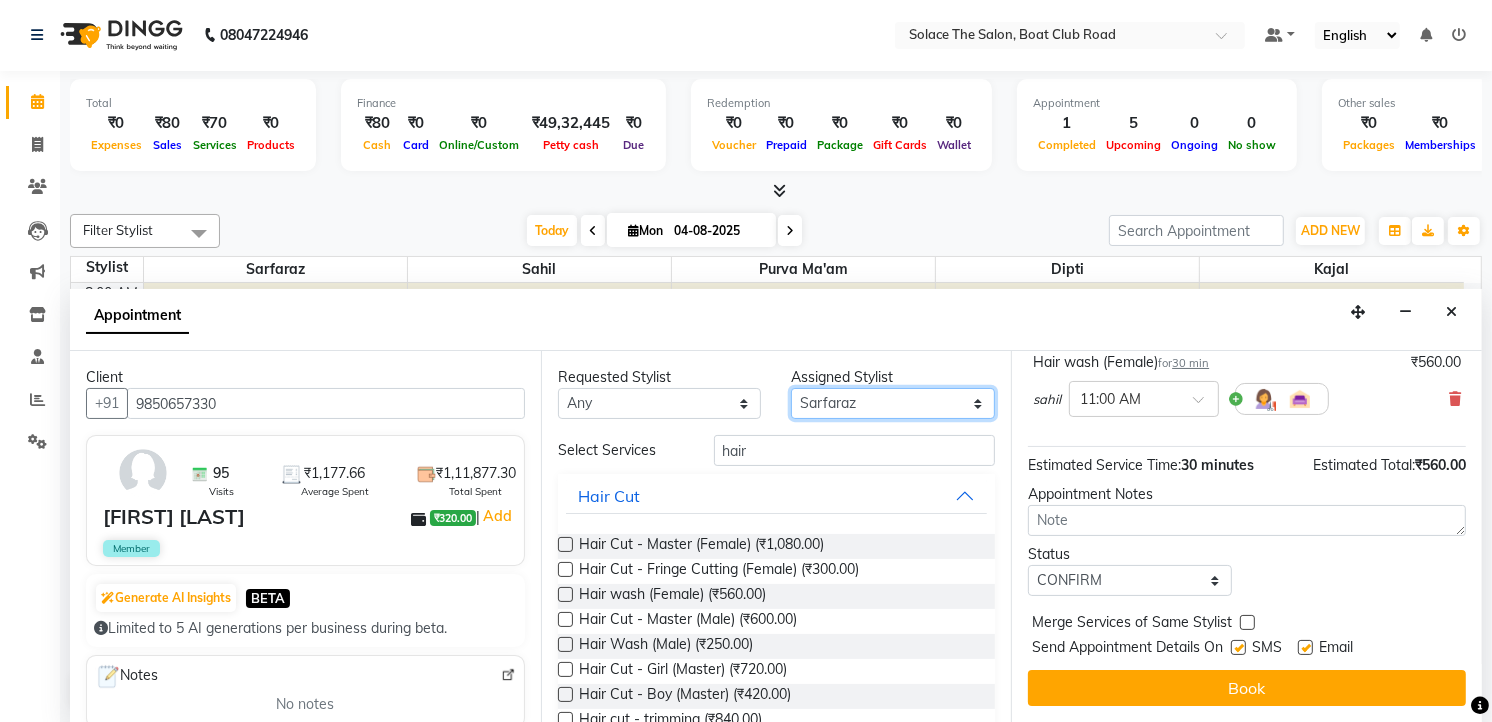 click on "Select [NAME] [NAME] [NAME] [NAME] Ma'Am [NAME] [NAME] [NAME] [NAME]" at bounding box center [893, 403] 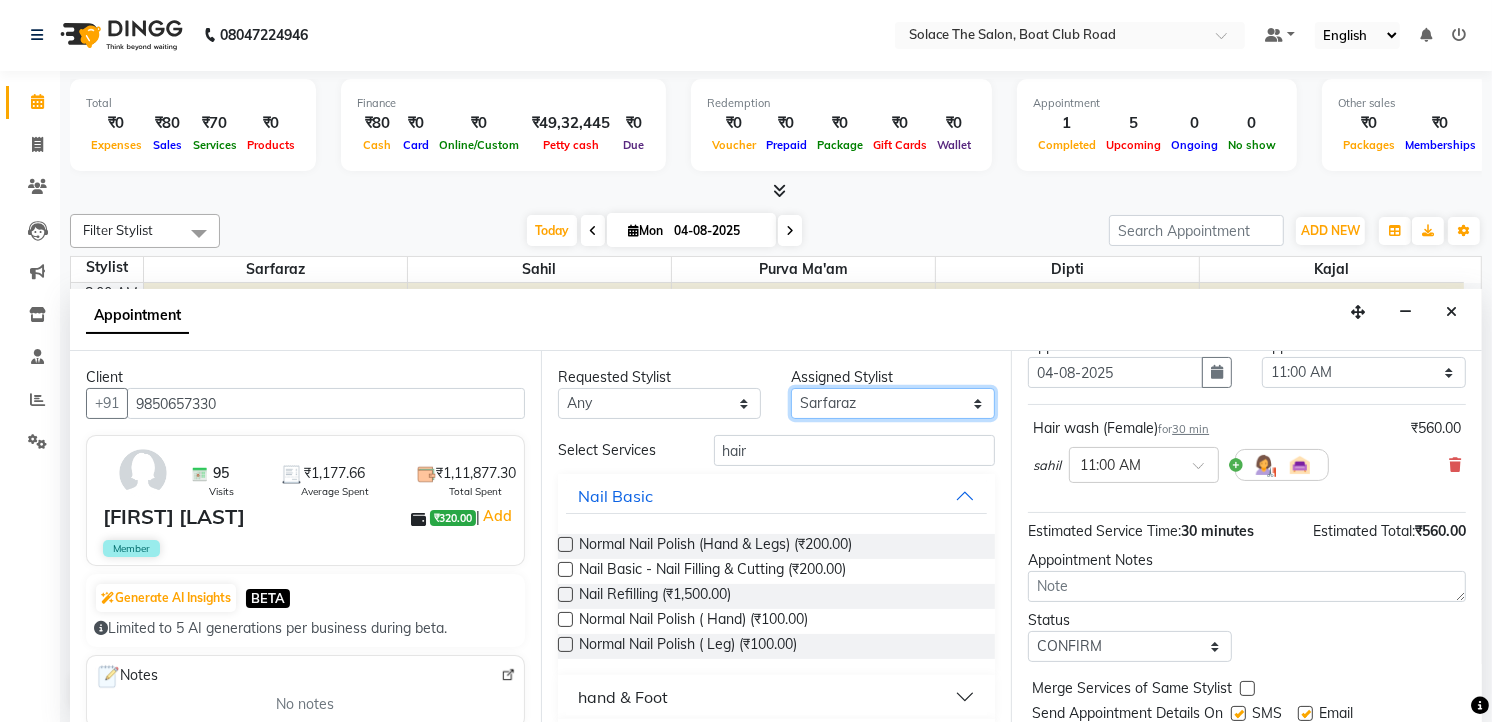scroll, scrollTop: 0, scrollLeft: 0, axis: both 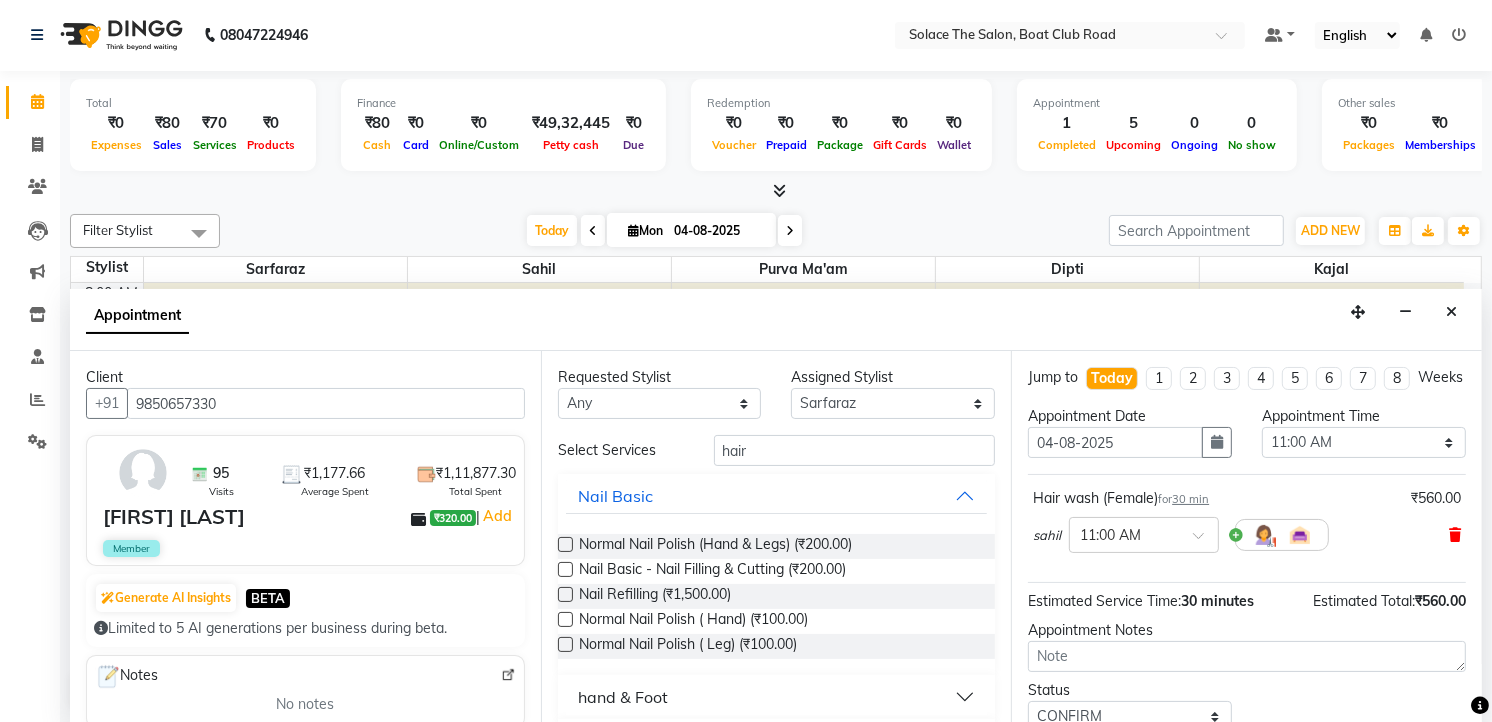 click at bounding box center (1455, 535) 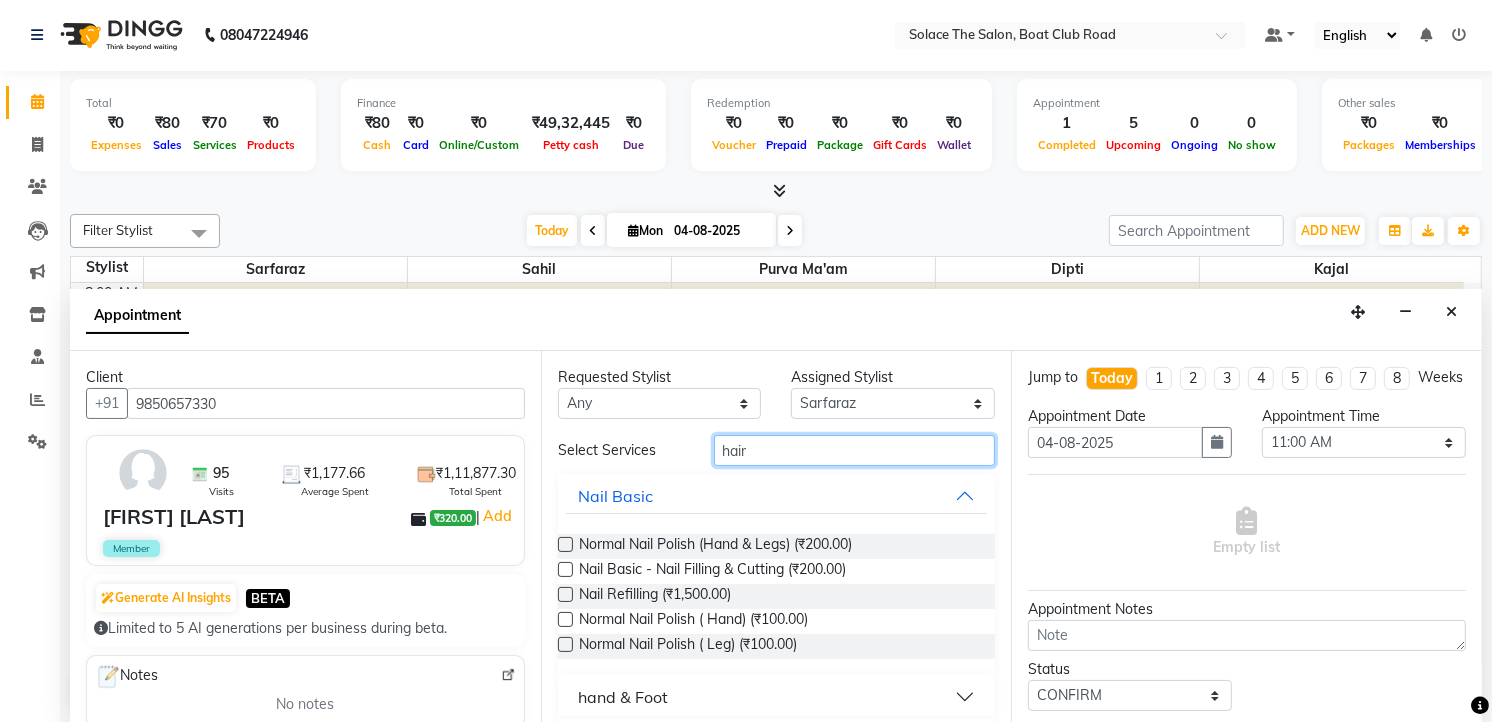 click on "hair" at bounding box center [855, 450] 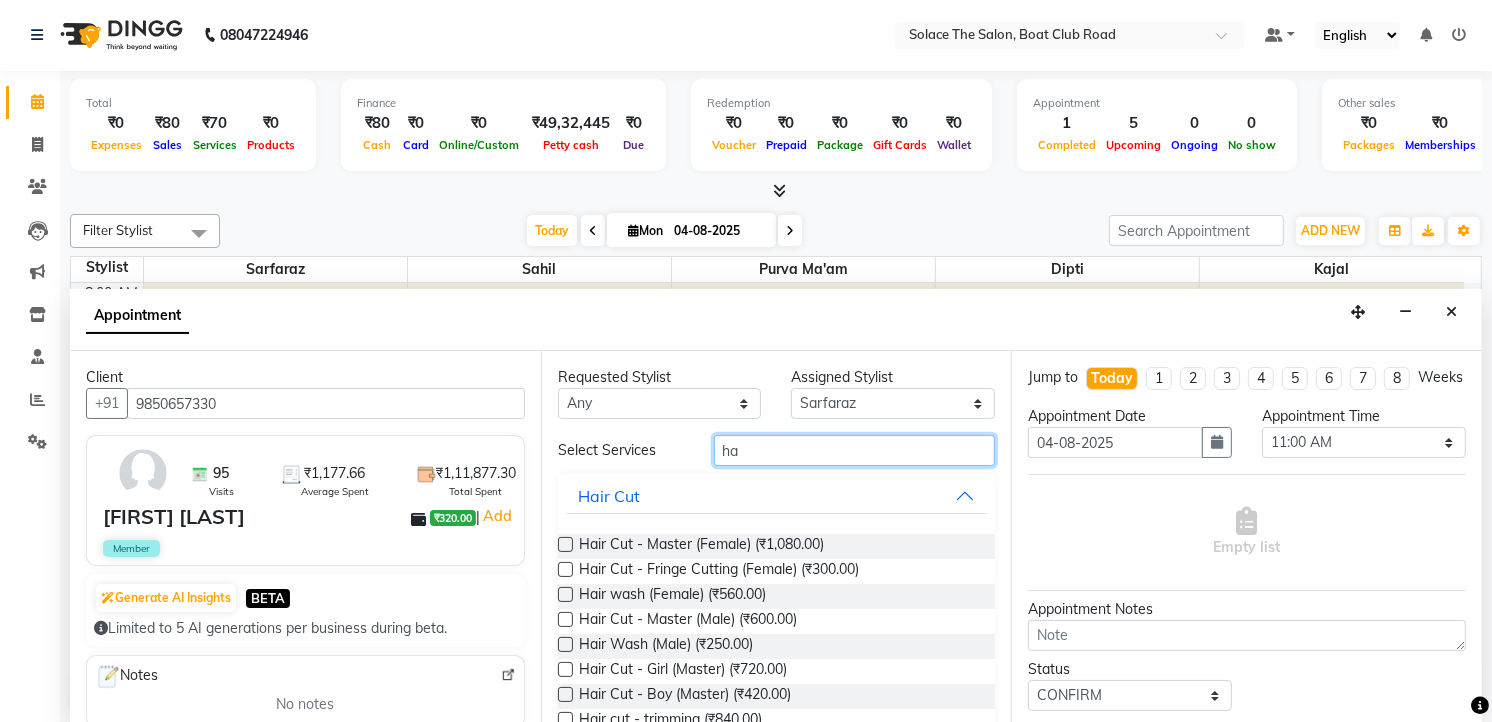 type on "h" 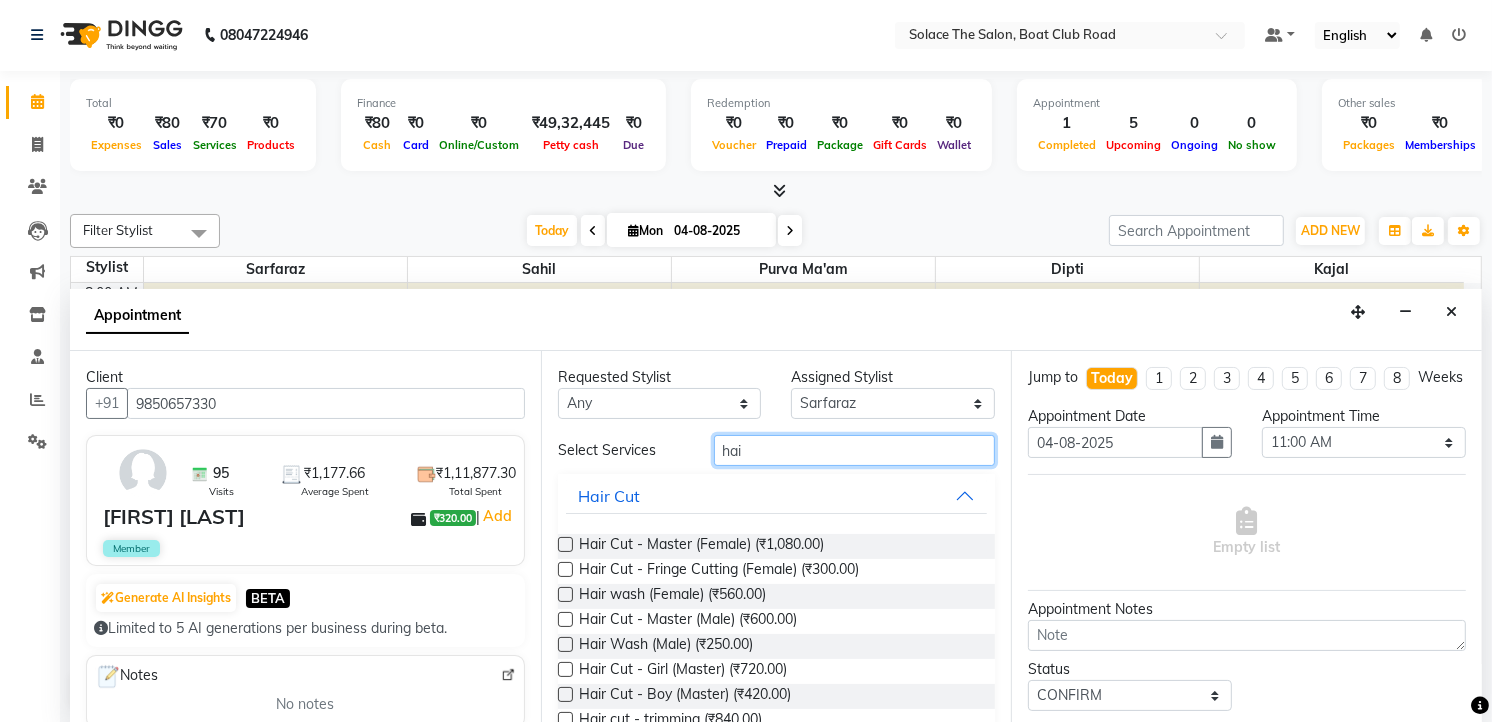 type on "hair" 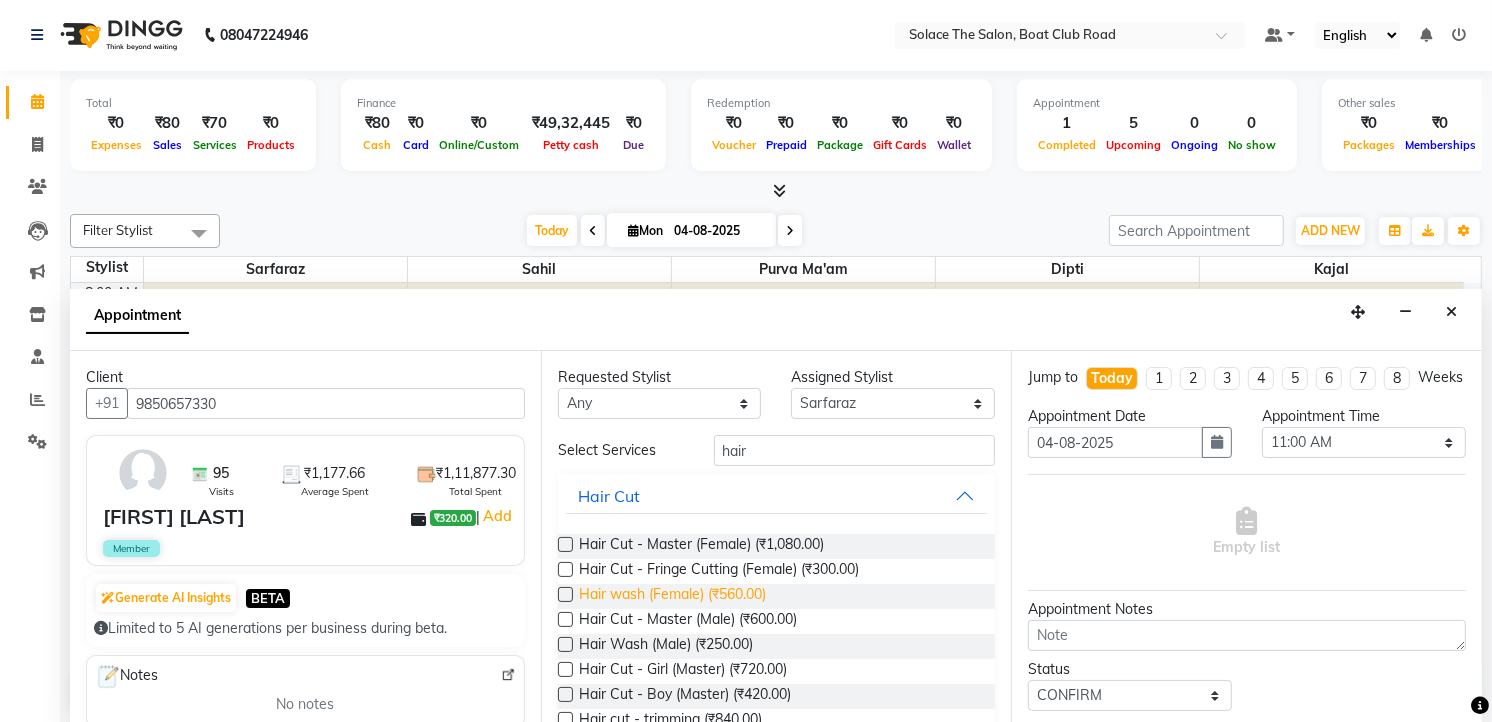 click on "Hair wash (Female) (₹560.00)" at bounding box center (672, 596) 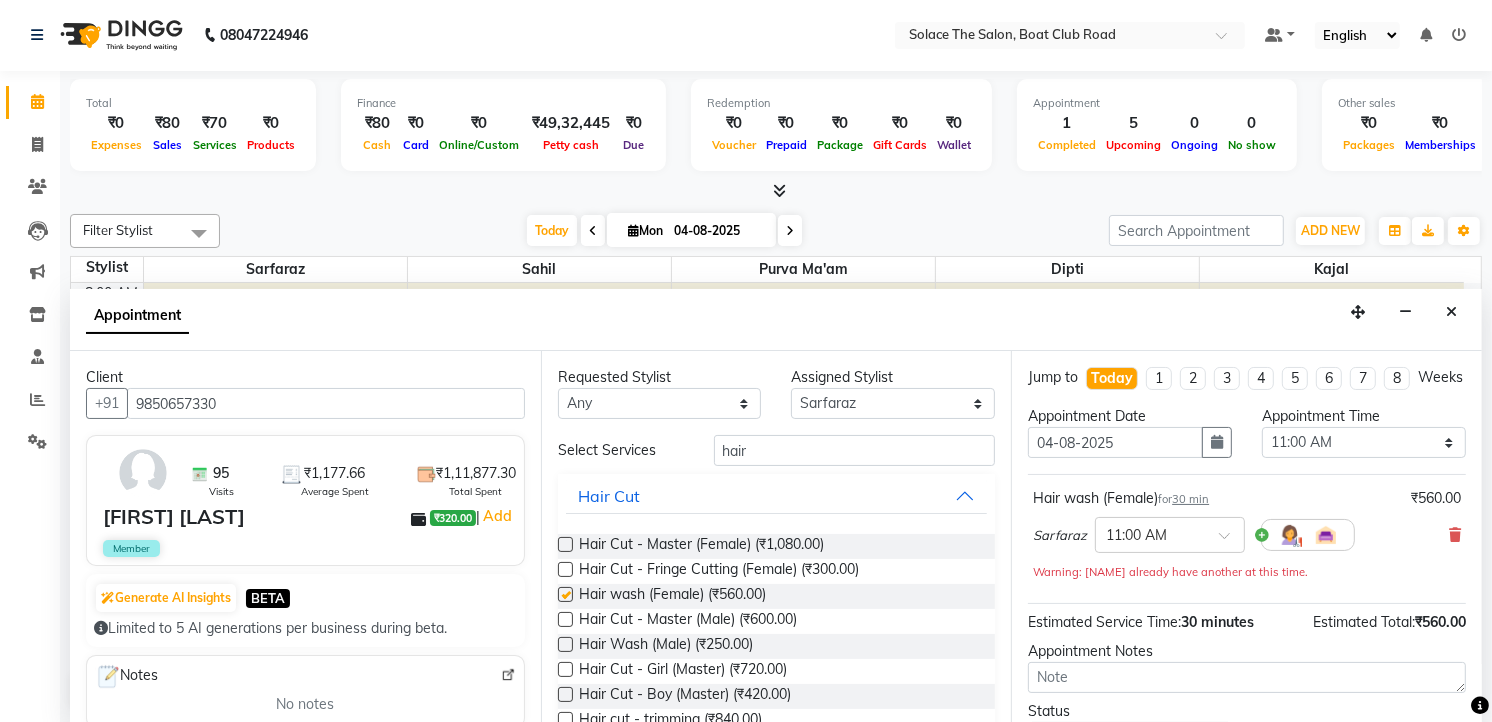 checkbox on "false" 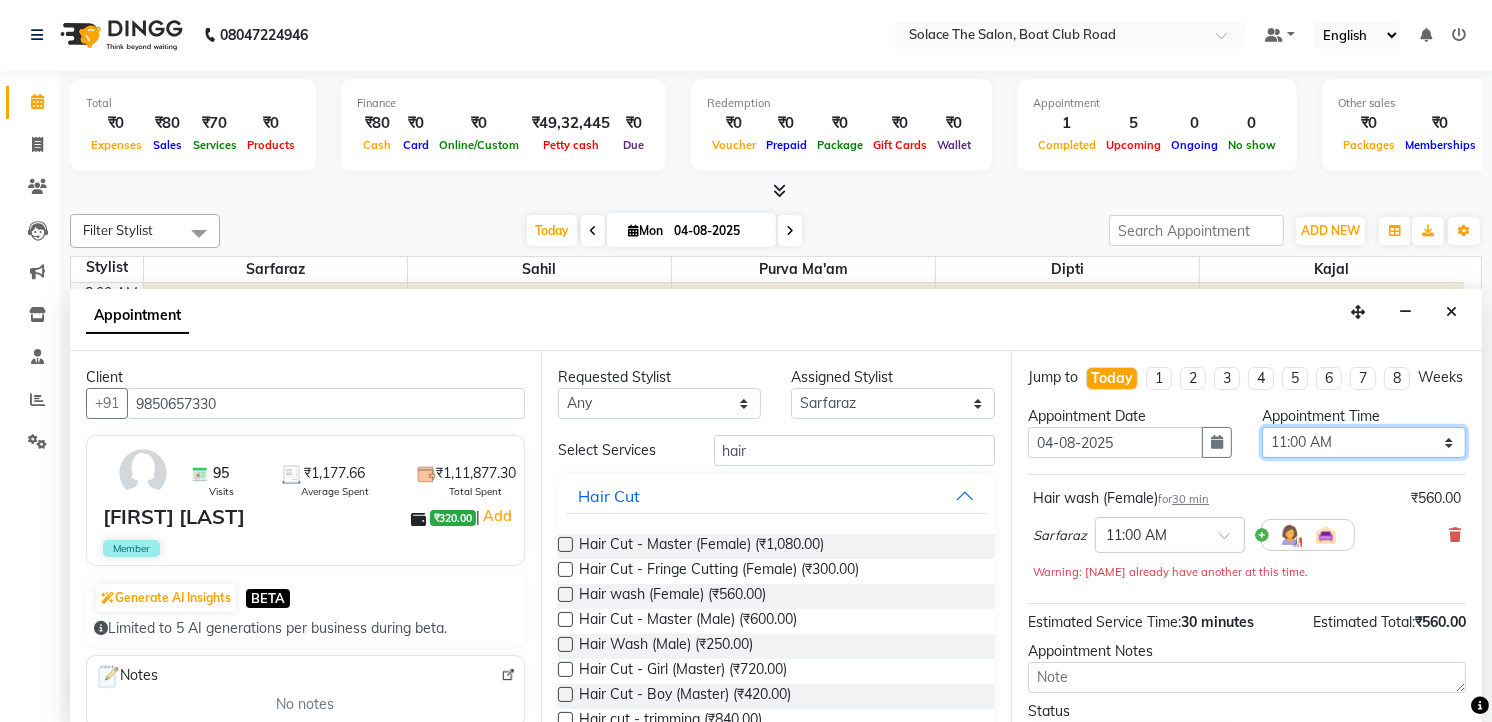 click on "Select 09:00 AM 09:15 AM 09:30 AM 09:45 AM 10:00 AM 10:15 AM 10:30 AM 10:45 AM 11:00 AM 11:15 AM 11:30 AM 11:45 AM 12:00 PM 12:15 PM 12:30 PM 12:45 PM 01:00 PM 01:15 PM 01:30 PM 01:45 PM 02:00 PM 02:15 PM 02:30 PM 02:45 PM 03:00 PM 03:15 PM 03:30 PM 03:45 PM 04:00 PM 04:15 PM 04:30 PM 04:45 PM 05:00 PM 05:15 PM 05:30 PM 05:45 PM 06:00 PM 06:15 PM 06:30 PM 06:45 PM 07:00 PM 07:15 PM 07:30 PM 07:45 PM 08:00 PM 08:15 PM 08:30 PM 08:45 PM 09:00 PM" at bounding box center [1364, 442] 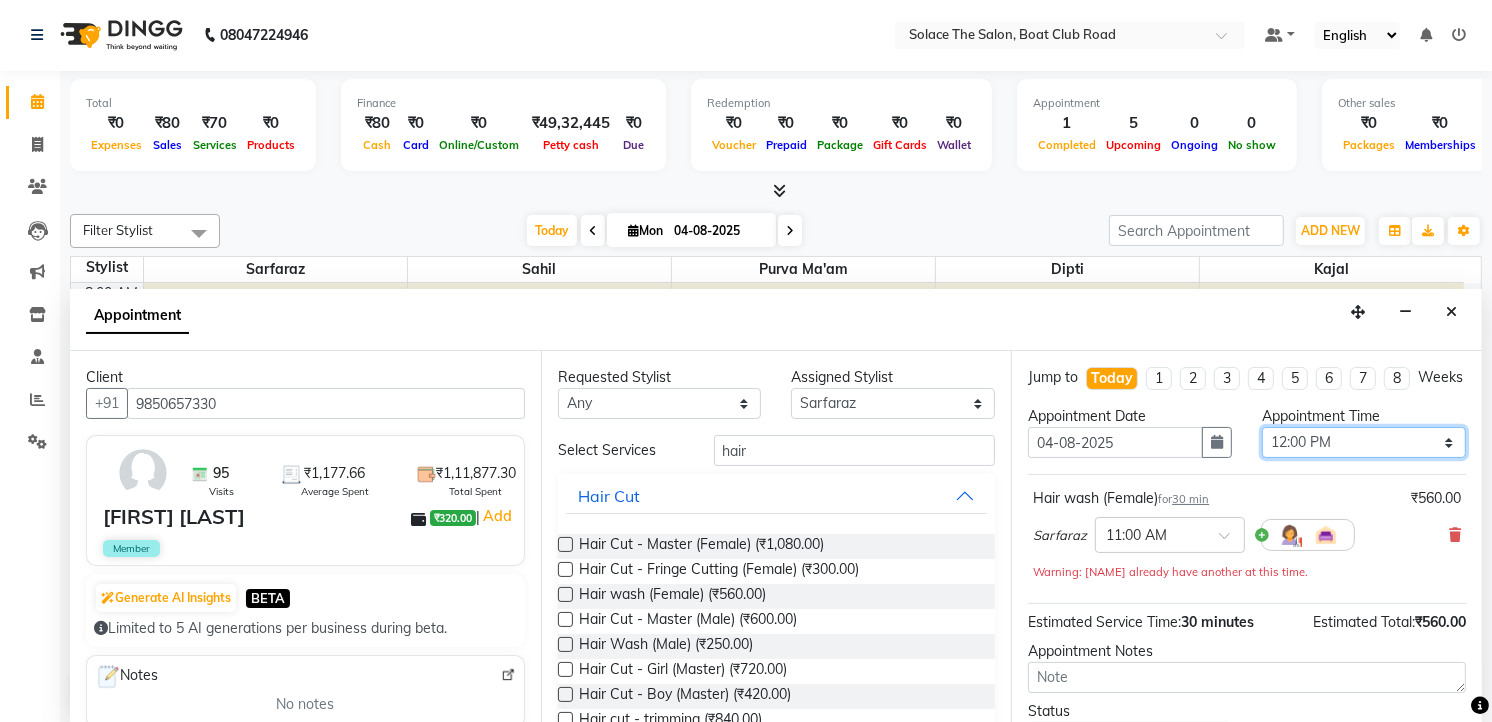 click on "Select 09:00 AM 09:15 AM 09:30 AM 09:45 AM 10:00 AM 10:15 AM 10:30 AM 10:45 AM 11:00 AM 11:15 AM 11:30 AM 11:45 AM 12:00 PM 12:15 PM 12:30 PM 12:45 PM 01:00 PM 01:15 PM 01:30 PM 01:45 PM 02:00 PM 02:15 PM 02:30 PM 02:45 PM 03:00 PM 03:15 PM 03:30 PM 03:45 PM 04:00 PM 04:15 PM 04:30 PM 04:45 PM 05:00 PM 05:15 PM 05:30 PM 05:45 PM 06:00 PM 06:15 PM 06:30 PM 06:45 PM 07:00 PM 07:15 PM 07:30 PM 07:45 PM 08:00 PM 08:15 PM 08:30 PM 08:45 PM 09:00 PM" at bounding box center (1364, 442) 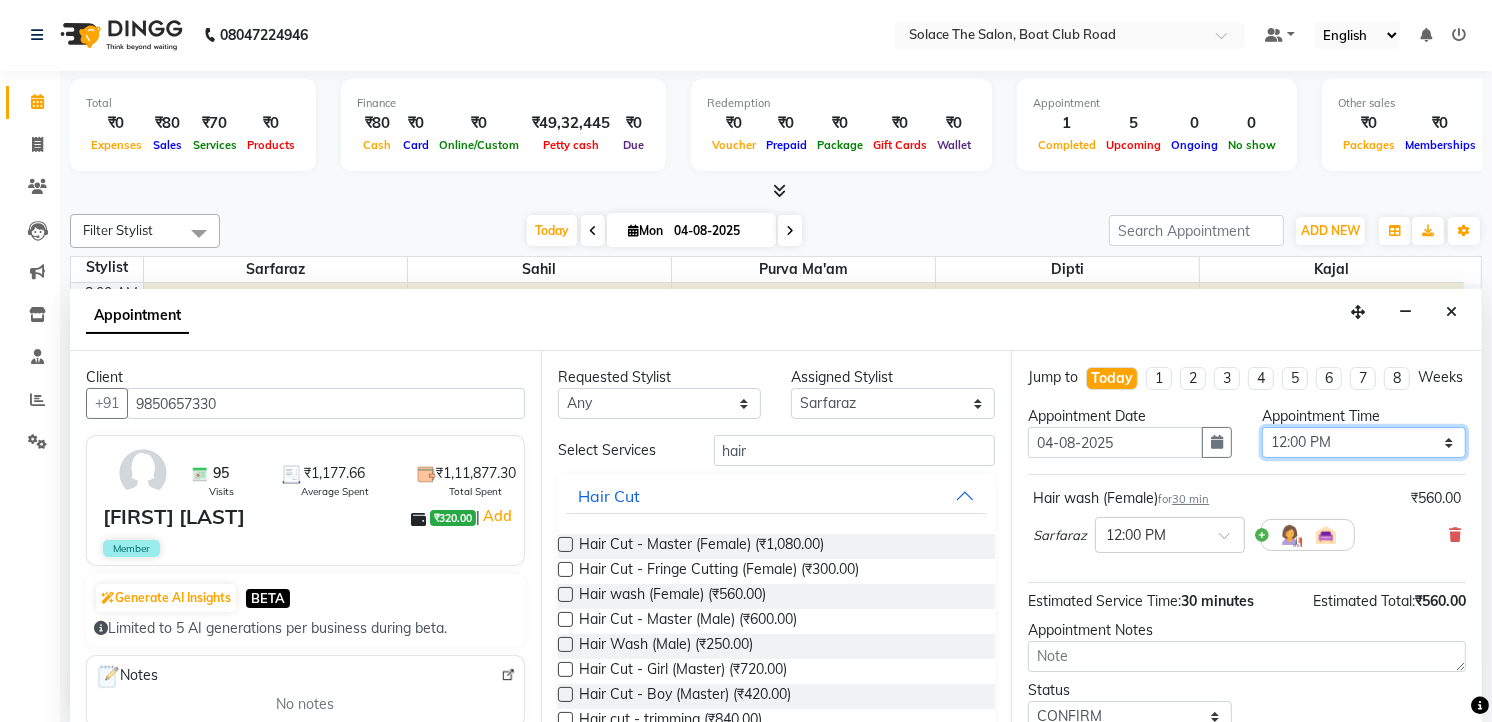 click on "Select 09:00 AM 09:15 AM 09:30 AM 09:45 AM 10:00 AM 10:15 AM 10:30 AM 10:45 AM 11:00 AM 11:15 AM 11:30 AM 11:45 AM 12:00 PM 12:15 PM 12:30 PM 12:45 PM 01:00 PM 01:15 PM 01:30 PM 01:45 PM 02:00 PM 02:15 PM 02:30 PM 02:45 PM 03:00 PM 03:15 PM 03:30 PM 03:45 PM 04:00 PM 04:15 PM 04:30 PM 04:45 PM 05:00 PM 05:15 PM 05:30 PM 05:45 PM 06:00 PM 06:15 PM 06:30 PM 06:45 PM 07:00 PM 07:15 PM 07:30 PM 07:45 PM 08:00 PM 08:15 PM 08:30 PM 08:45 PM 09:00 PM" at bounding box center [1364, 442] 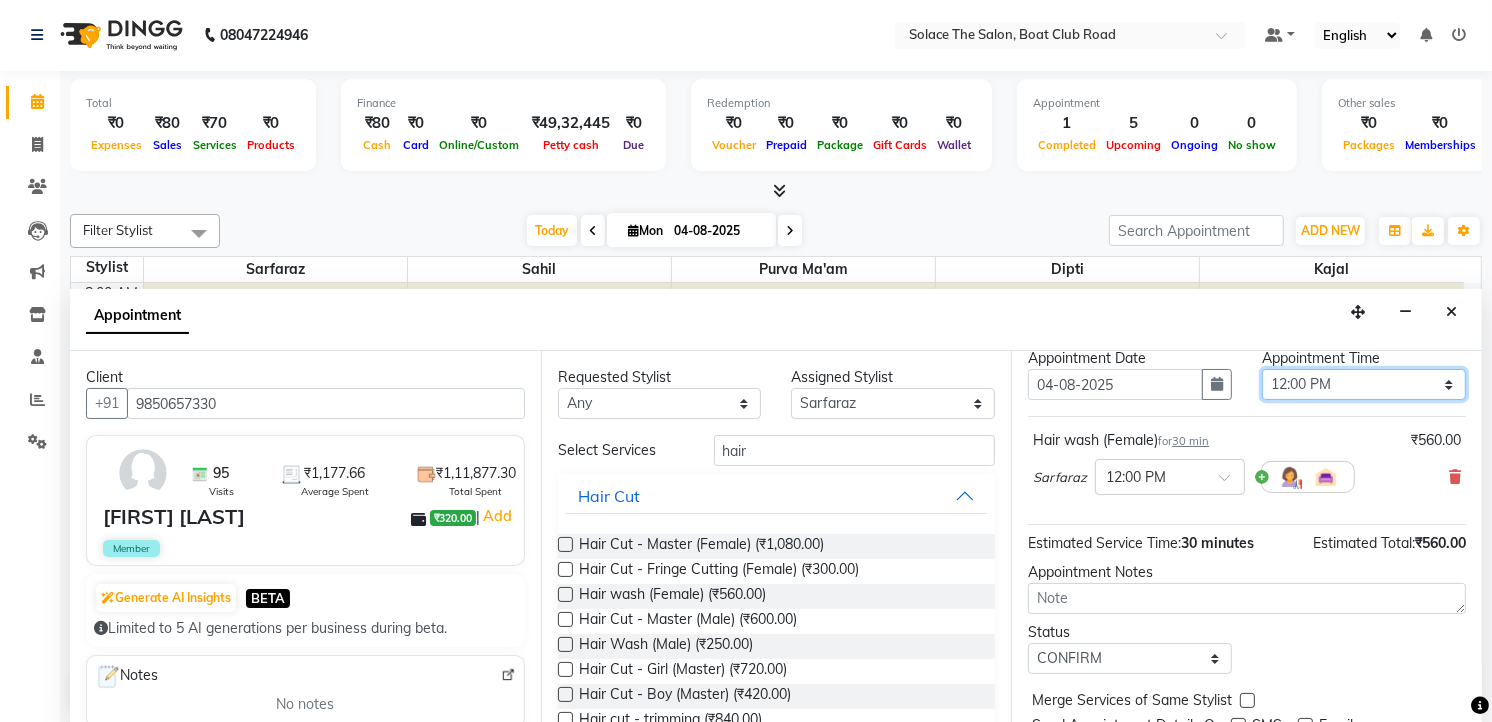 scroll, scrollTop: 154, scrollLeft: 0, axis: vertical 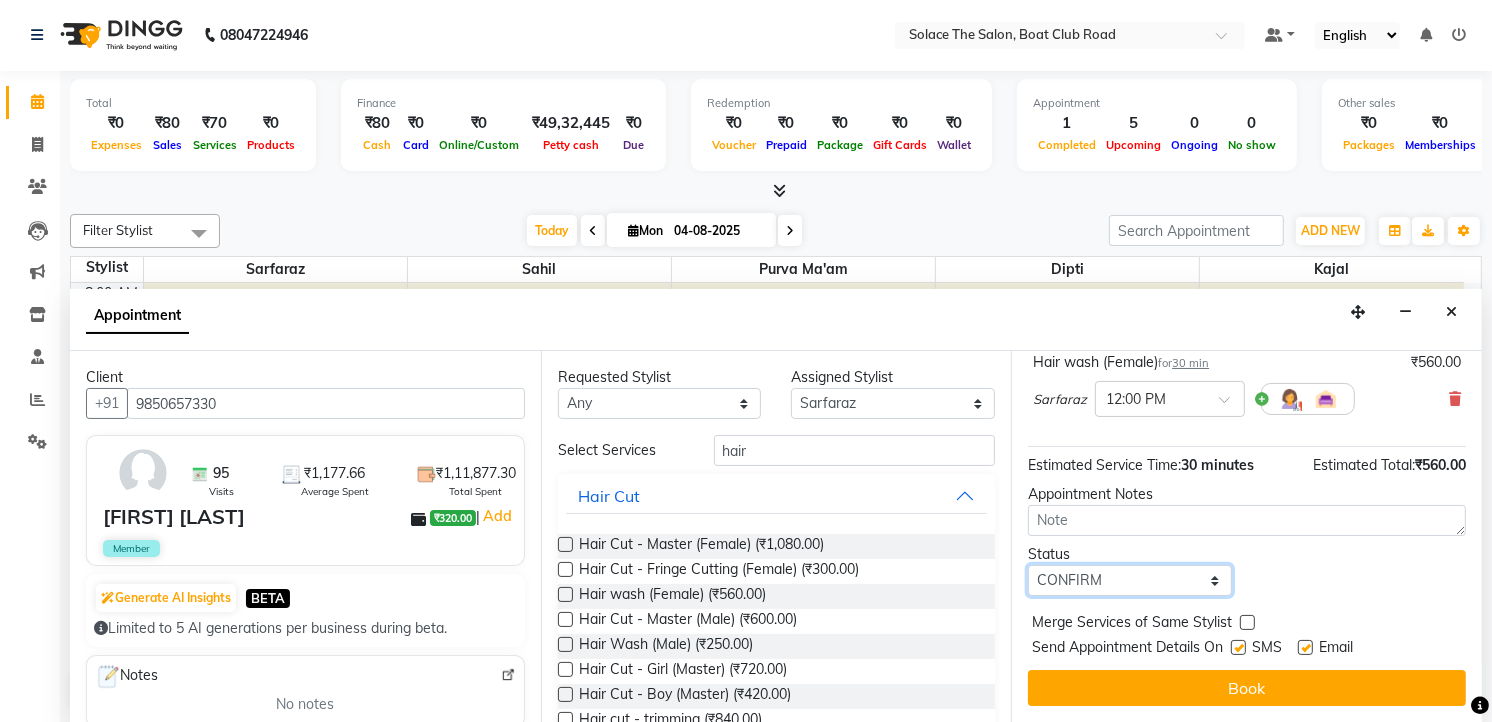 click on "Select TENTATIVE CONFIRM CHECK-IN UPCOMING" at bounding box center (1130, 580) 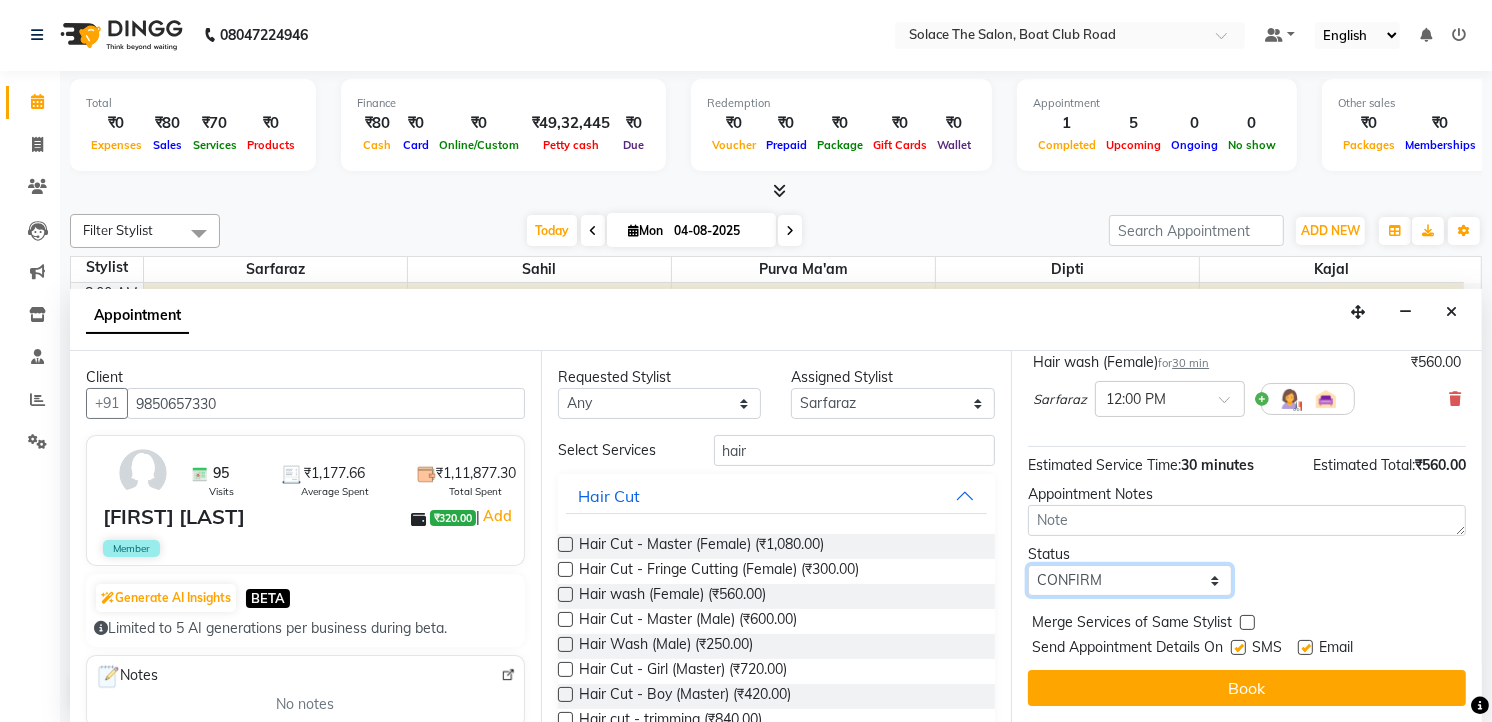 click on "Select TENTATIVE CONFIRM CHECK-IN UPCOMING" at bounding box center (1130, 580) 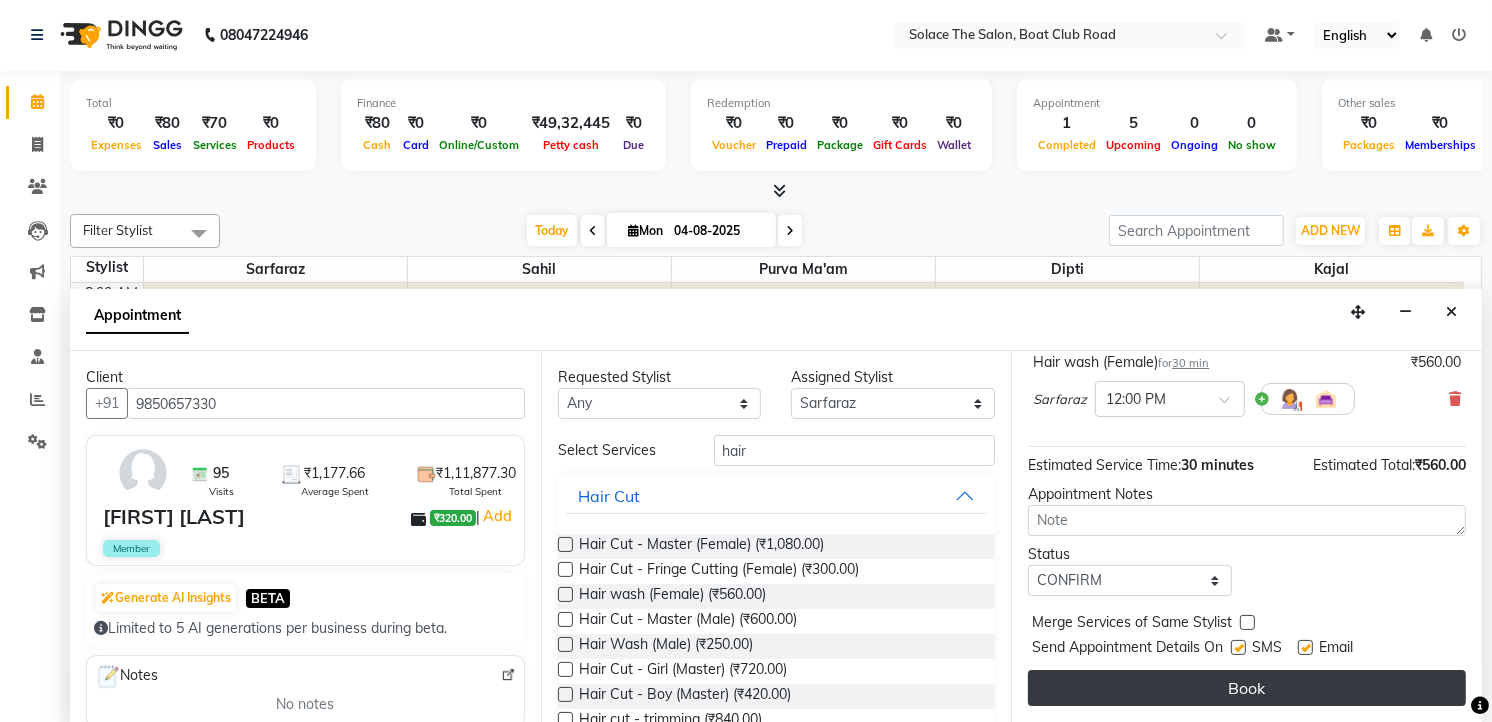 click on "Book" at bounding box center [1247, 688] 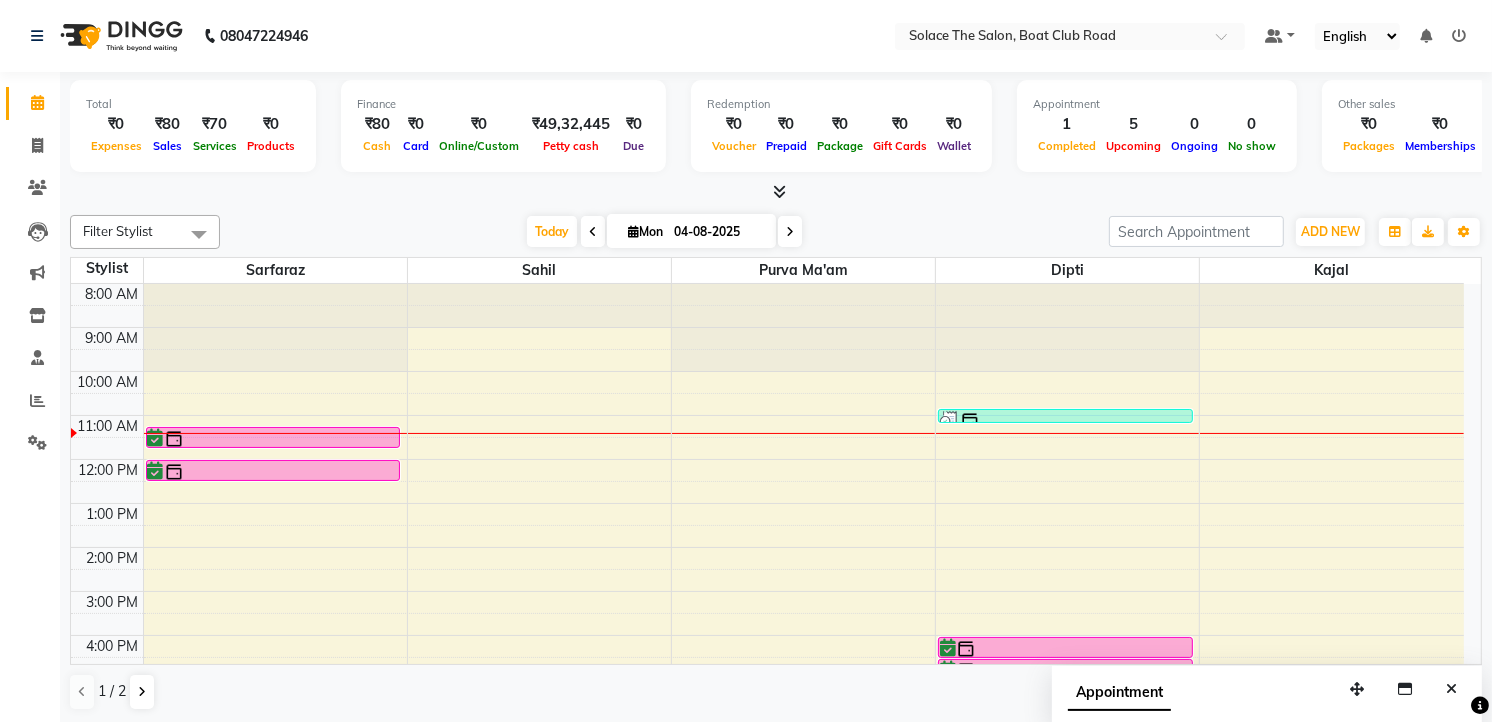 scroll, scrollTop: 1, scrollLeft: 0, axis: vertical 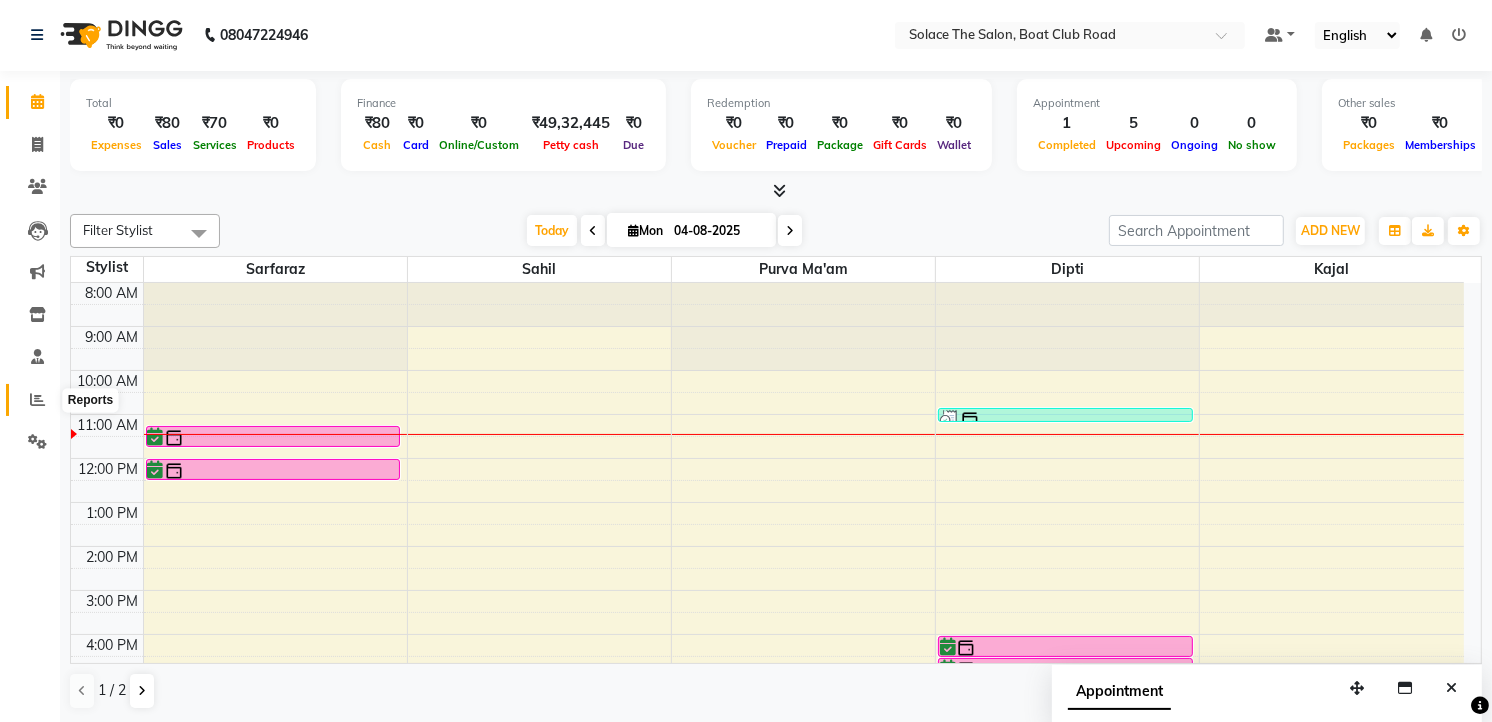 click 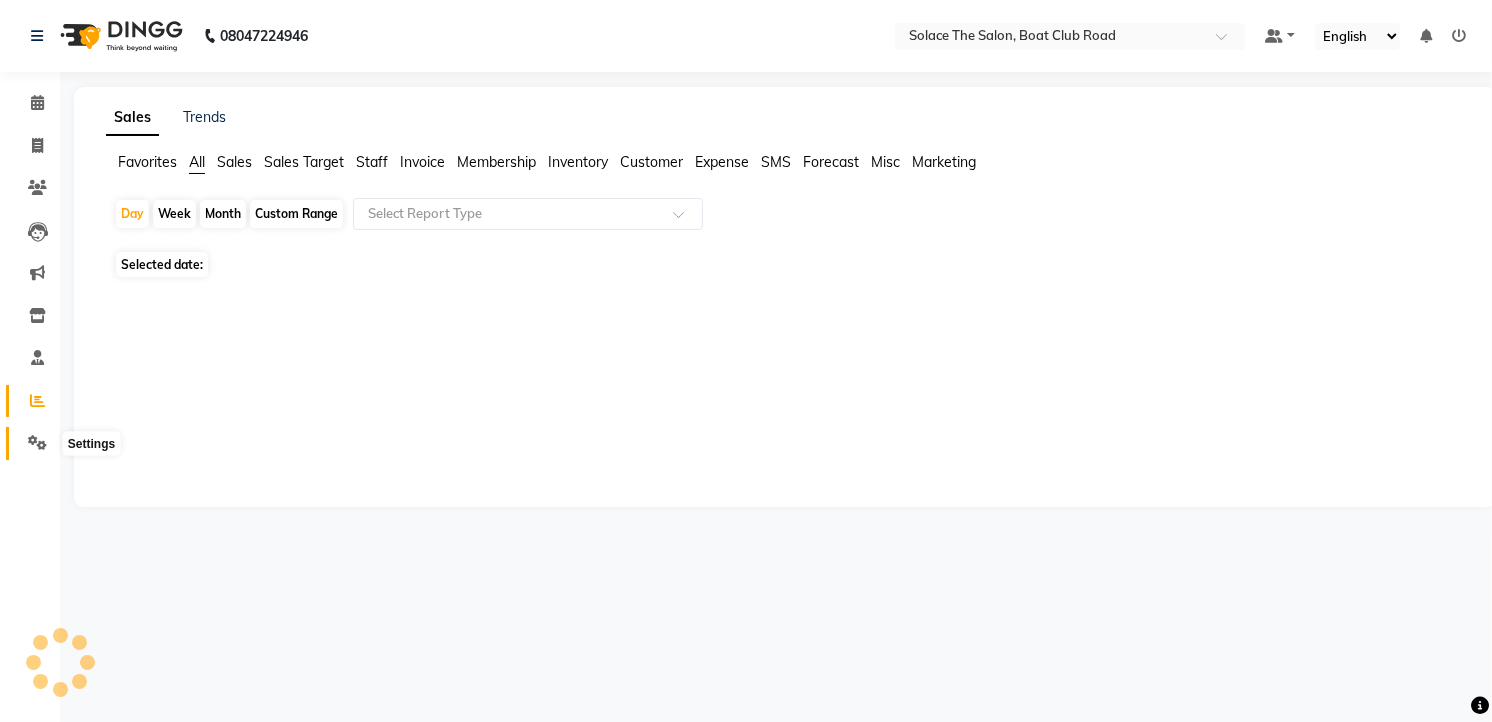 scroll, scrollTop: 0, scrollLeft: 0, axis: both 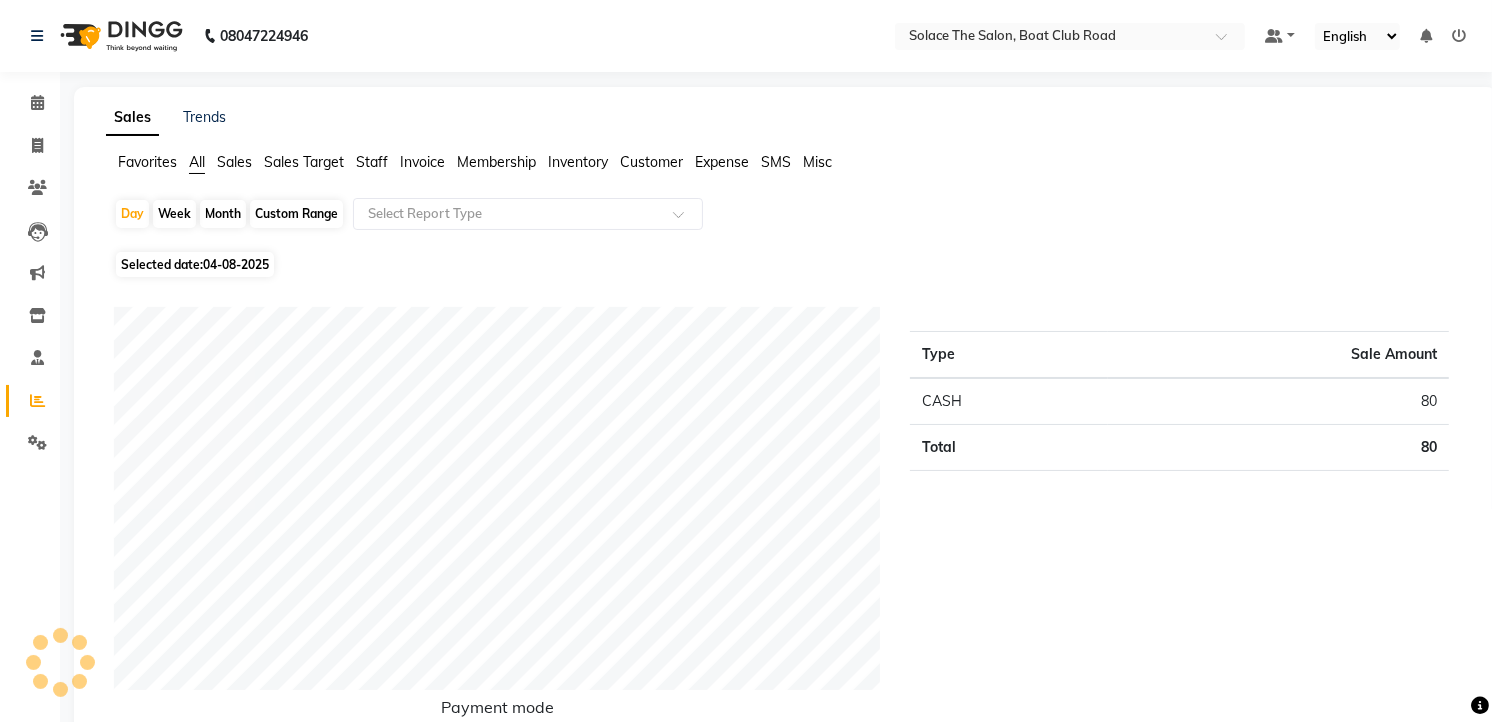 click on "Month" 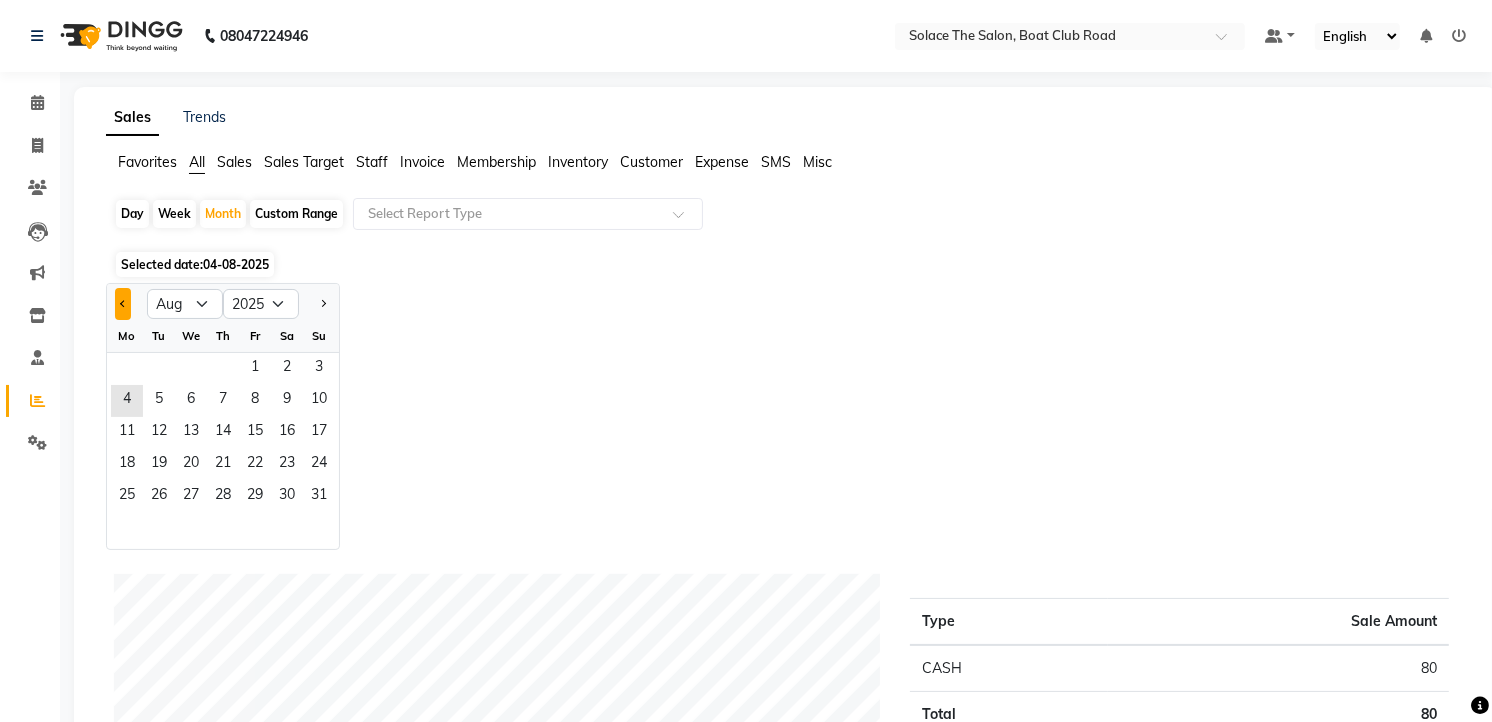 click 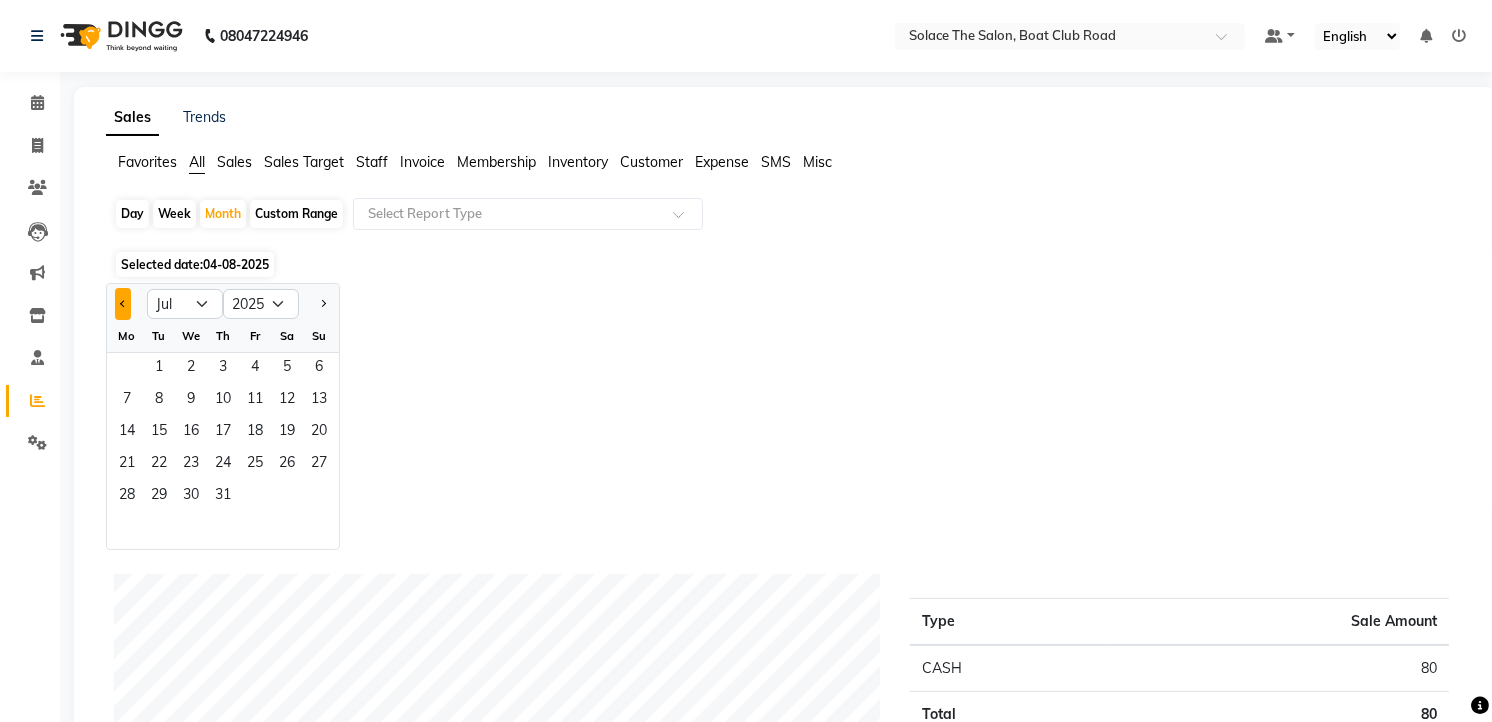 click 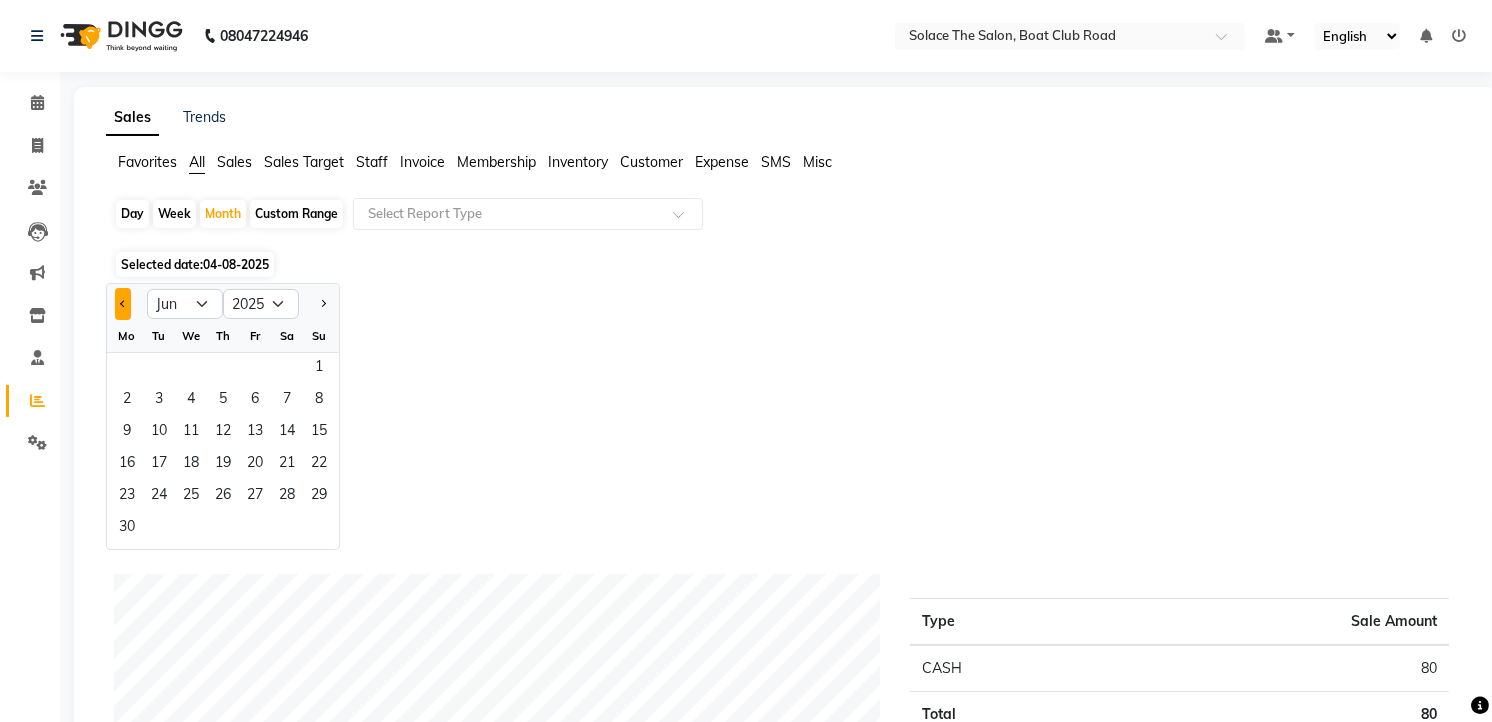 click 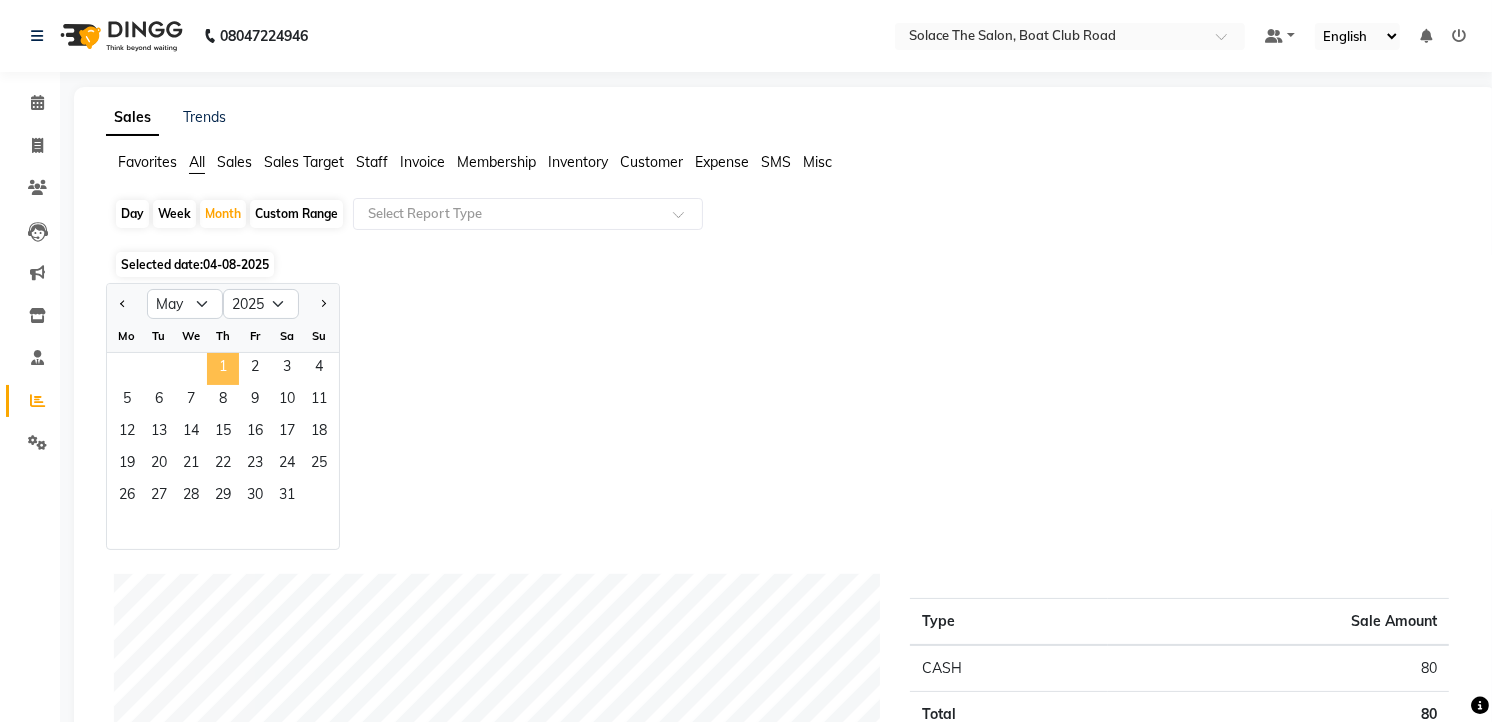 click on "1" 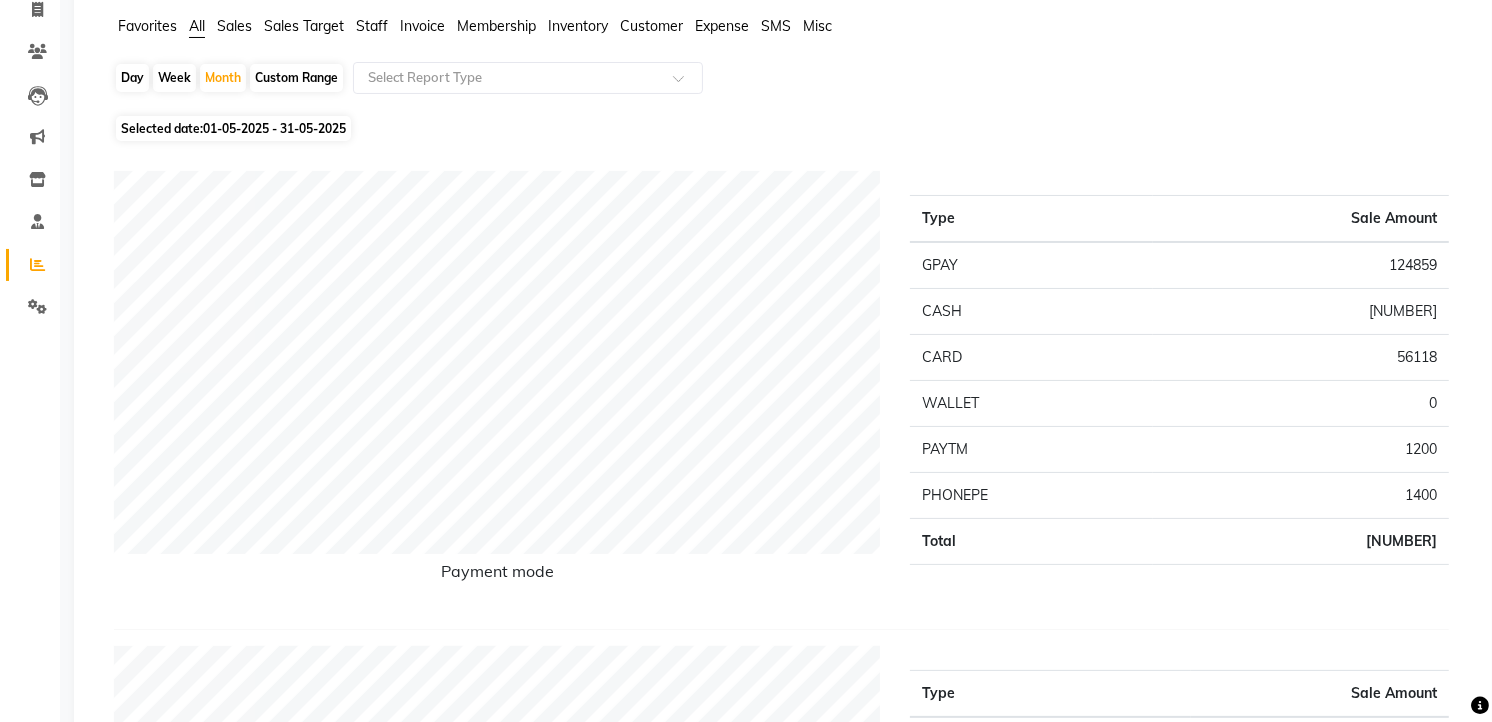 scroll, scrollTop: 111, scrollLeft: 0, axis: vertical 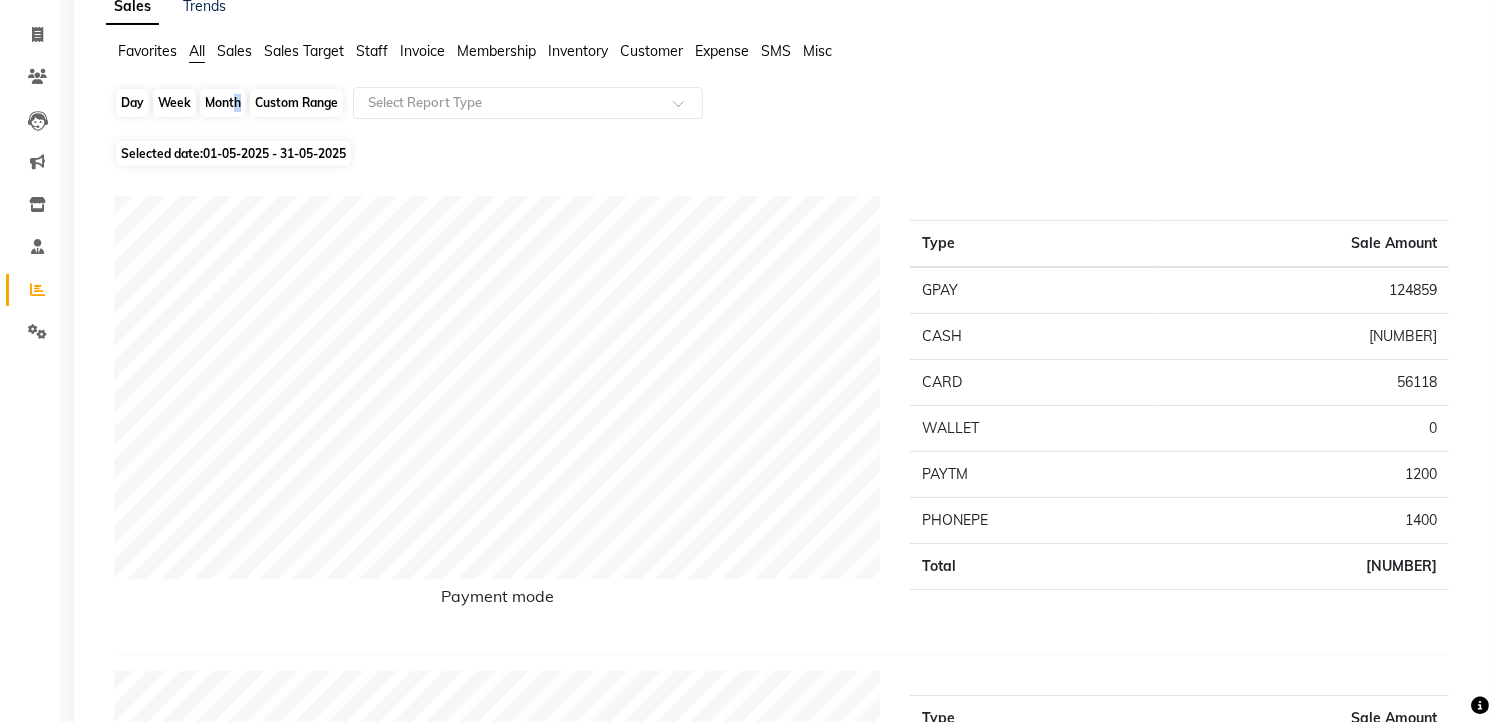 click on "Month" 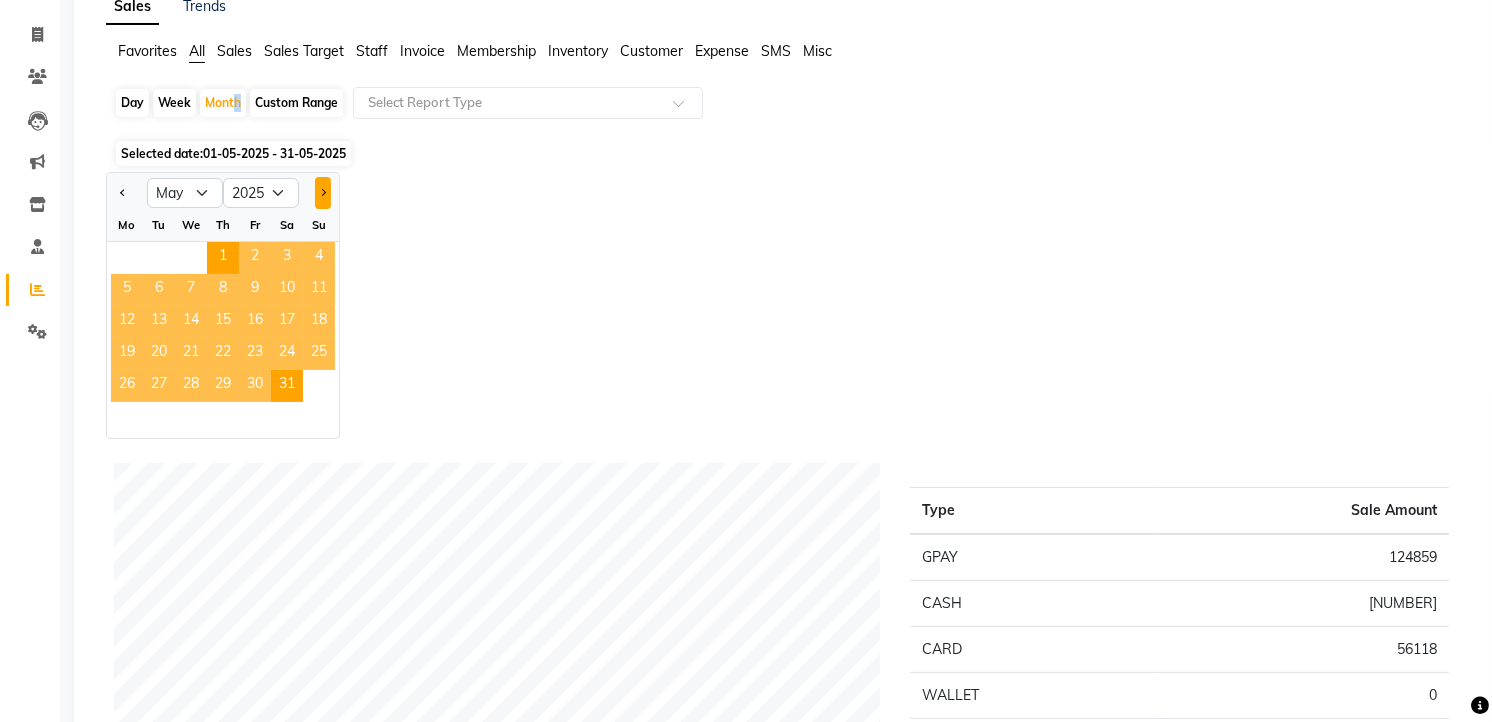 drag, startPoint x: 232, startPoint y: 101, endPoint x: 323, endPoint y: 192, distance: 128.69344 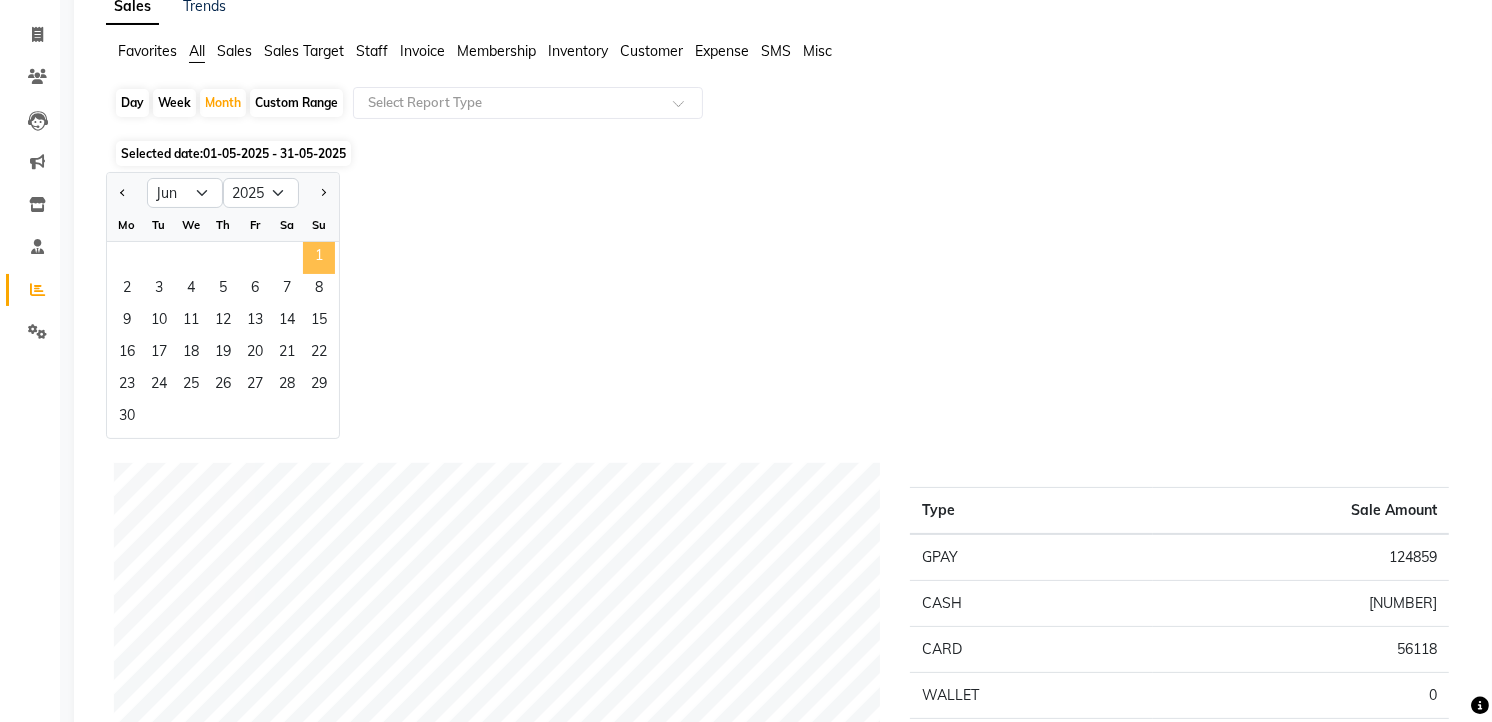 click on "1" 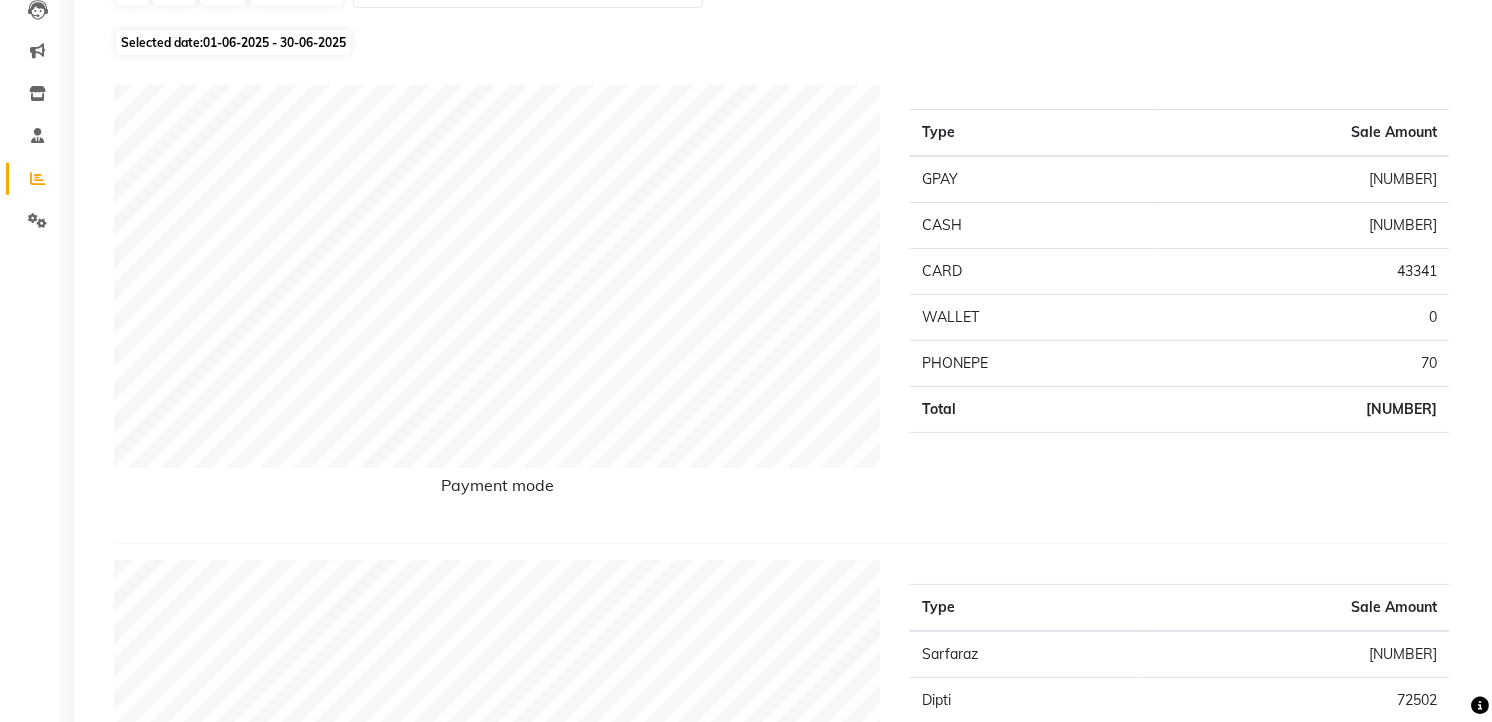 scroll, scrollTop: 0, scrollLeft: 0, axis: both 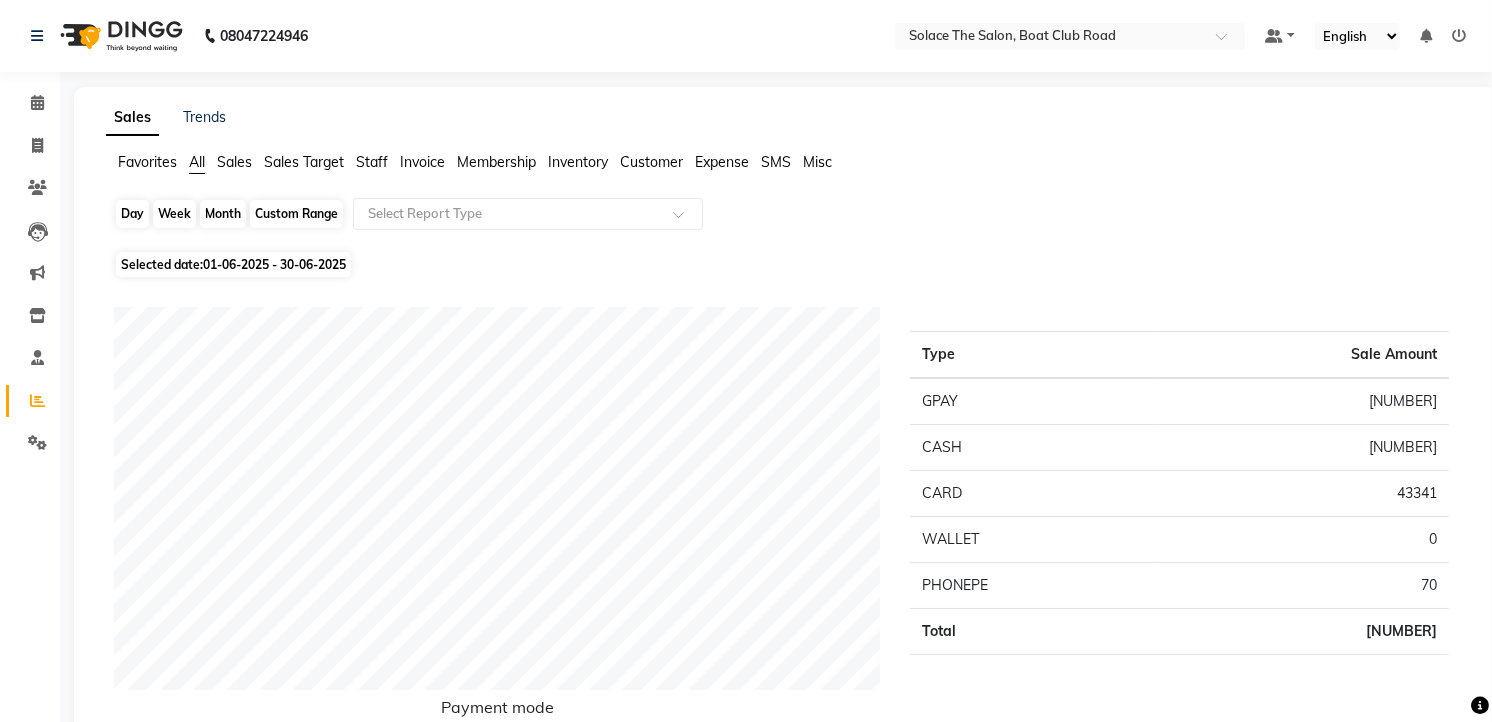 click on "Month" 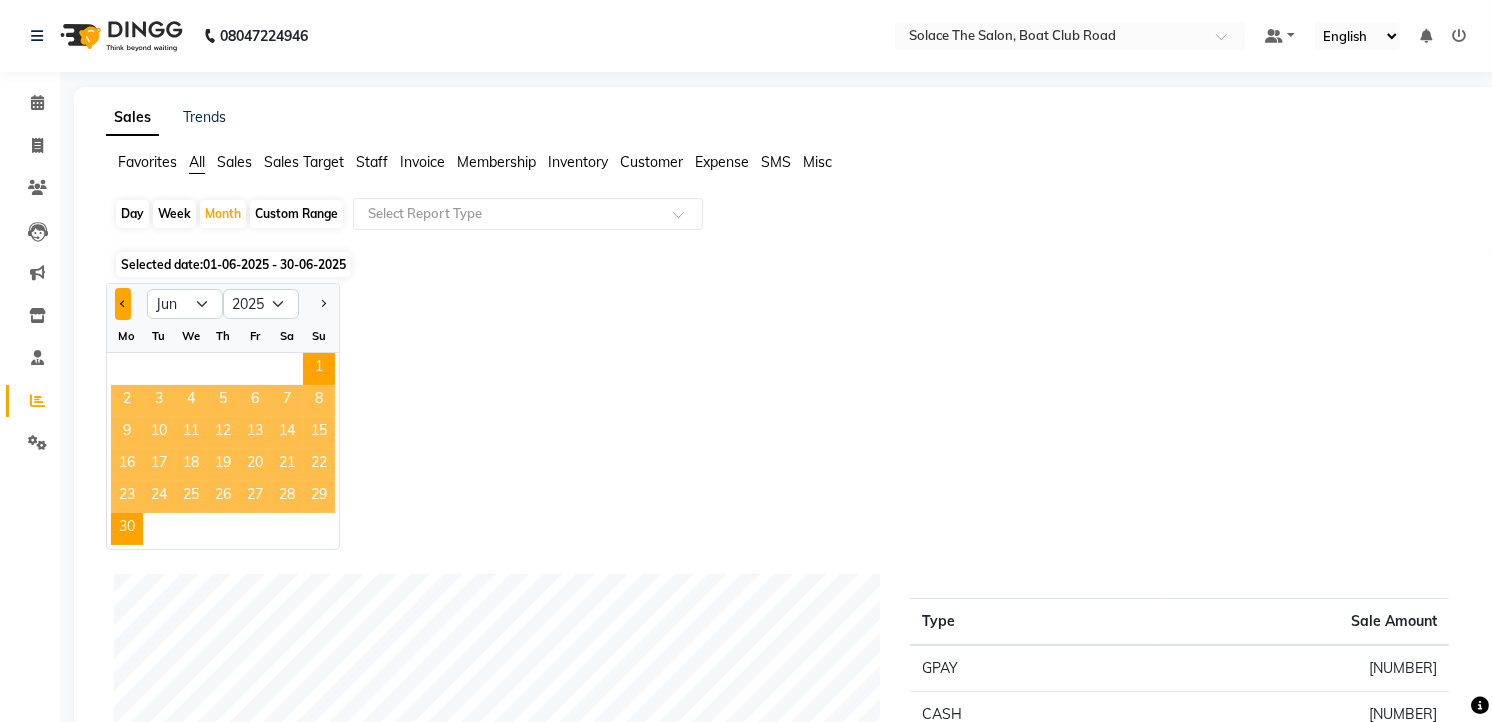 click 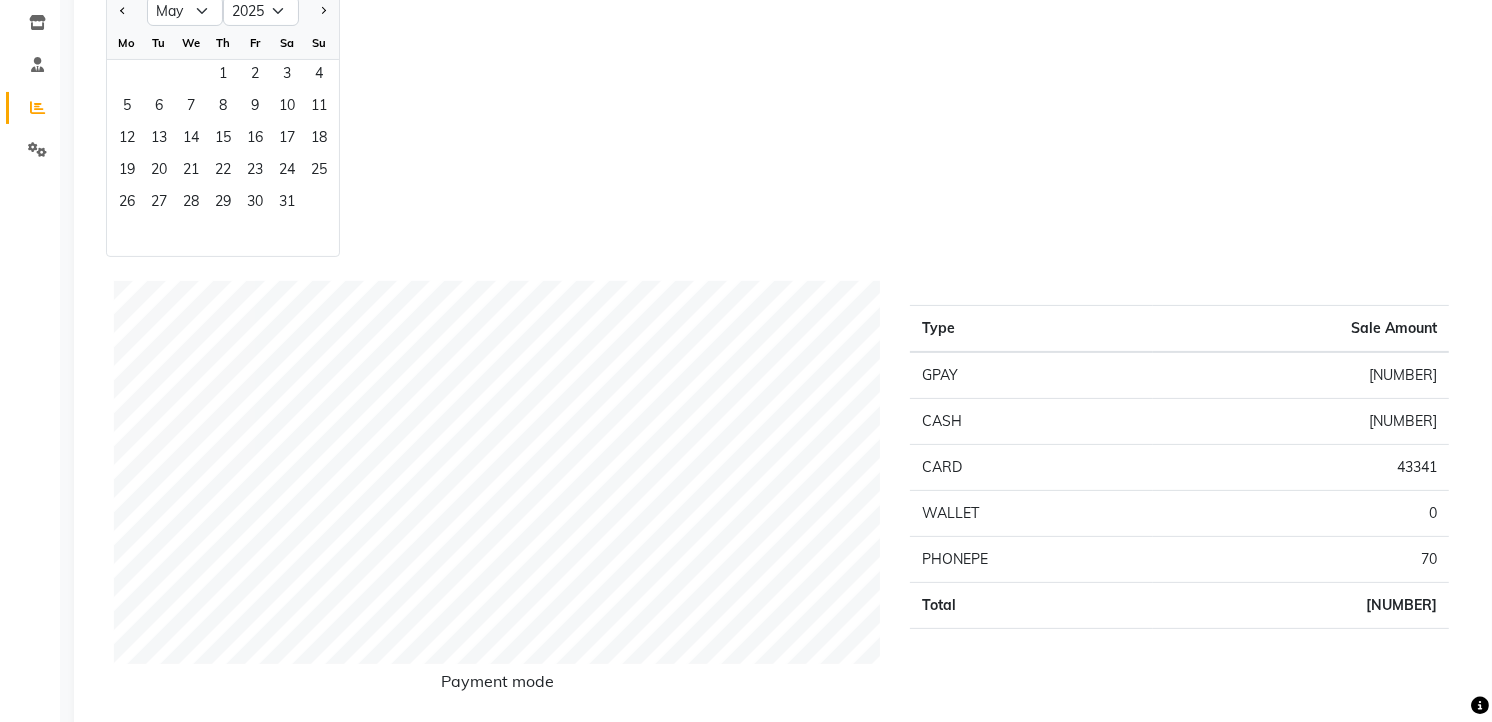 scroll, scrollTop: 222, scrollLeft: 0, axis: vertical 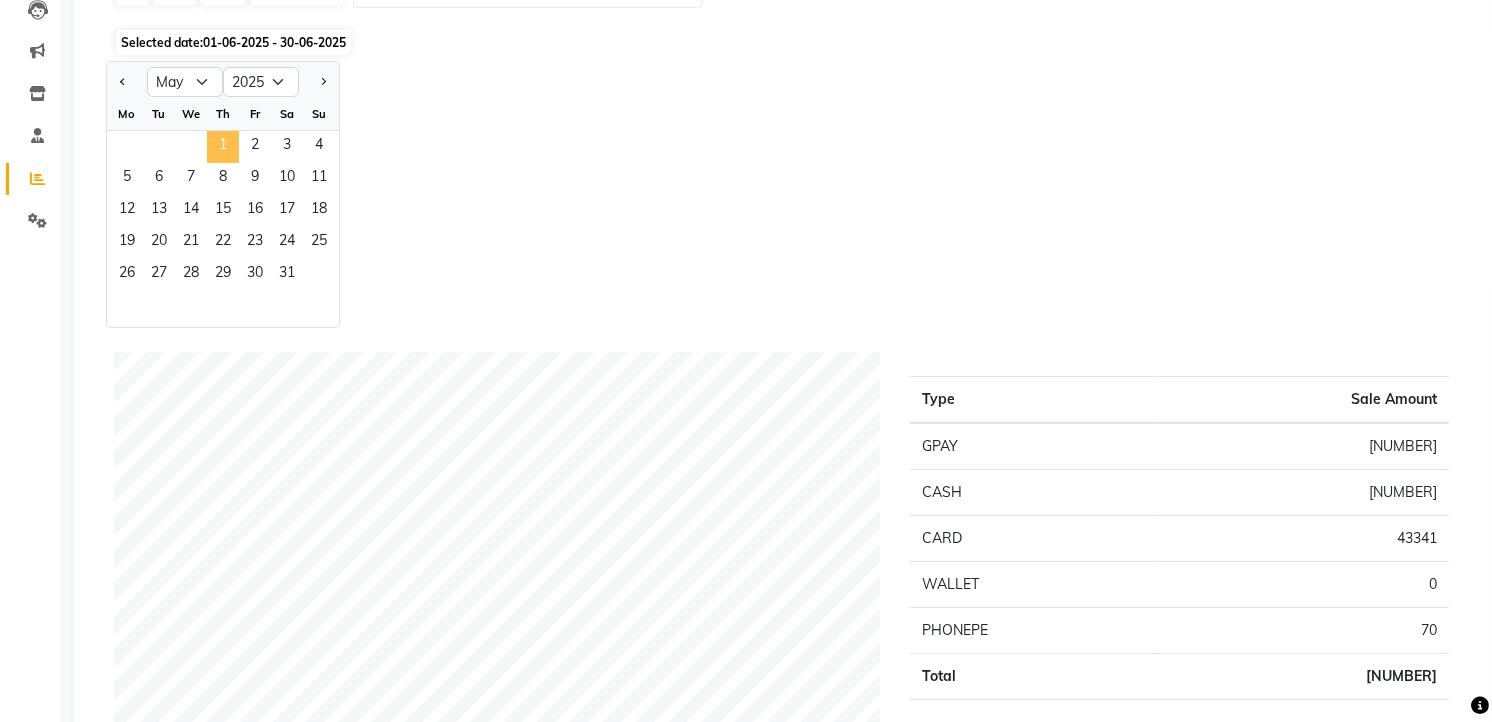 click on "1" 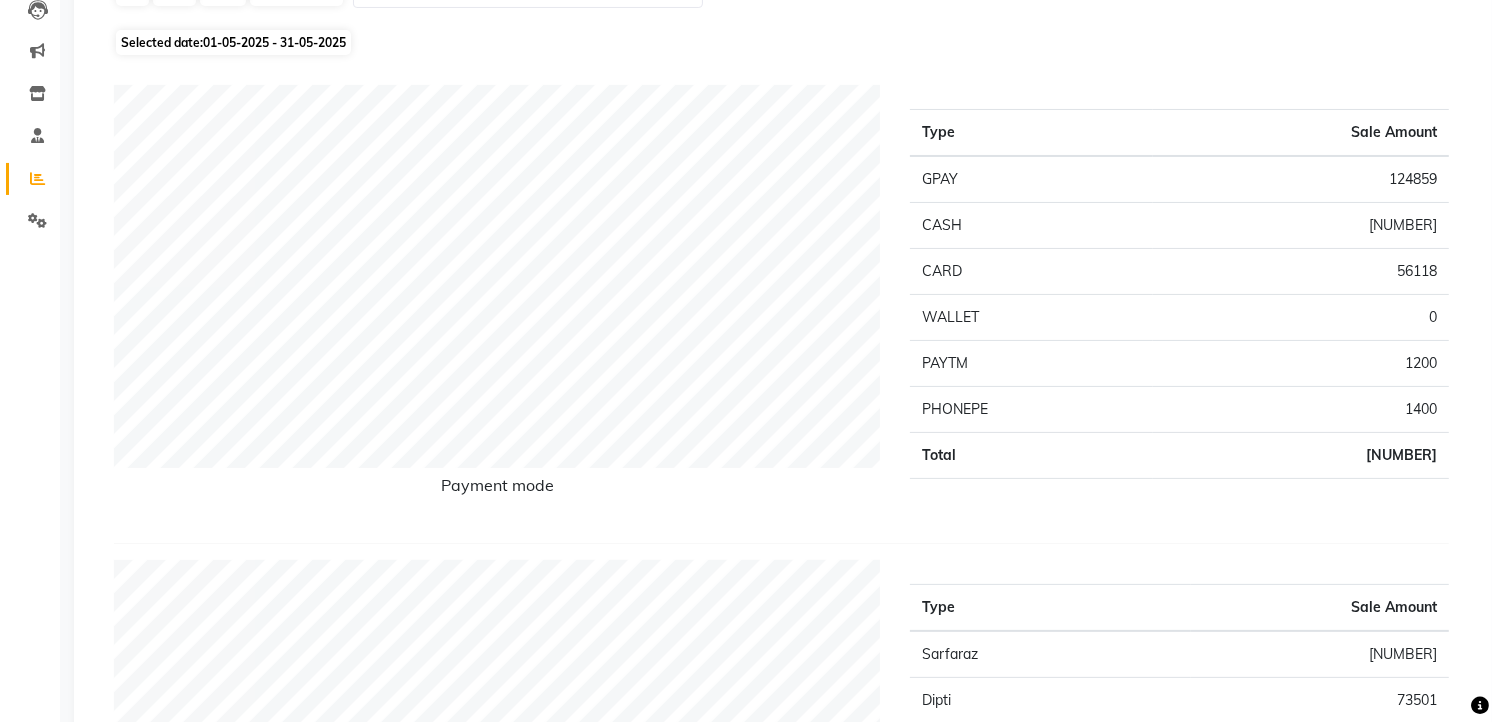 scroll, scrollTop: 0, scrollLeft: 0, axis: both 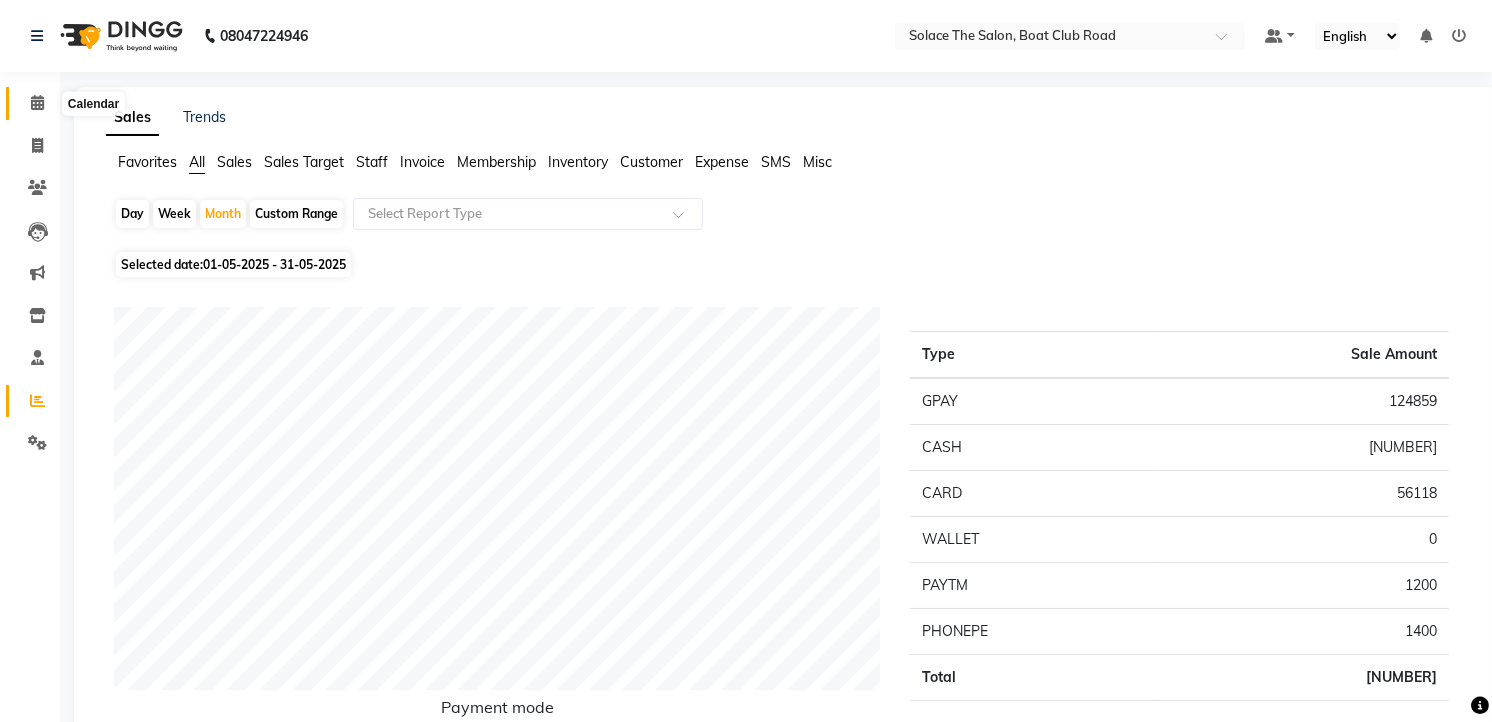 click 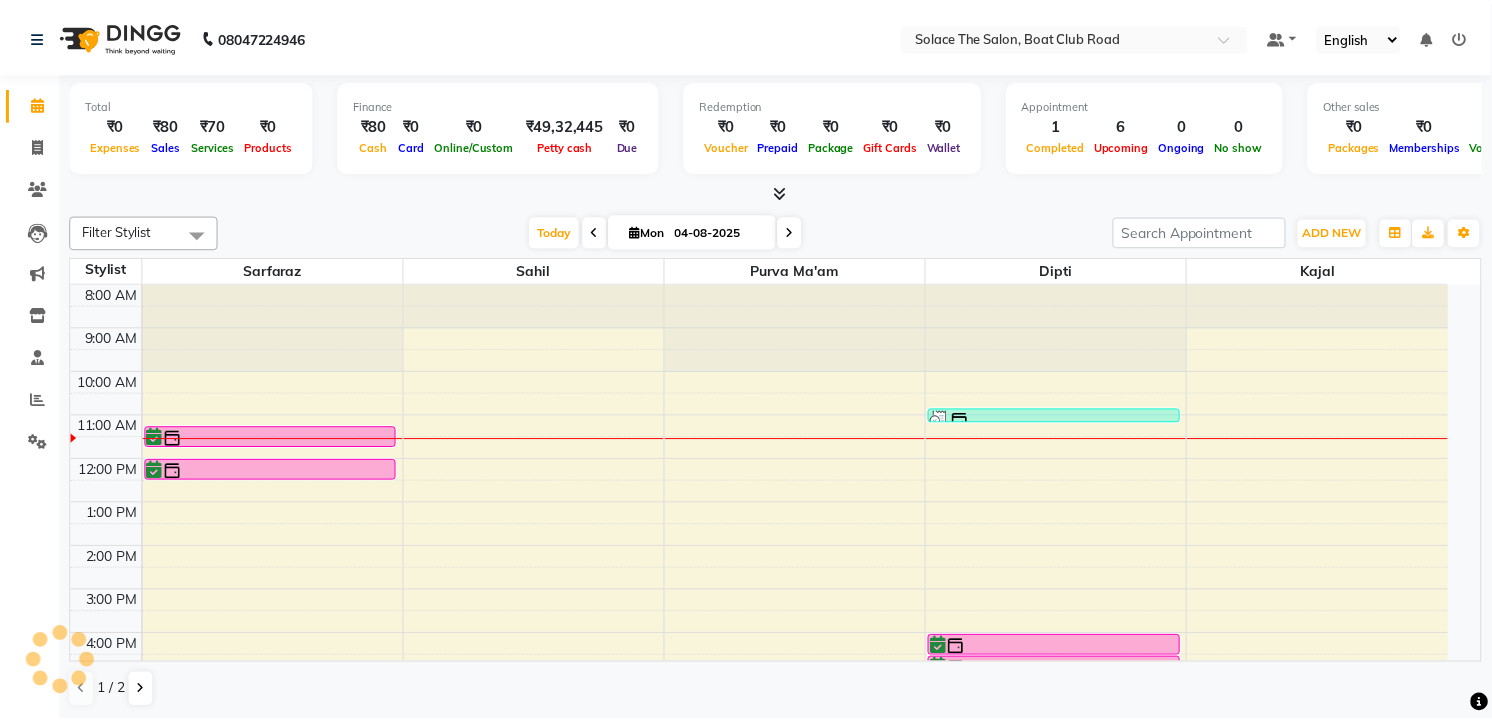 scroll, scrollTop: 134, scrollLeft: 0, axis: vertical 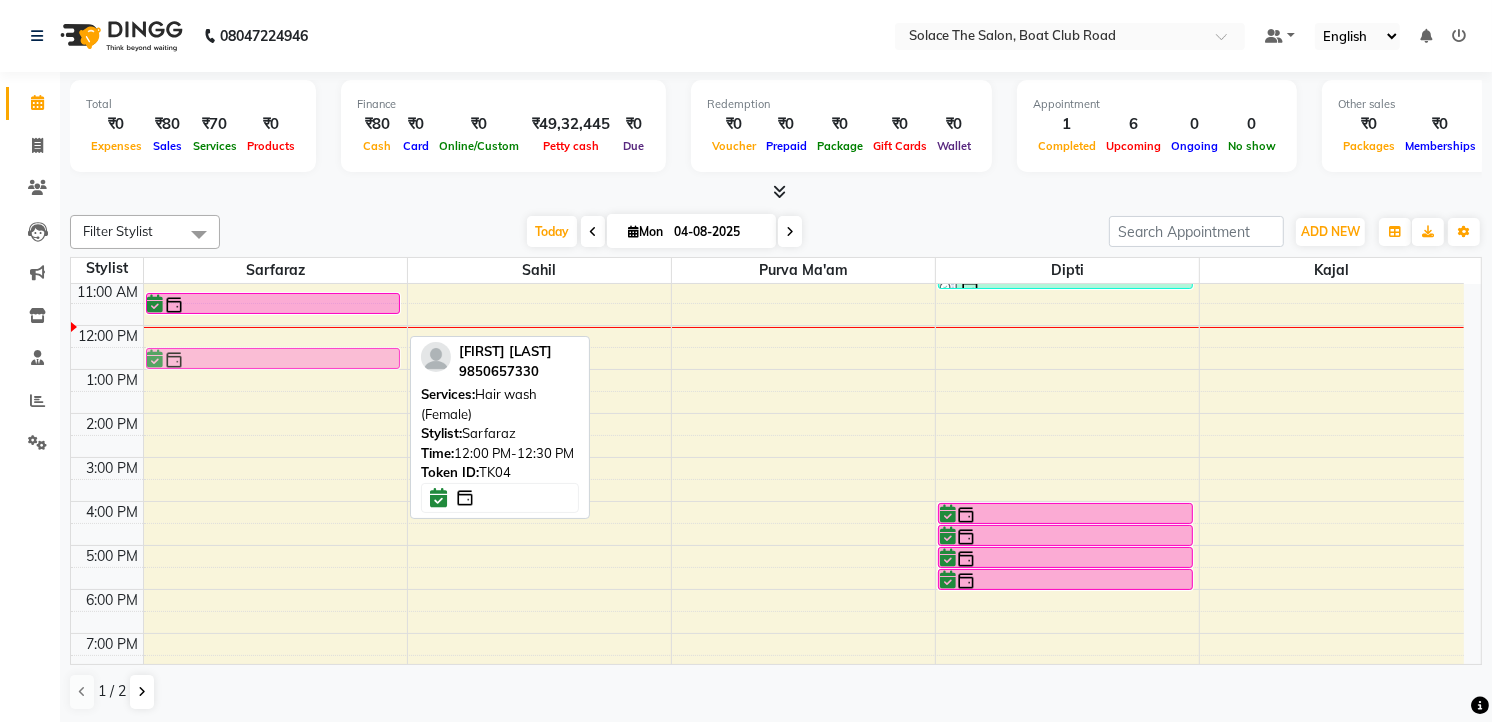 drag, startPoint x: 254, startPoint y: 338, endPoint x: 258, endPoint y: 362, distance: 24.33105 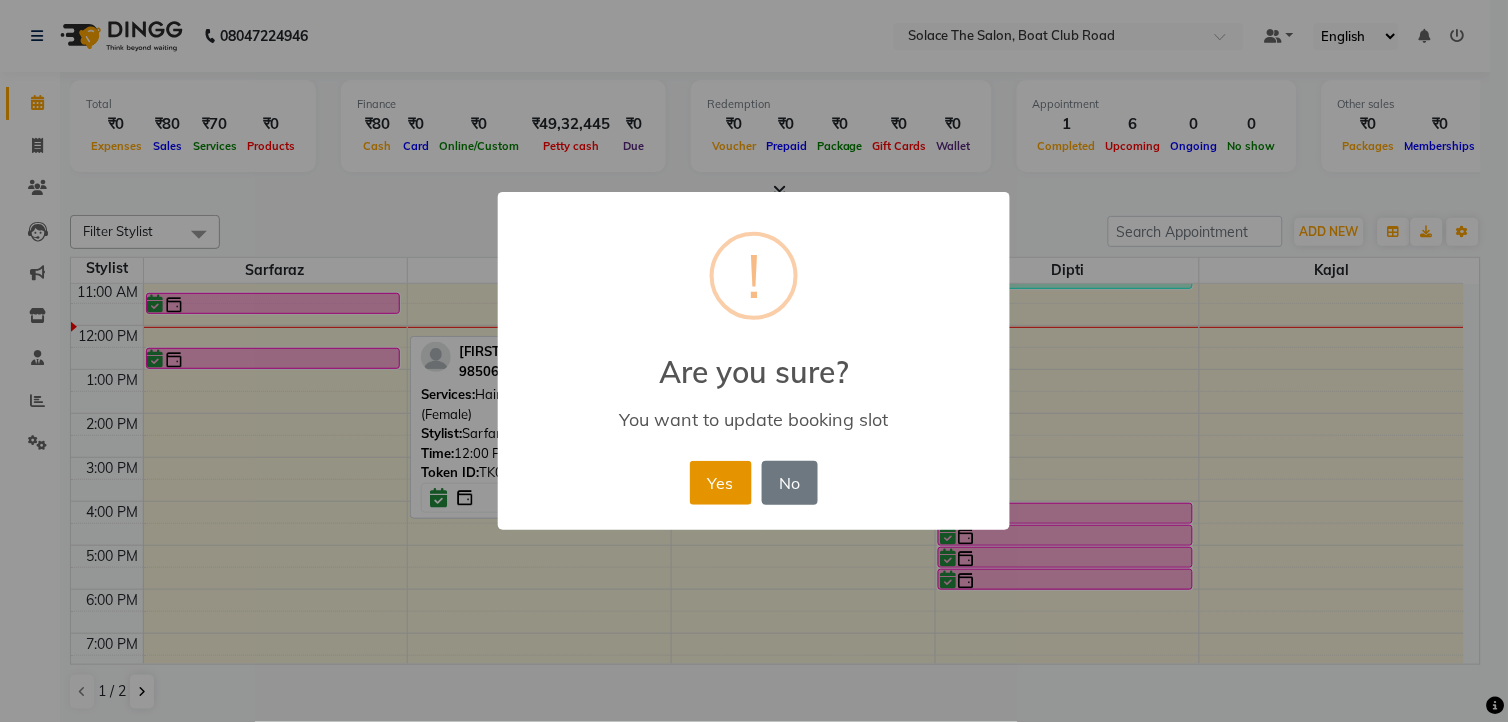 click on "Yes" at bounding box center (720, 483) 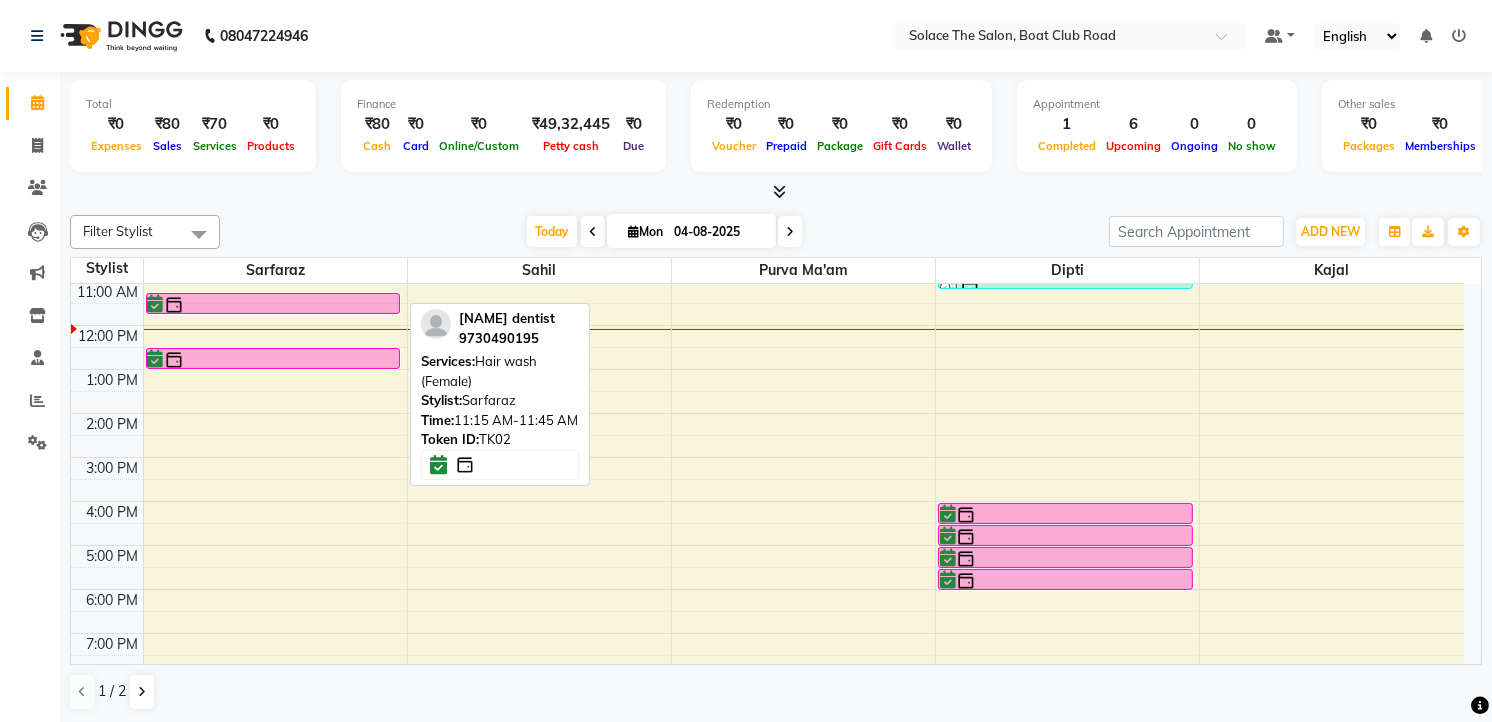 click at bounding box center (273, 305) 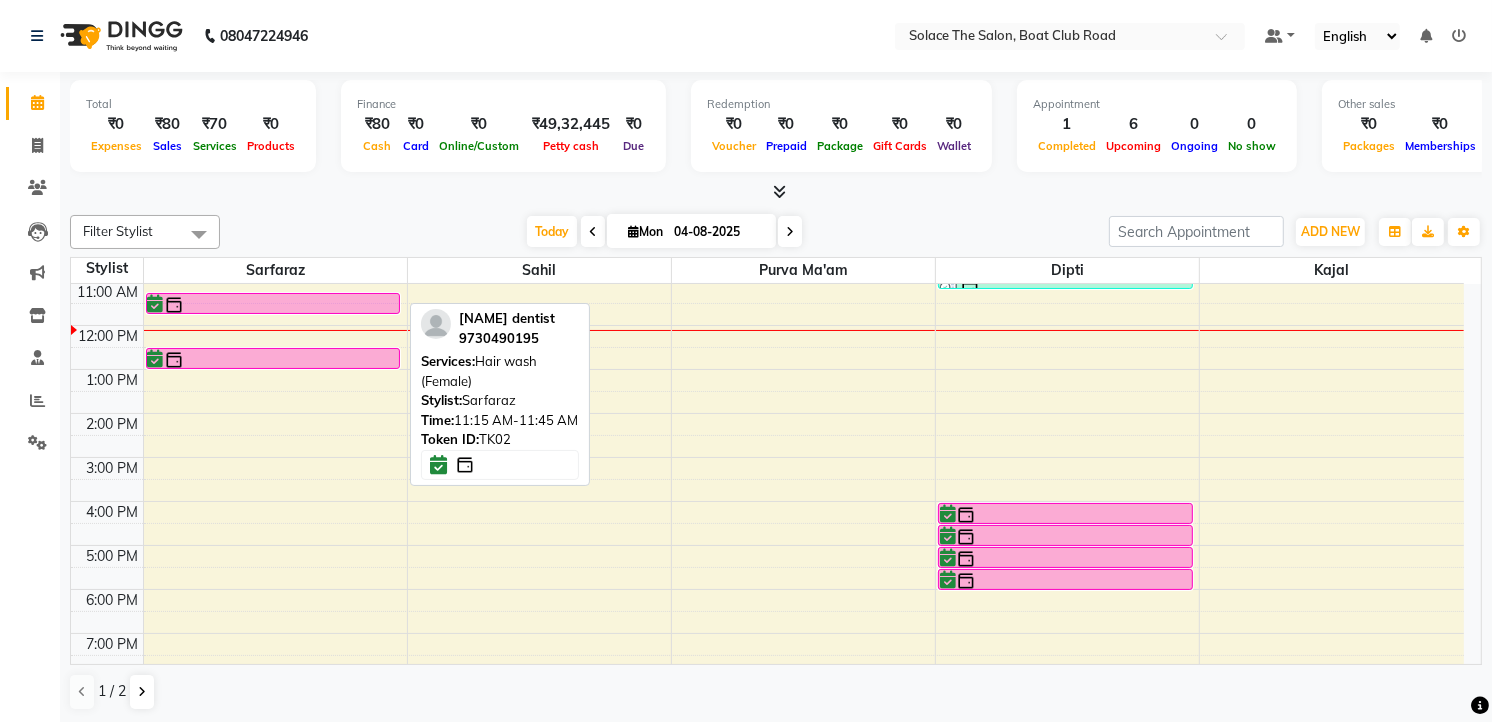 click at bounding box center [273, 305] 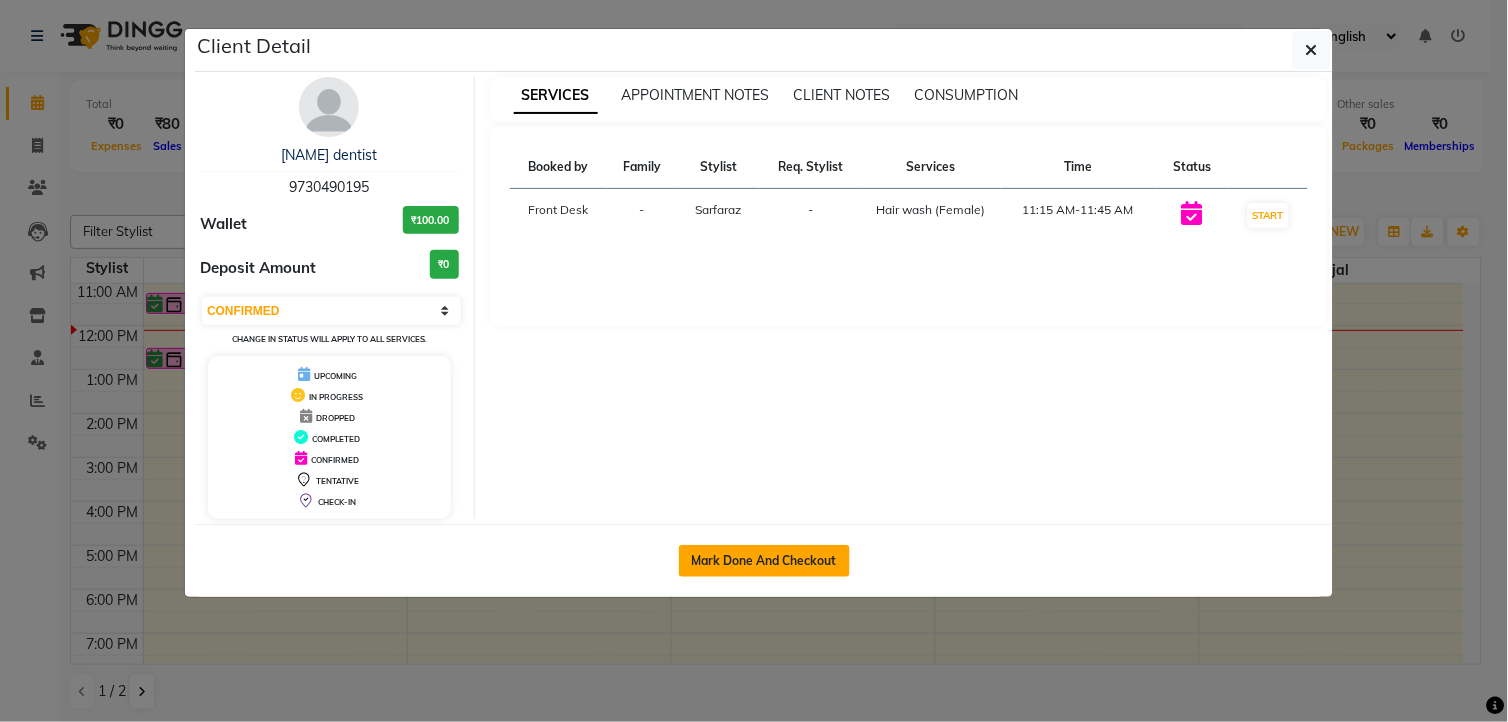 click on "Mark Done And Checkout" 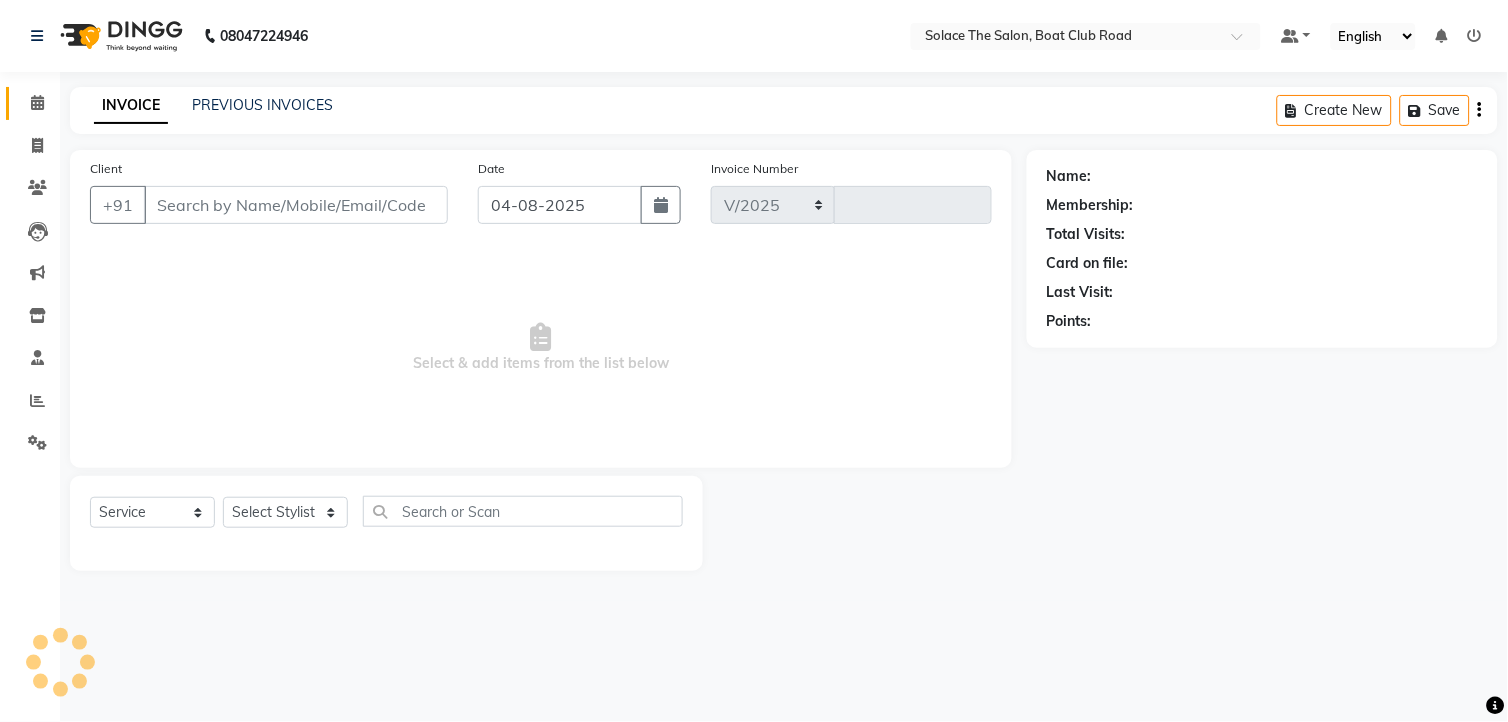select on "585" 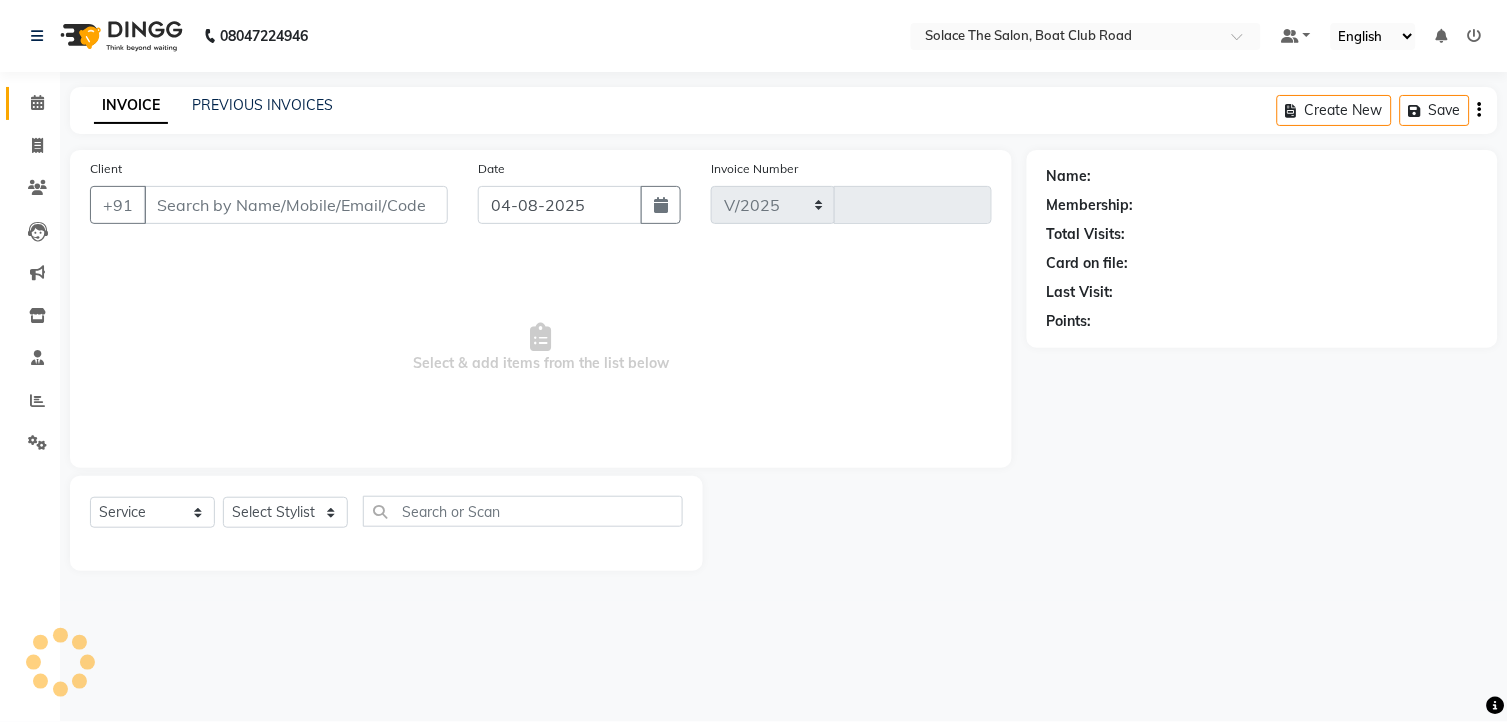 type on "1037" 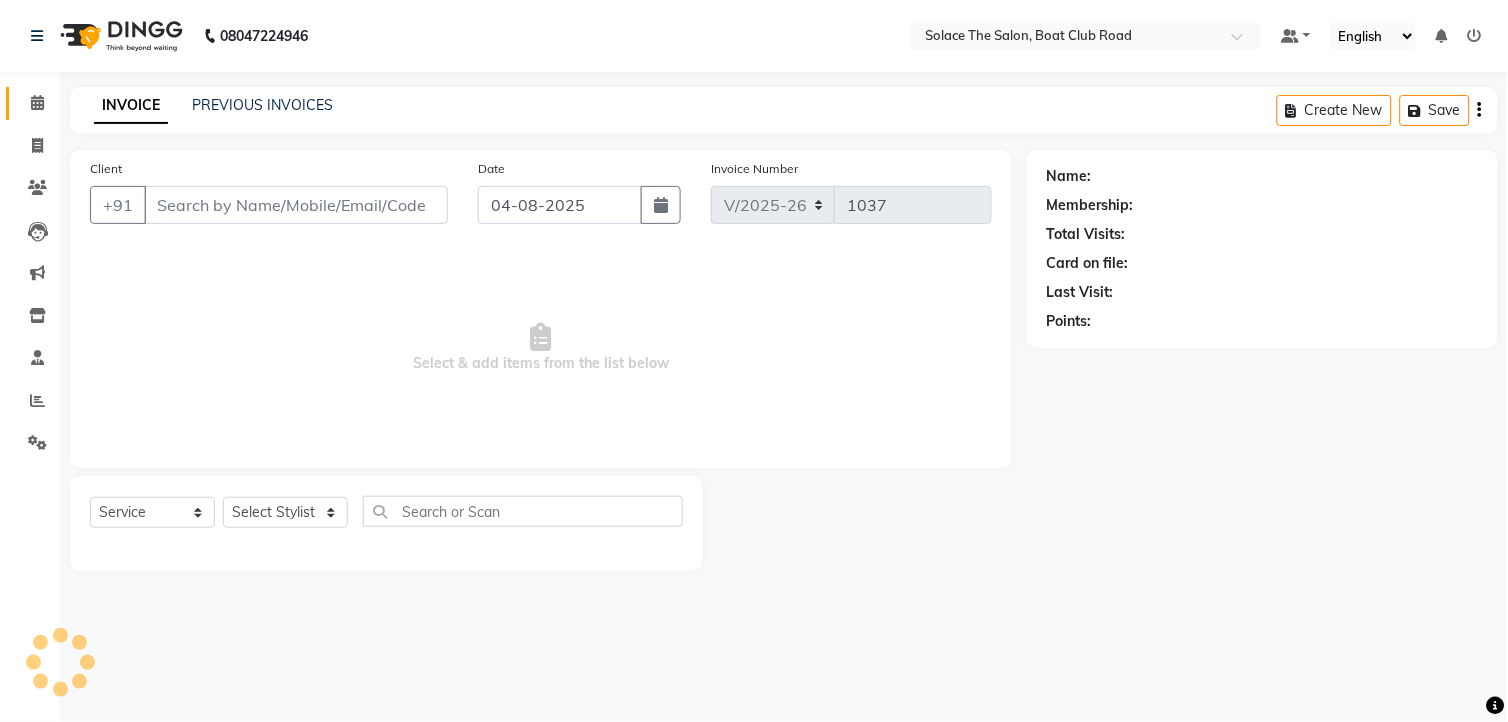 type on "9730490195" 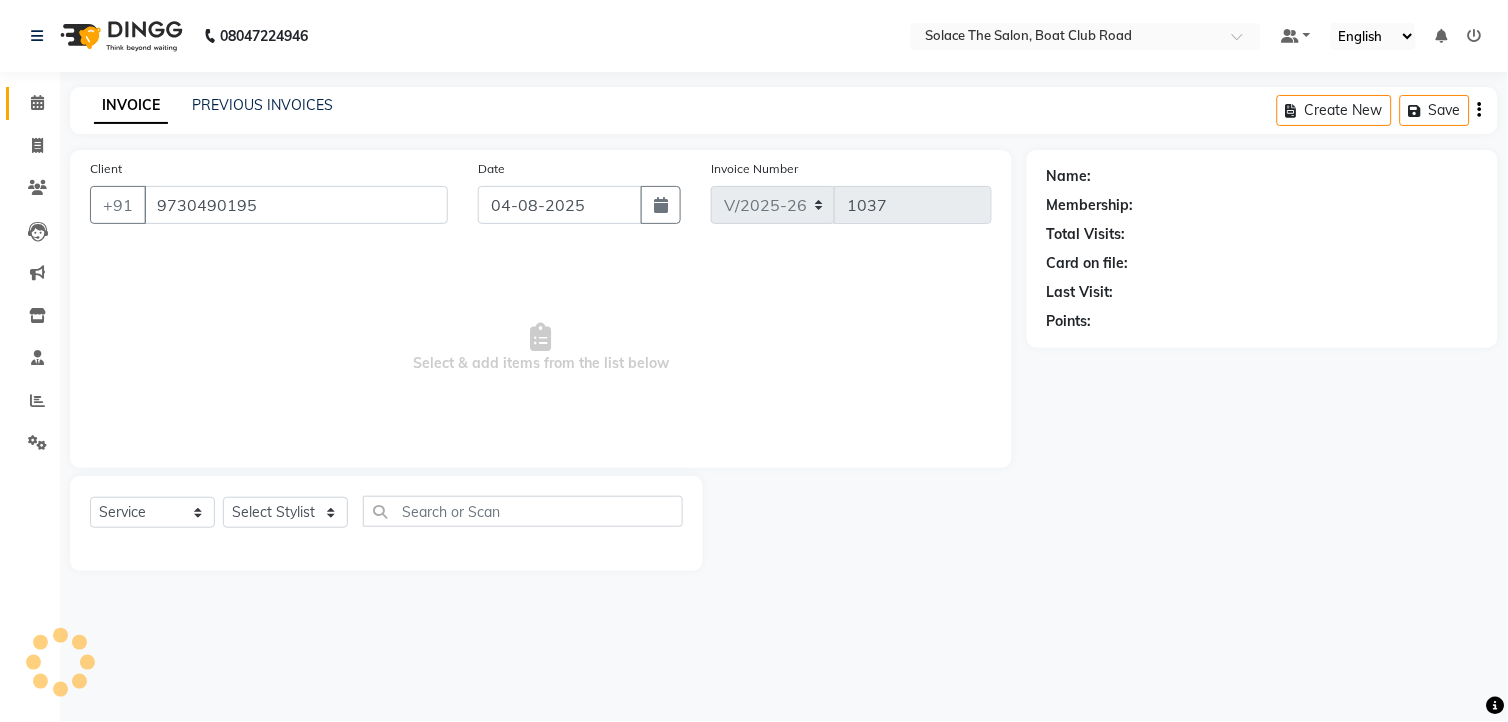 select on "9746" 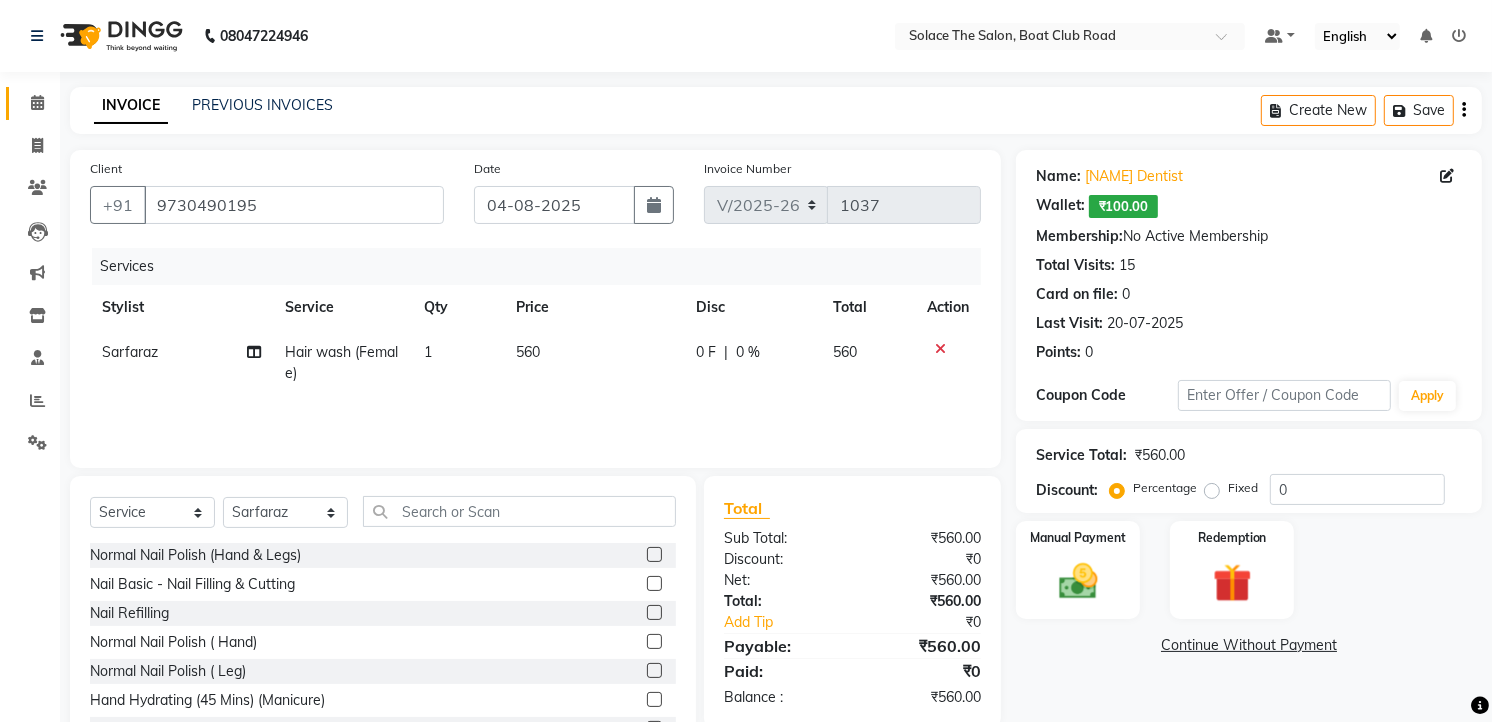 scroll, scrollTop: 78, scrollLeft: 0, axis: vertical 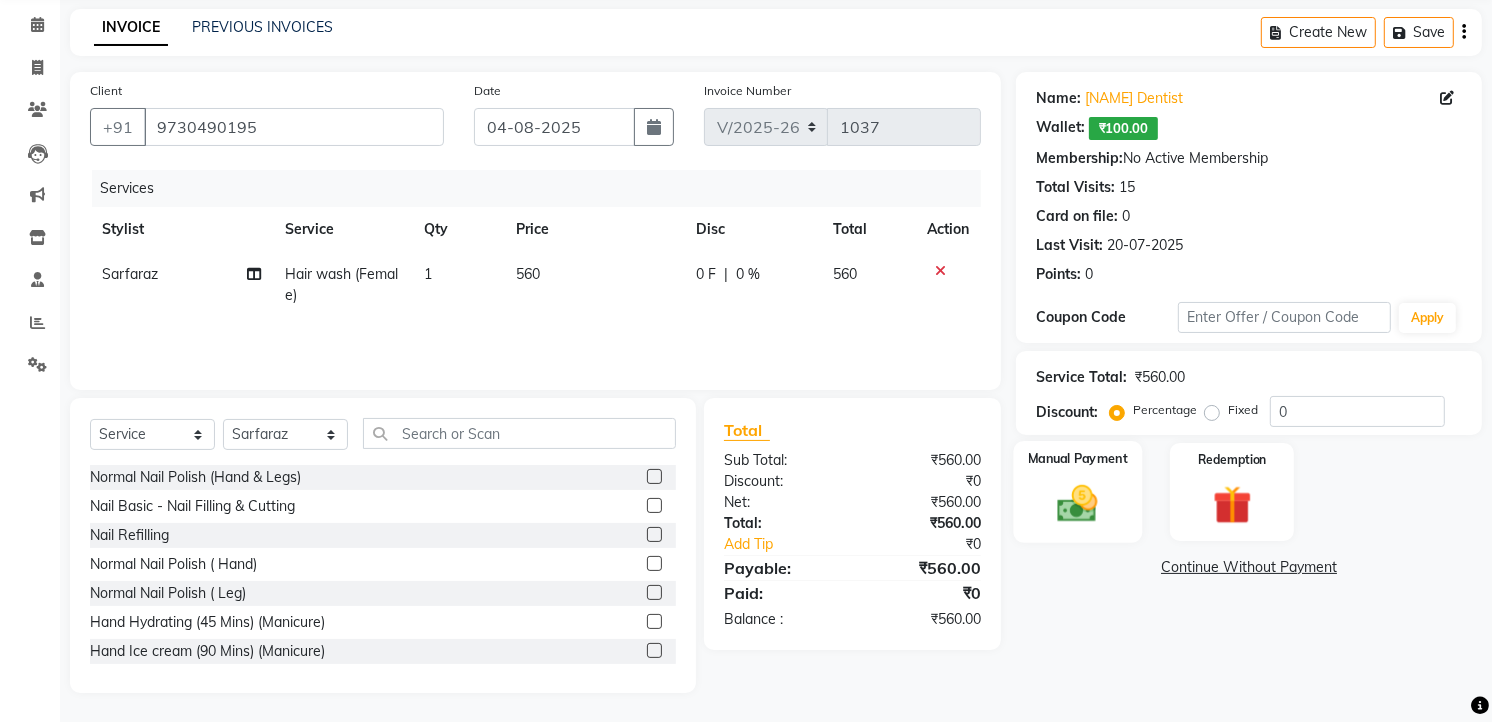 click 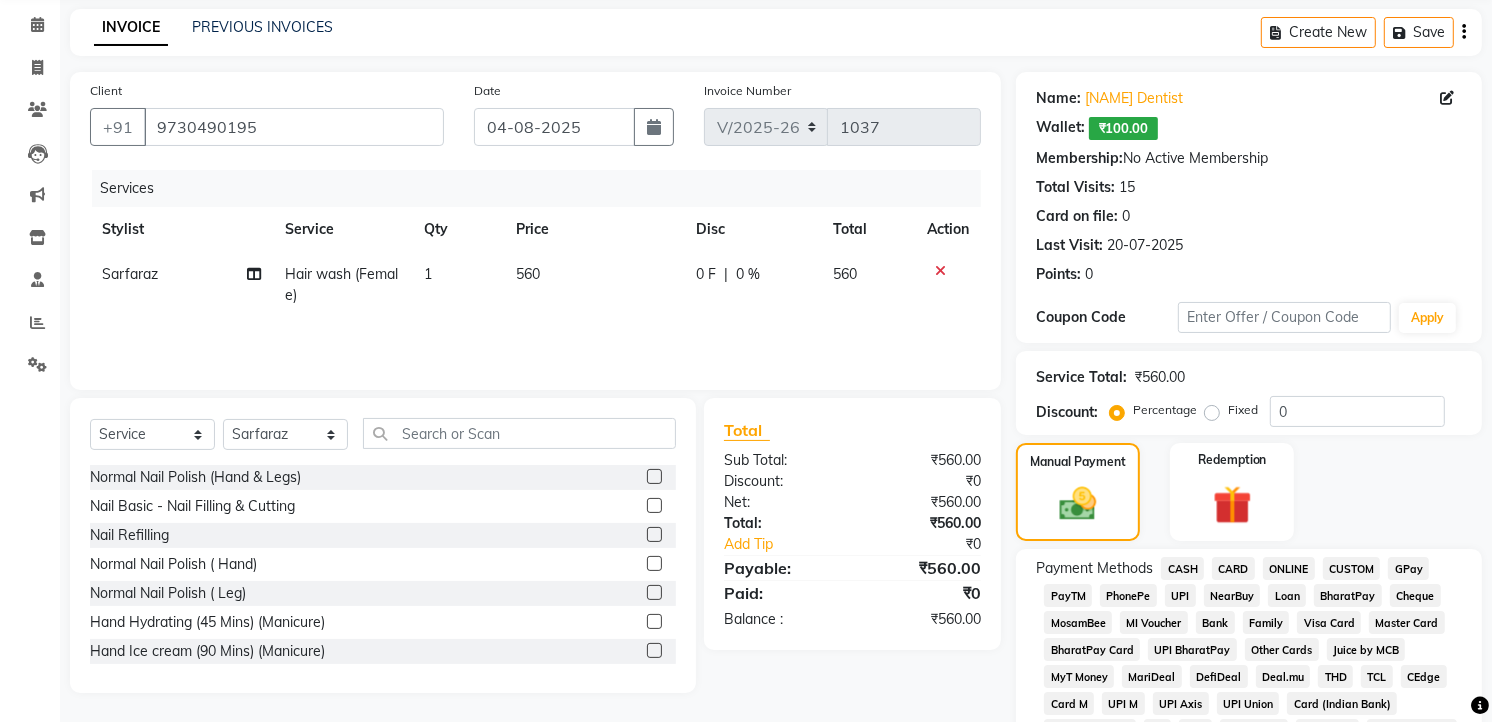 click on "CASH" 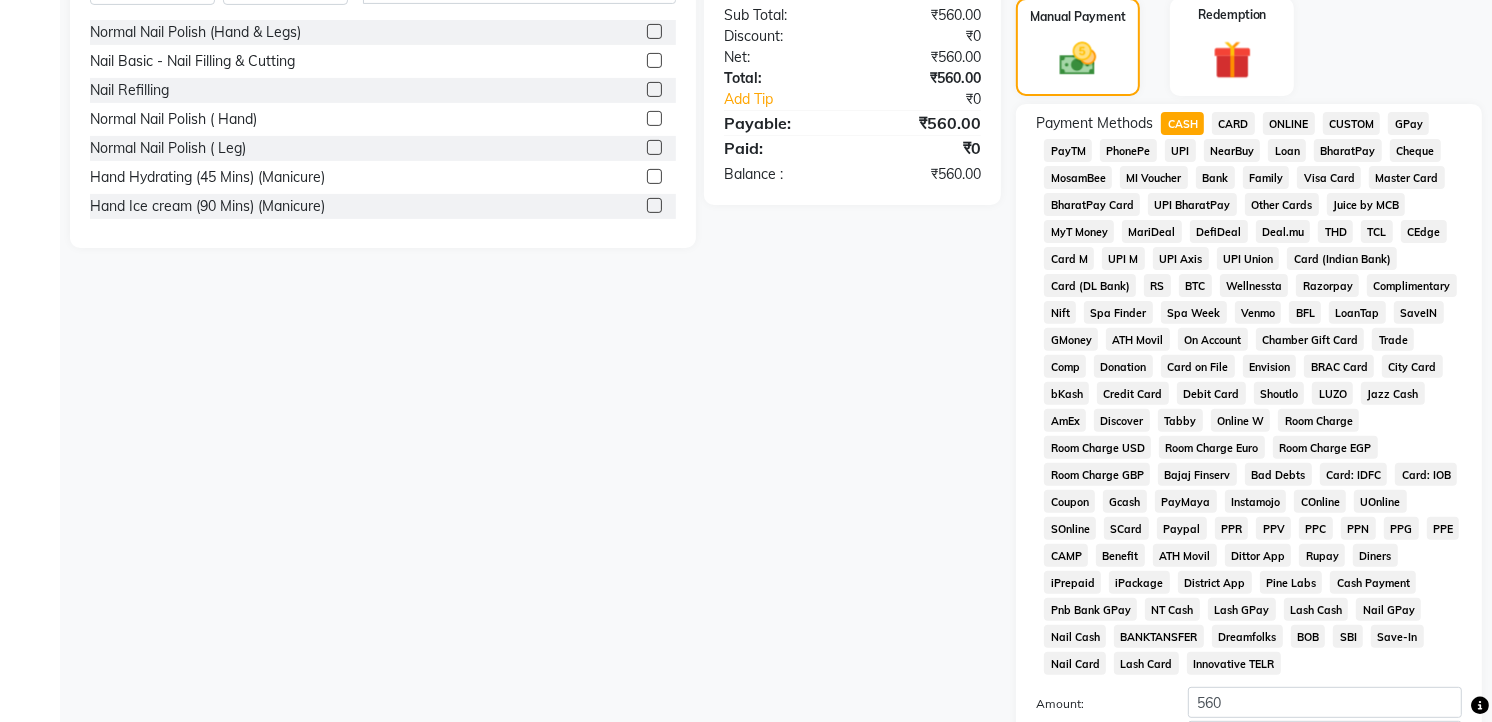 scroll, scrollTop: 634, scrollLeft: 0, axis: vertical 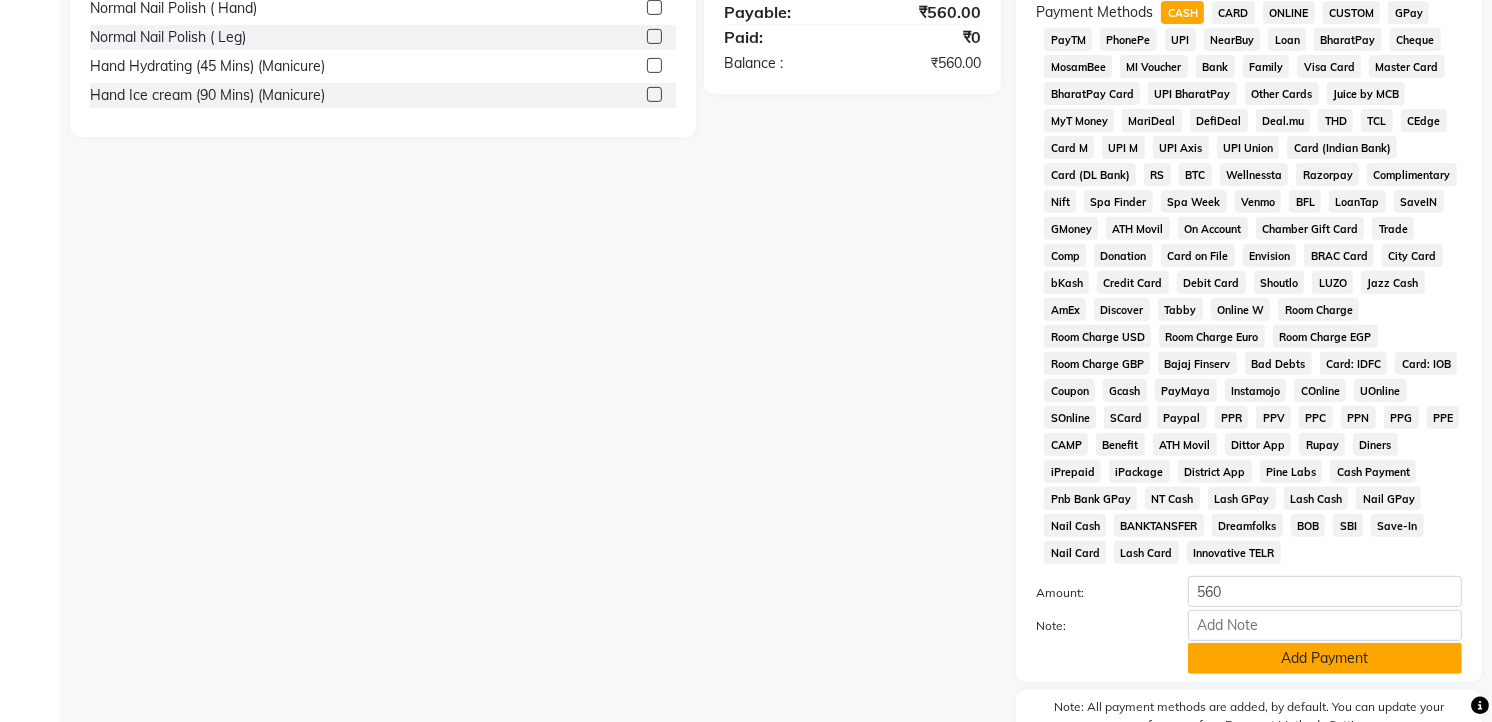 click on "Add Payment" 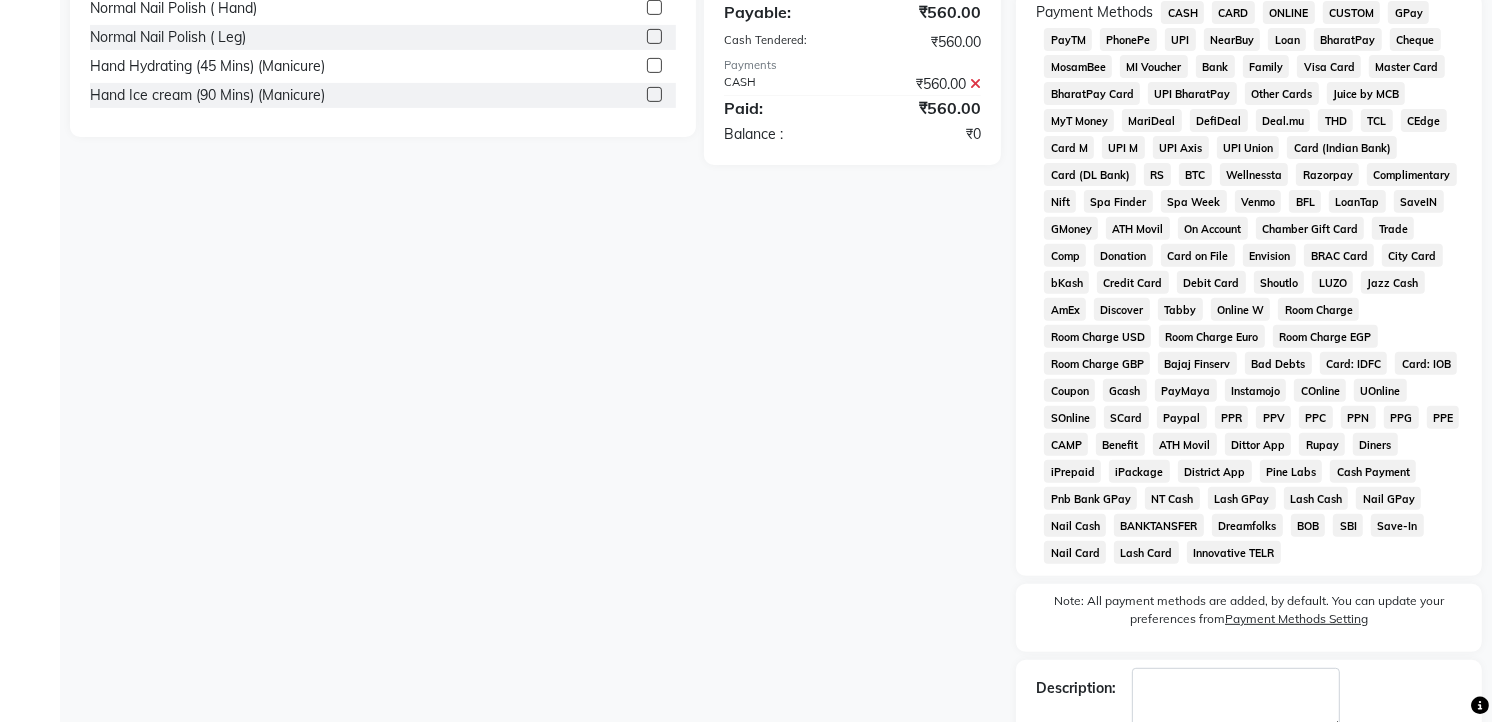 scroll, scrollTop: 753, scrollLeft: 0, axis: vertical 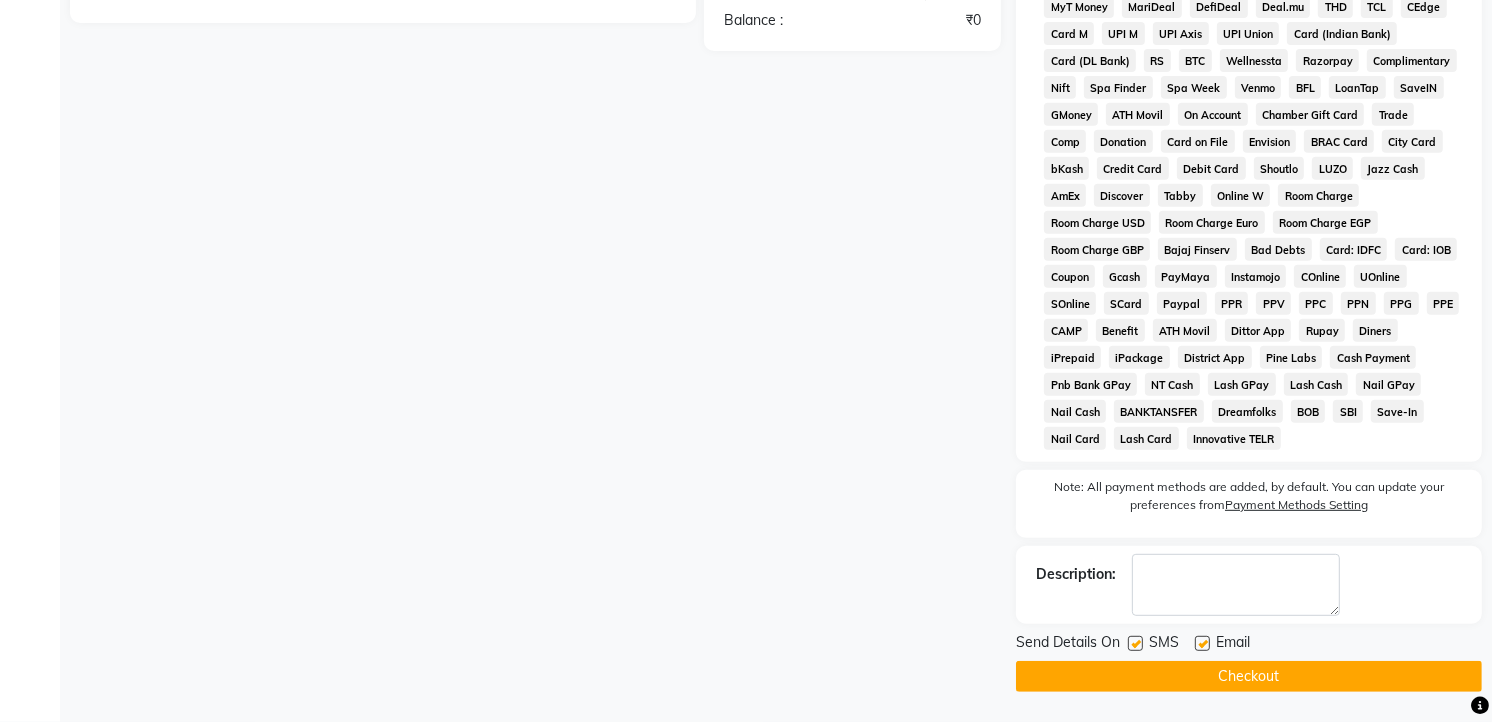 click on "Checkout" 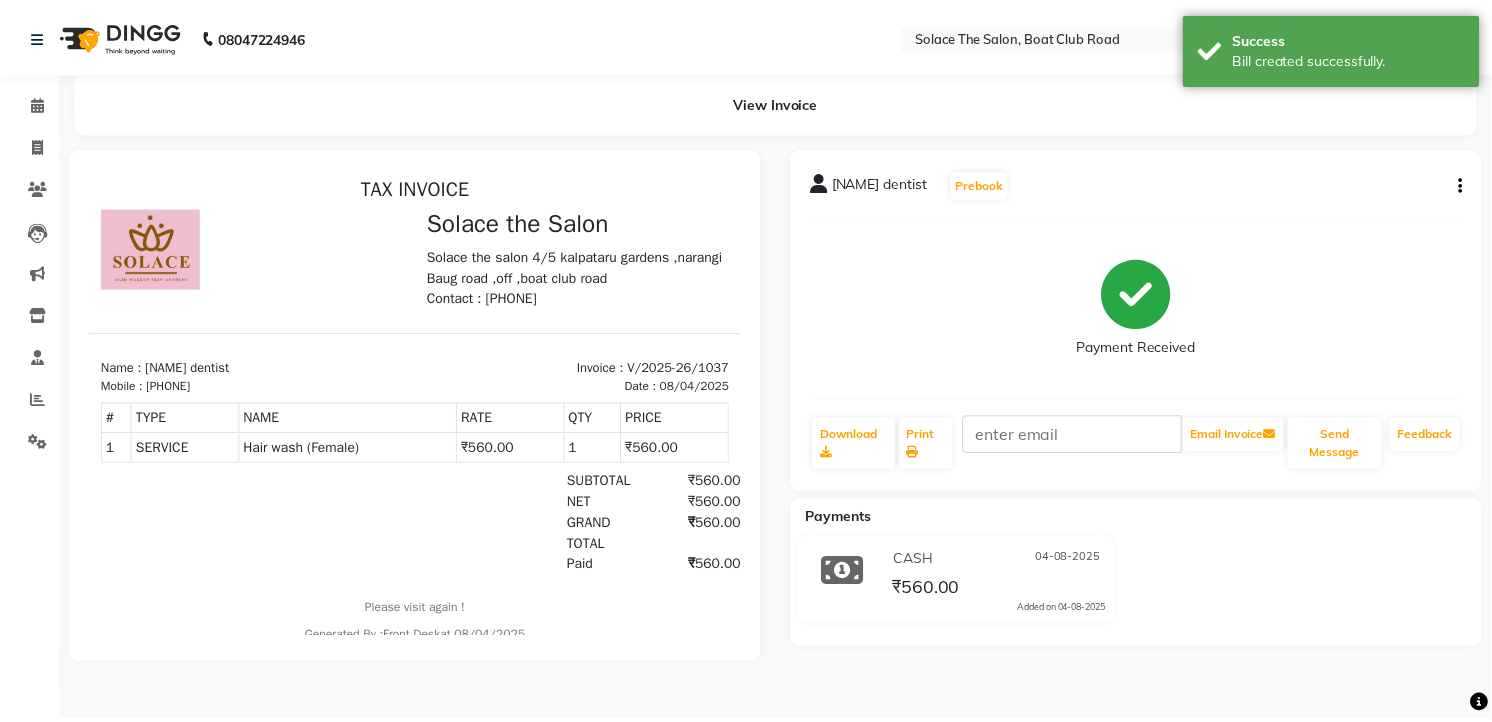 scroll, scrollTop: 0, scrollLeft: 0, axis: both 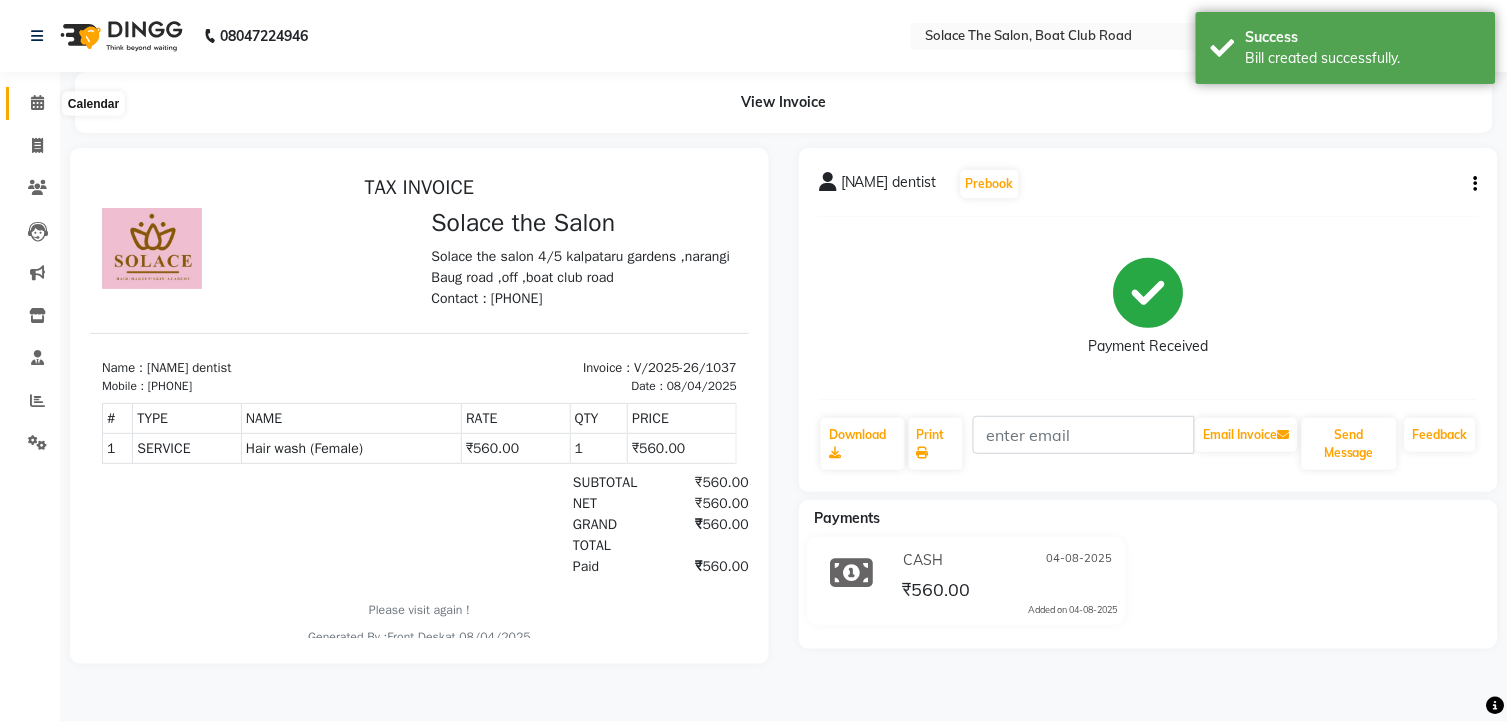 click 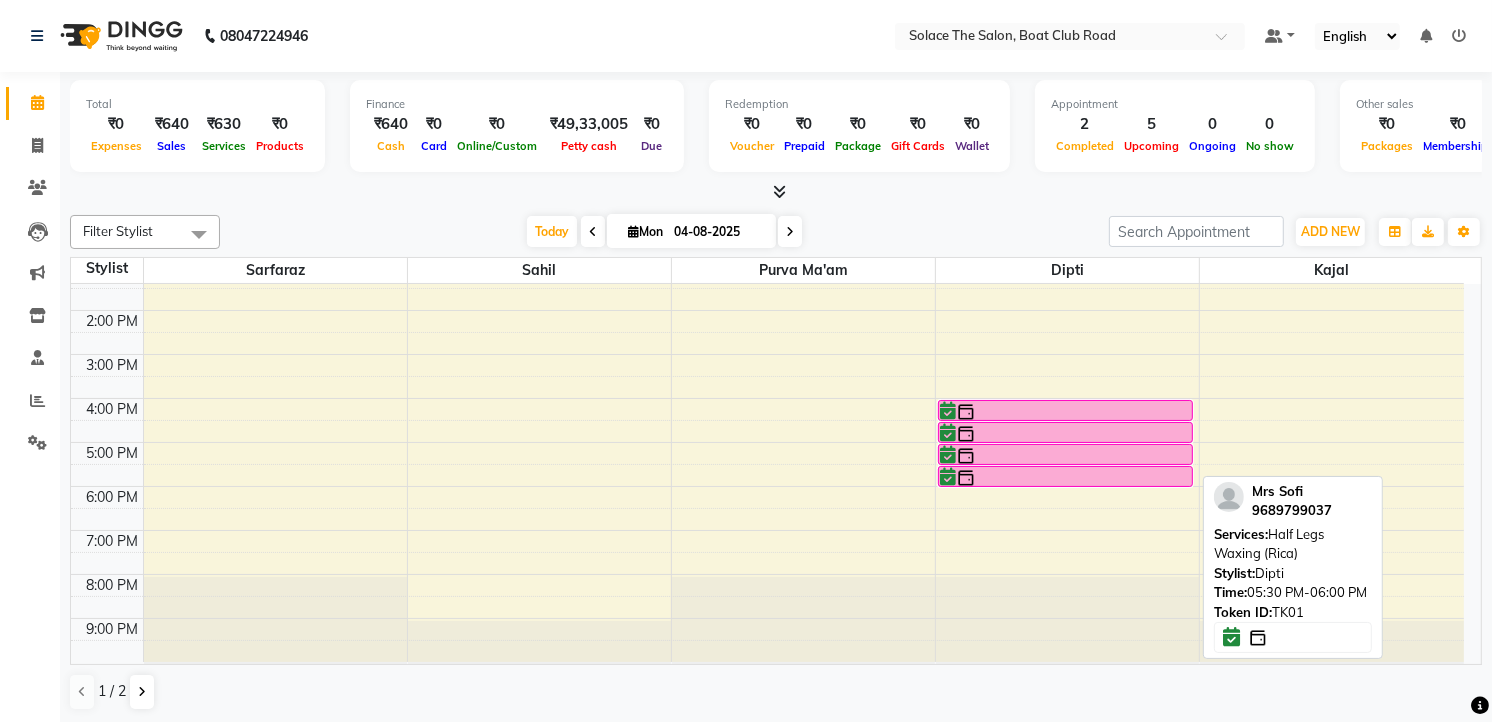 scroll, scrollTop: 15, scrollLeft: 0, axis: vertical 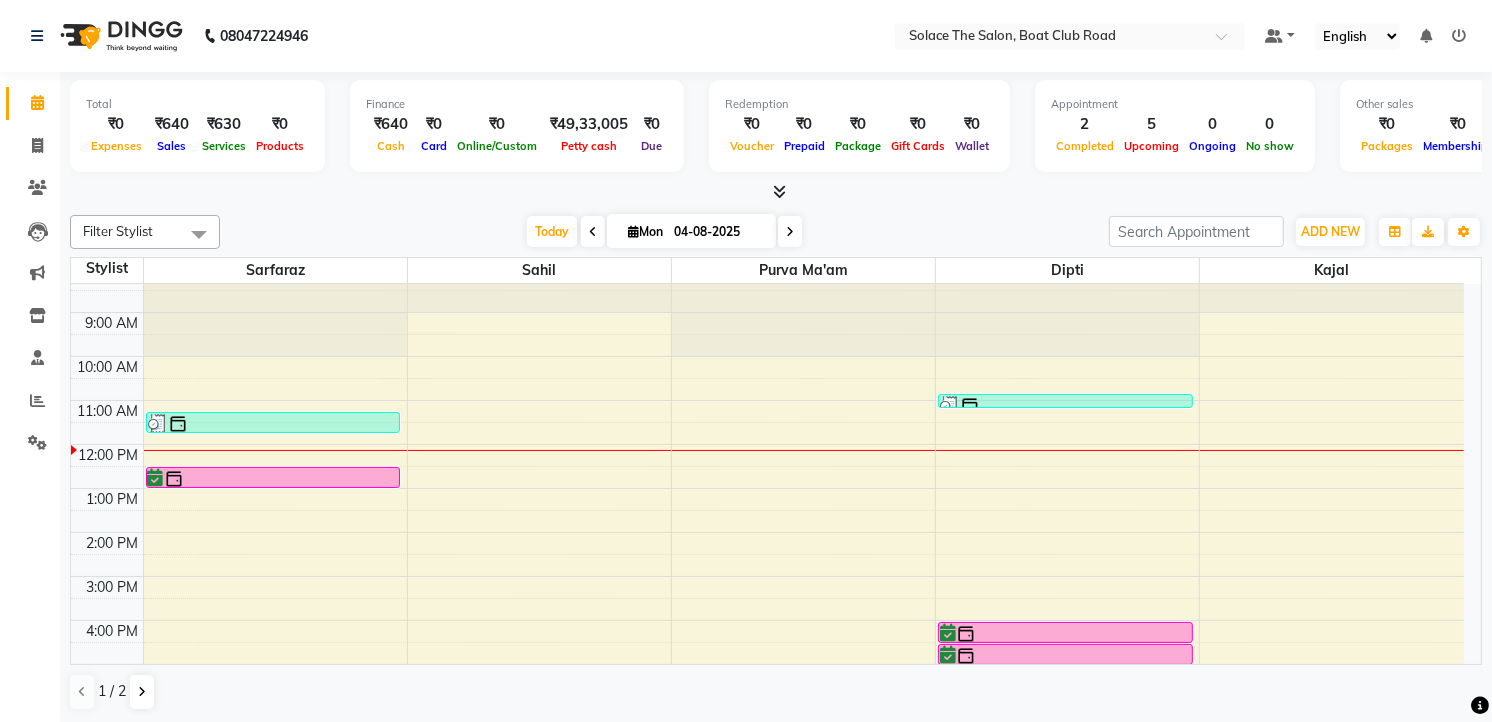 click on "8:00 AM 9:00 AM 10:00 AM 11:00 AM 12:00 PM 1:00 PM 2:00 PM 3:00 PM 4:00 PM 5:00 PM 6:00 PM 7:00 PM 8:00 PM 9:00 PM     [NAME] dentist, TK02, 11:15 AM-11:45 AM, Hair wash (Female)     [FIRST] [LAST] M-5.8+5+6, TK04, 12:30 PM-01:00 PM, Hair wash (Female)     [NAME] mam, TK03, 10:50 AM-11:05 AM, Threading - Eyebrows     Mrs [LAST], TK01, 04:00 PM-04:30 PM, Full Arms Waxing (Rica)     Mrs [LAST], TK01, 04:30 PM-05:00 PM,  Under Arms Waxing (Rica)     Mrs [LAST], TK01, 05:00 PM-05:30 PM,  Full Bikini waxing (Rica)     Mrs [LAST], TK01, 05:30 PM-06:00 PM,  Half Legs Waxing (Rica)" at bounding box center (767, 576) 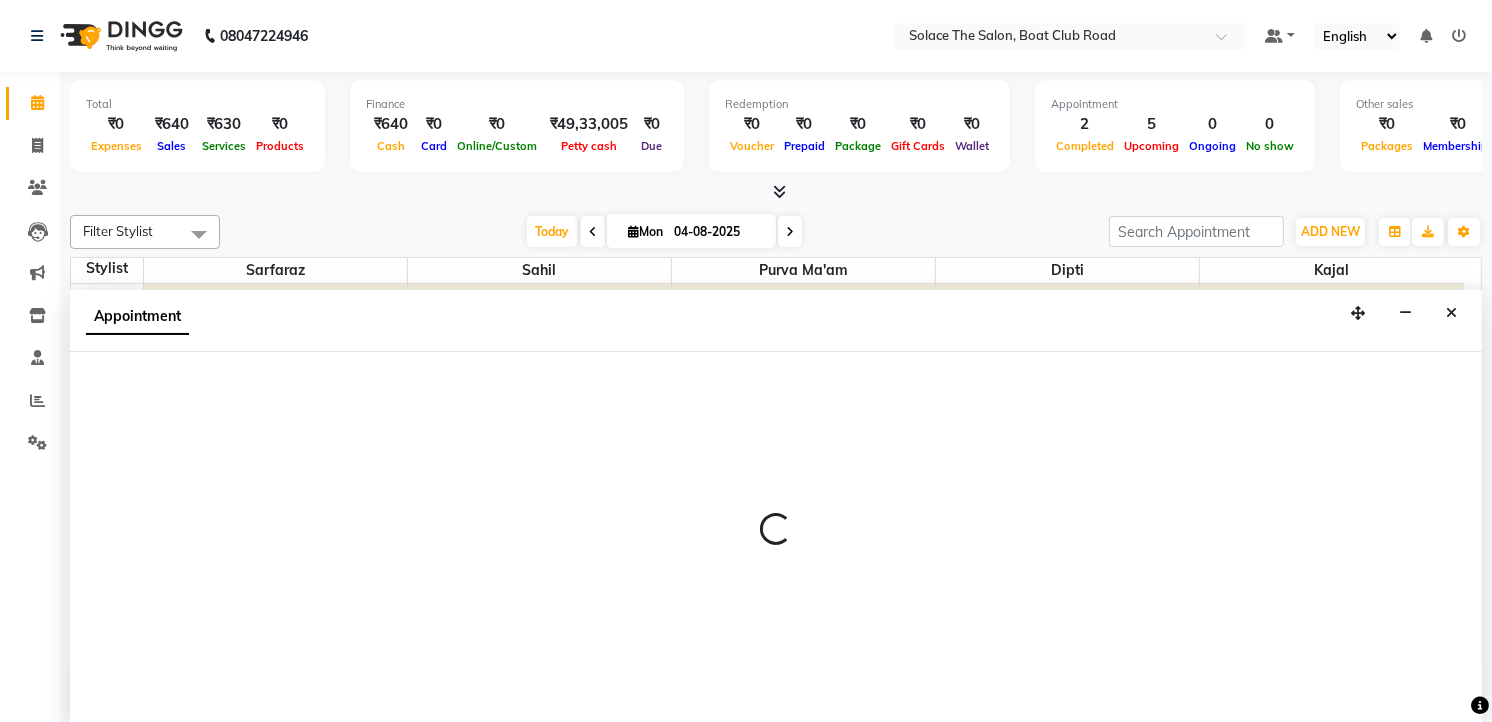 scroll, scrollTop: 1, scrollLeft: 0, axis: vertical 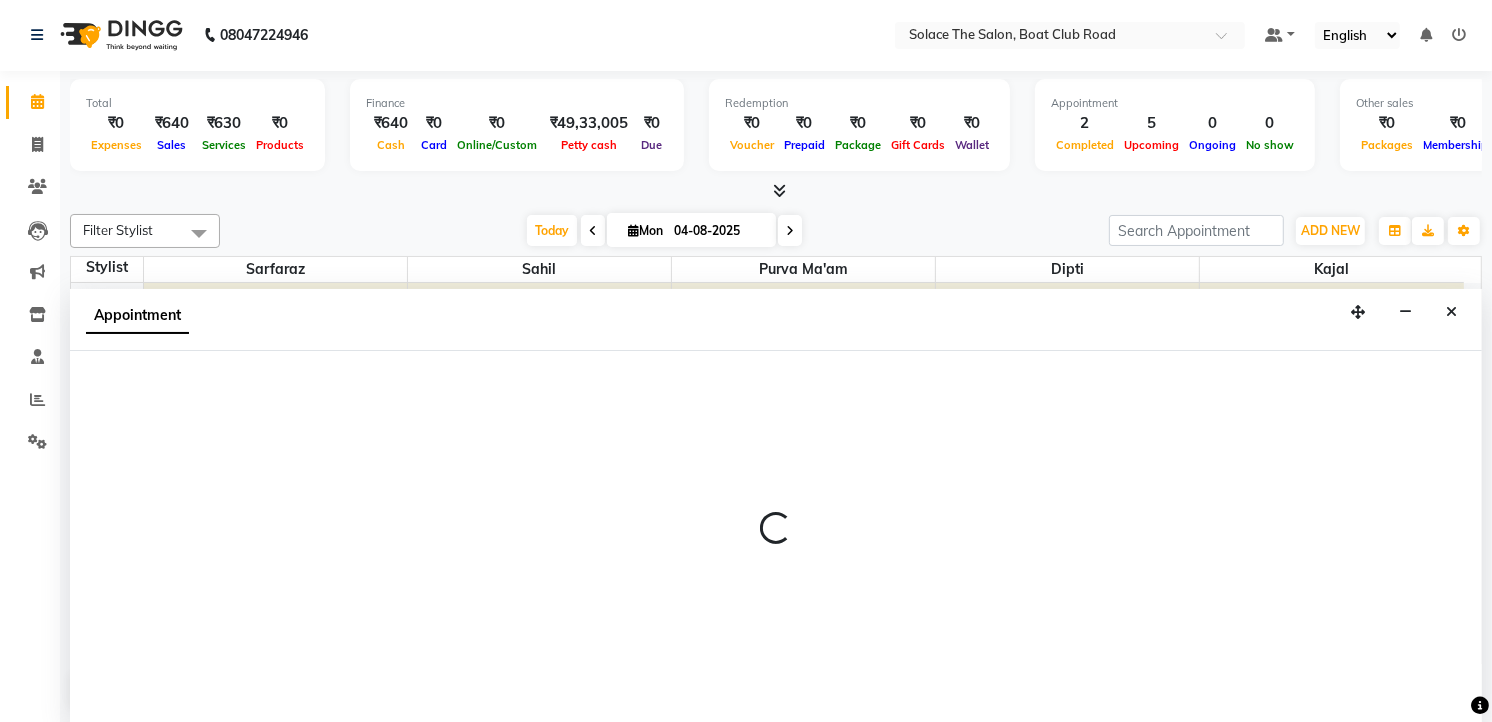 select on "9749" 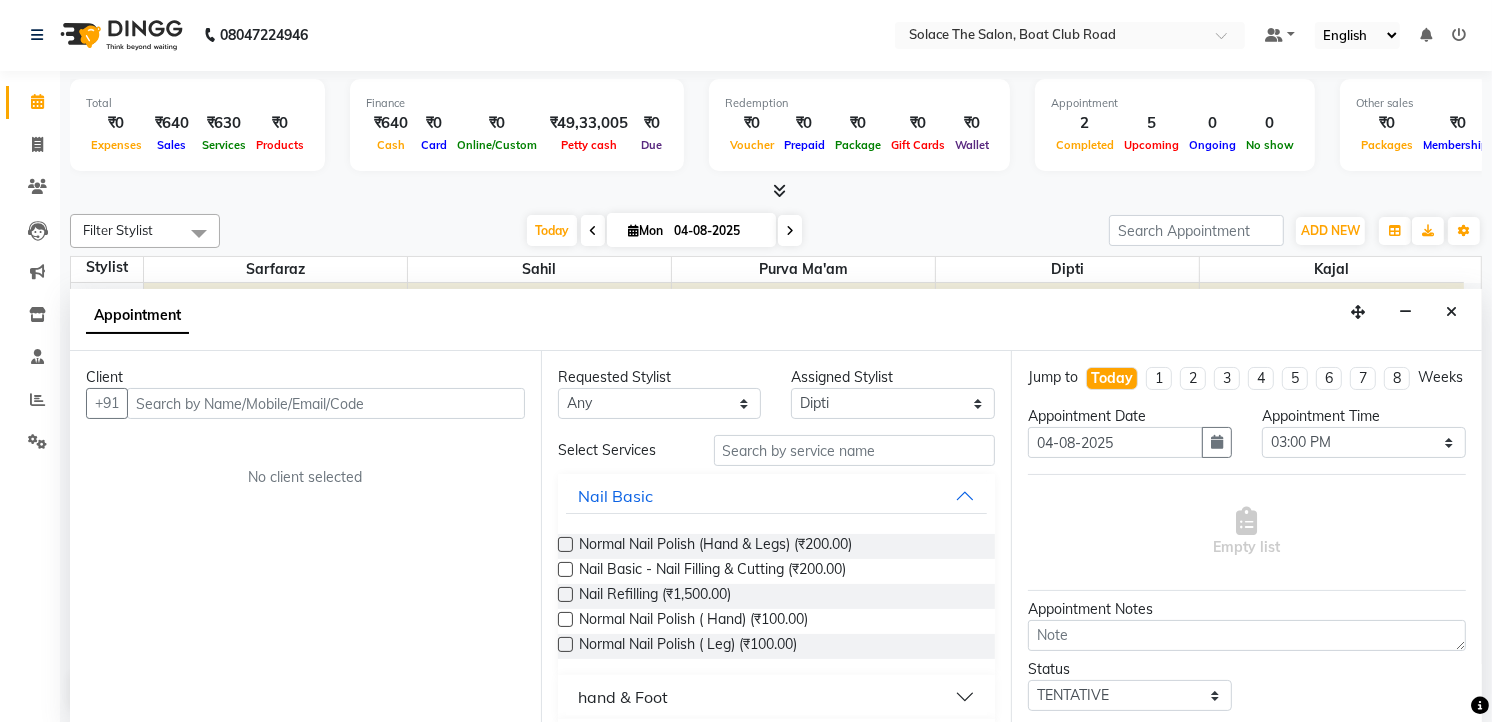click at bounding box center [326, 403] 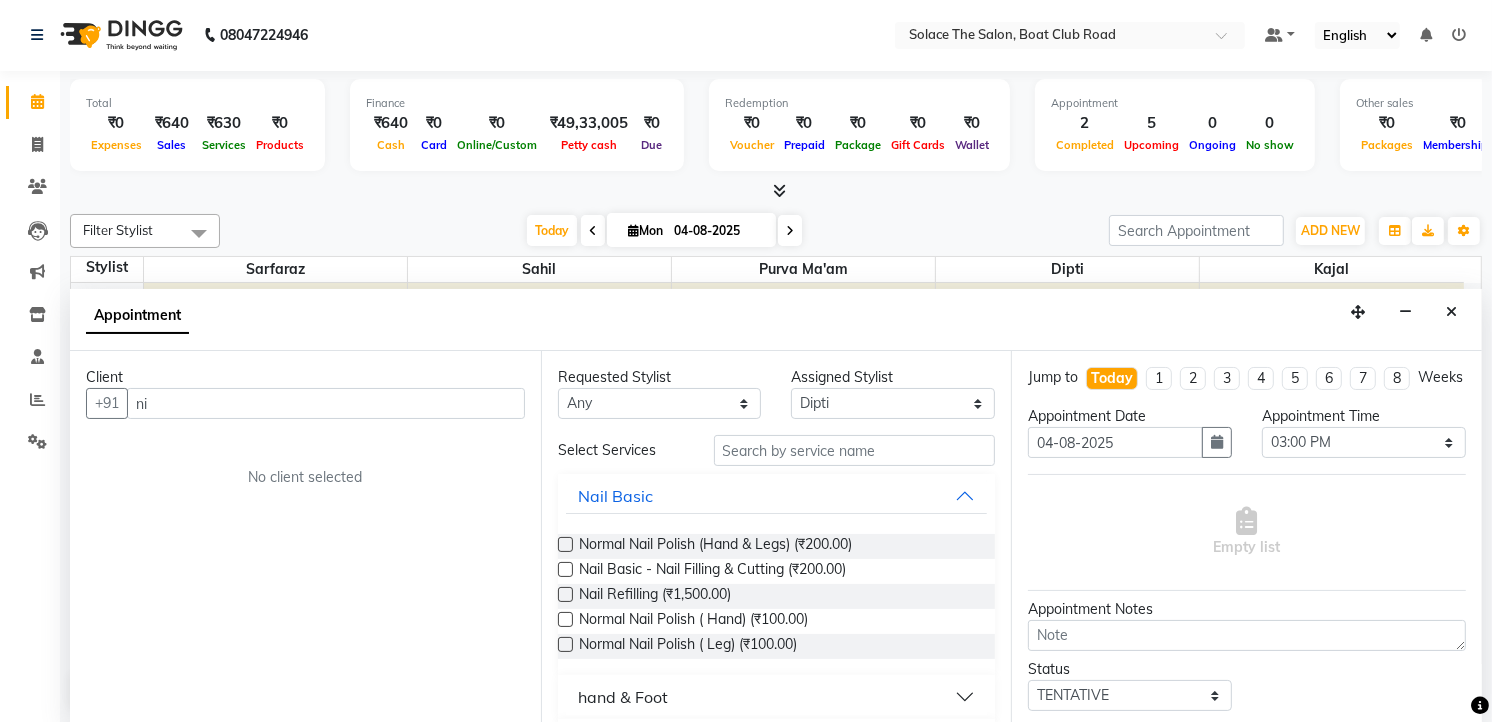 type on "n" 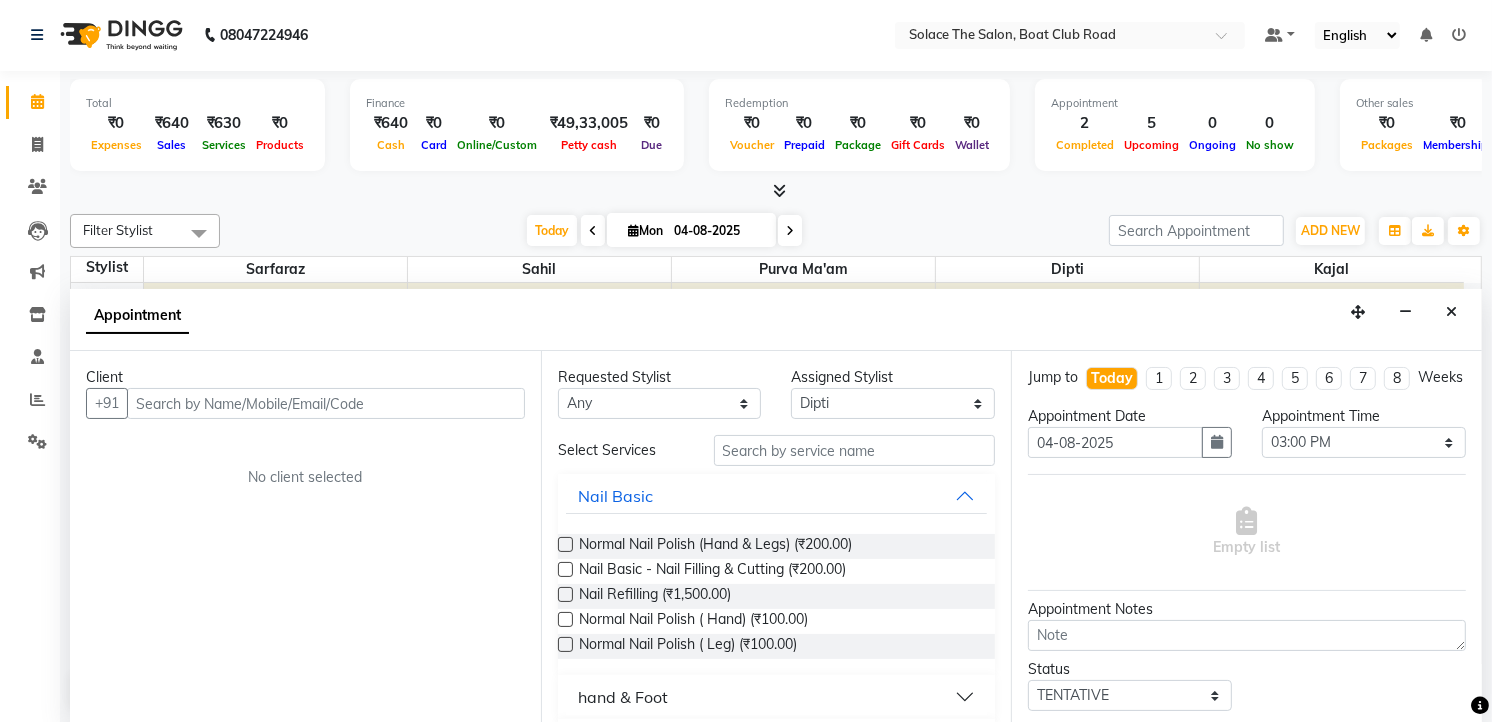 type on "n" 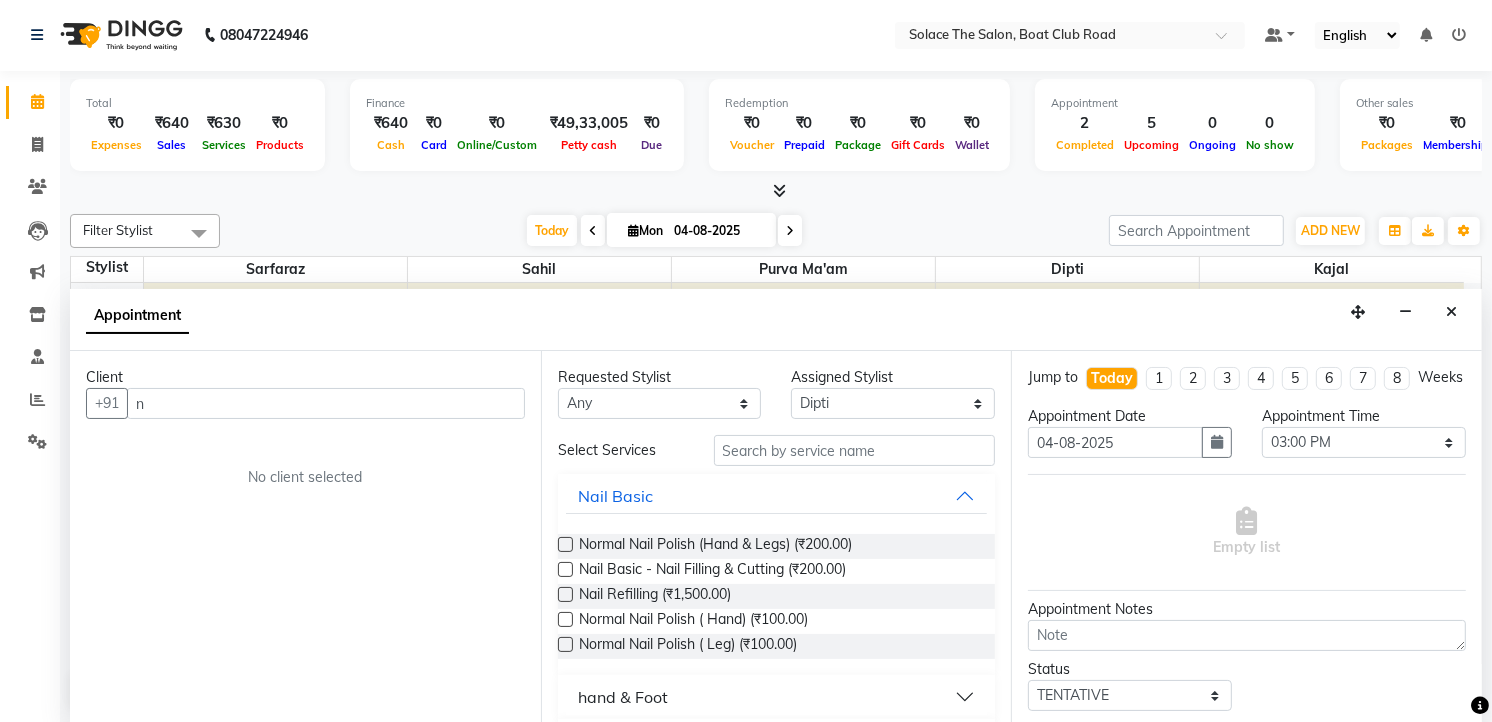 click on "n" at bounding box center [326, 403] 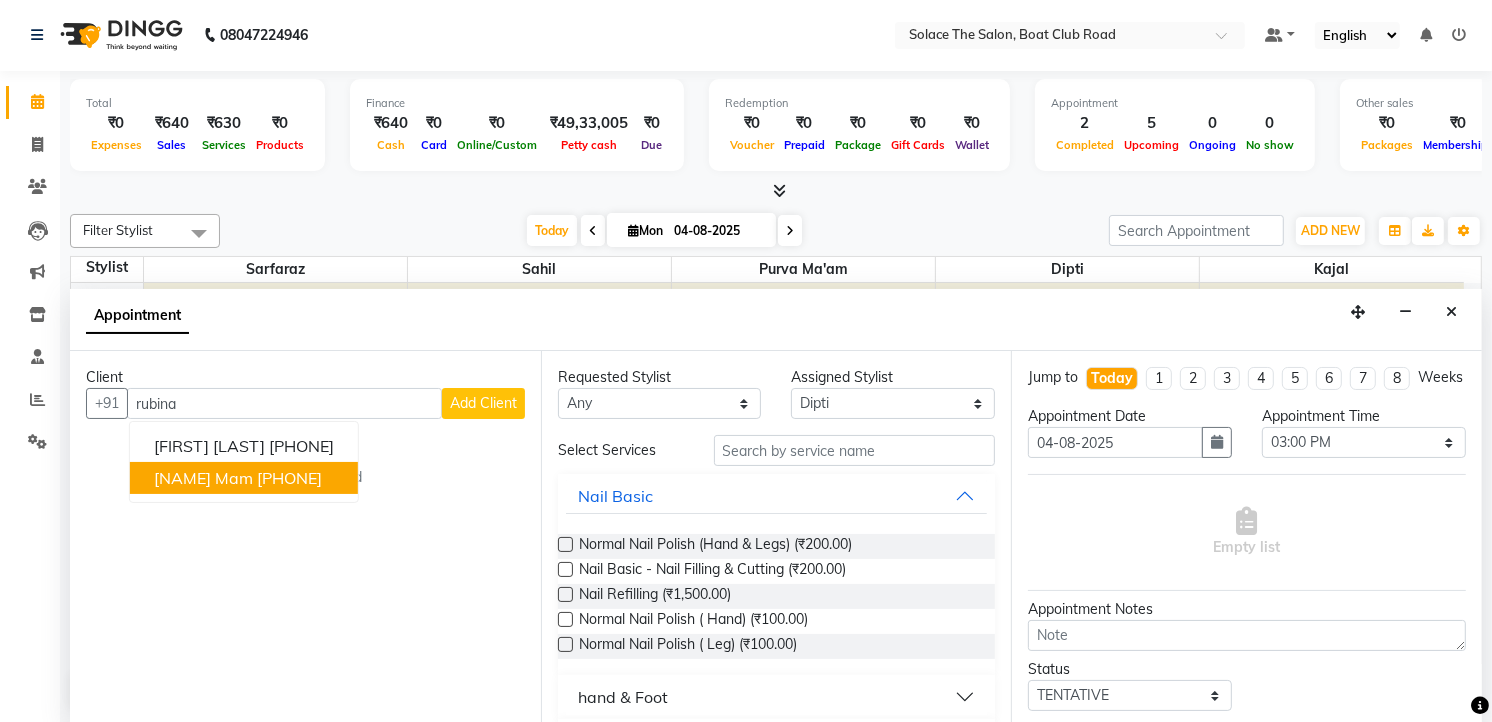 click on "[PHONE]" at bounding box center [289, 478] 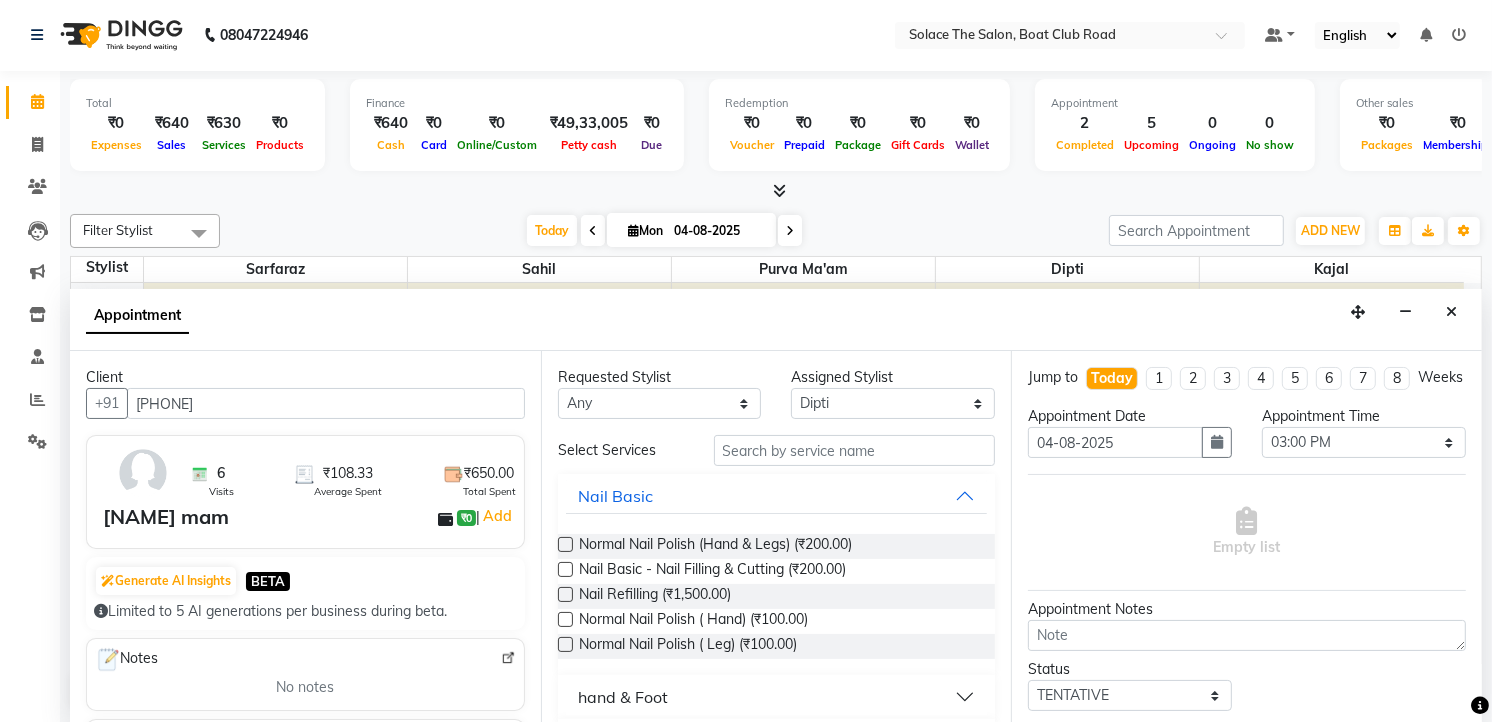 type on "[PHONE]" 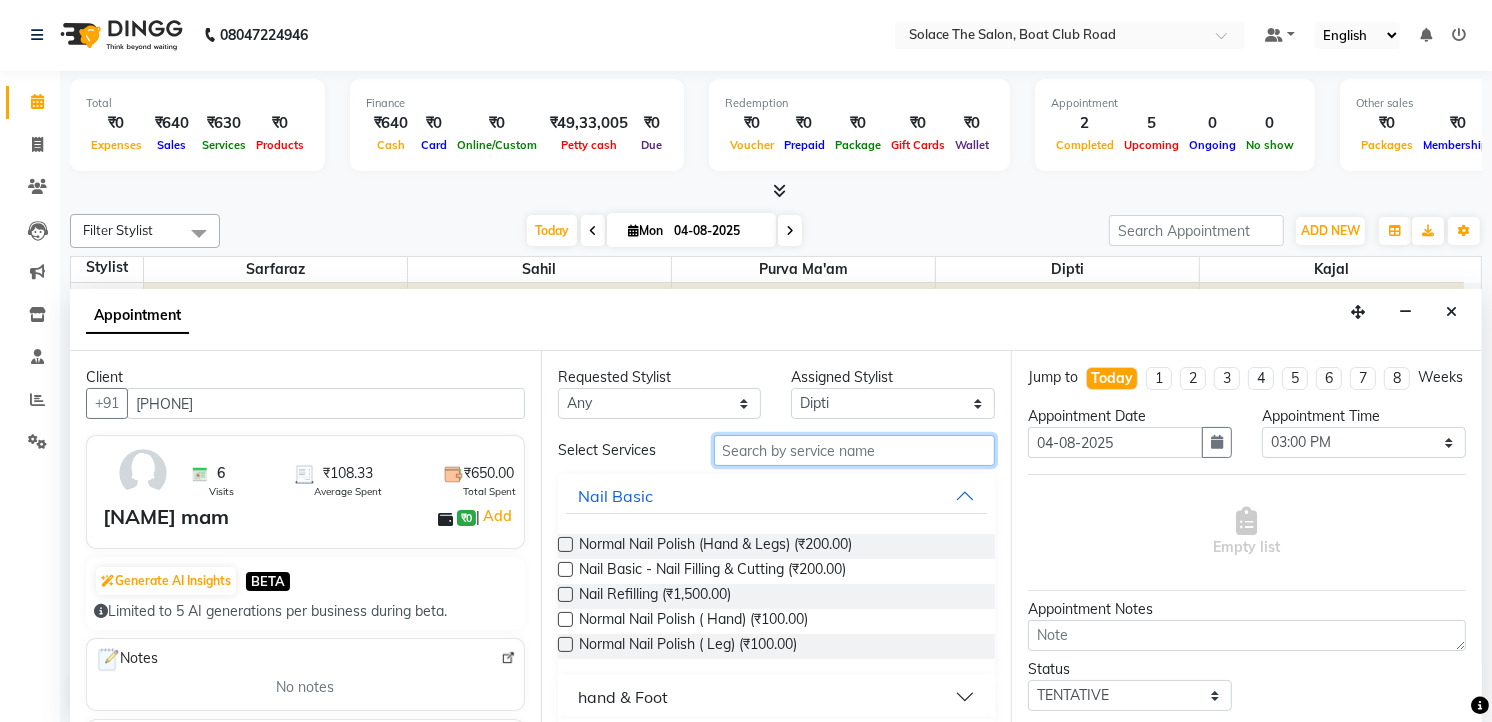 click at bounding box center [855, 450] 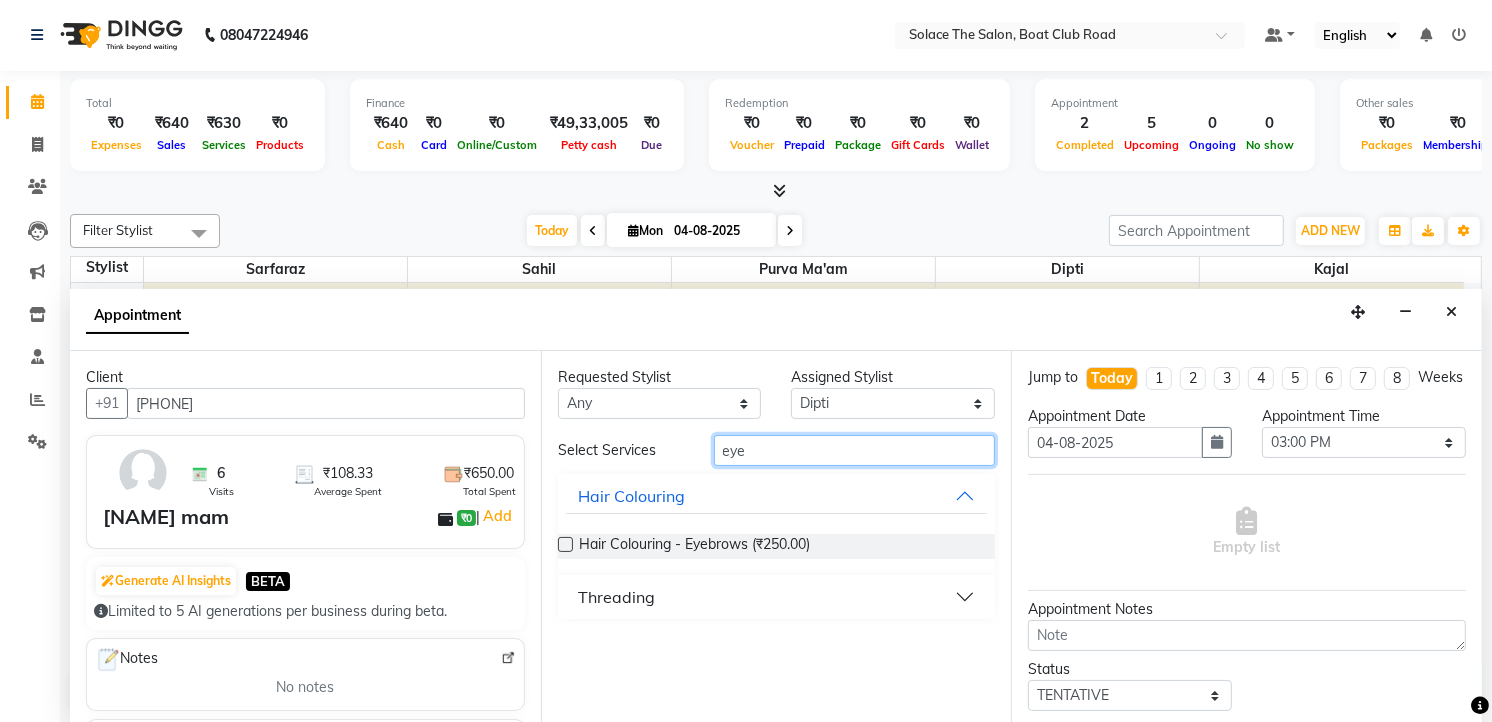 type on "eye" 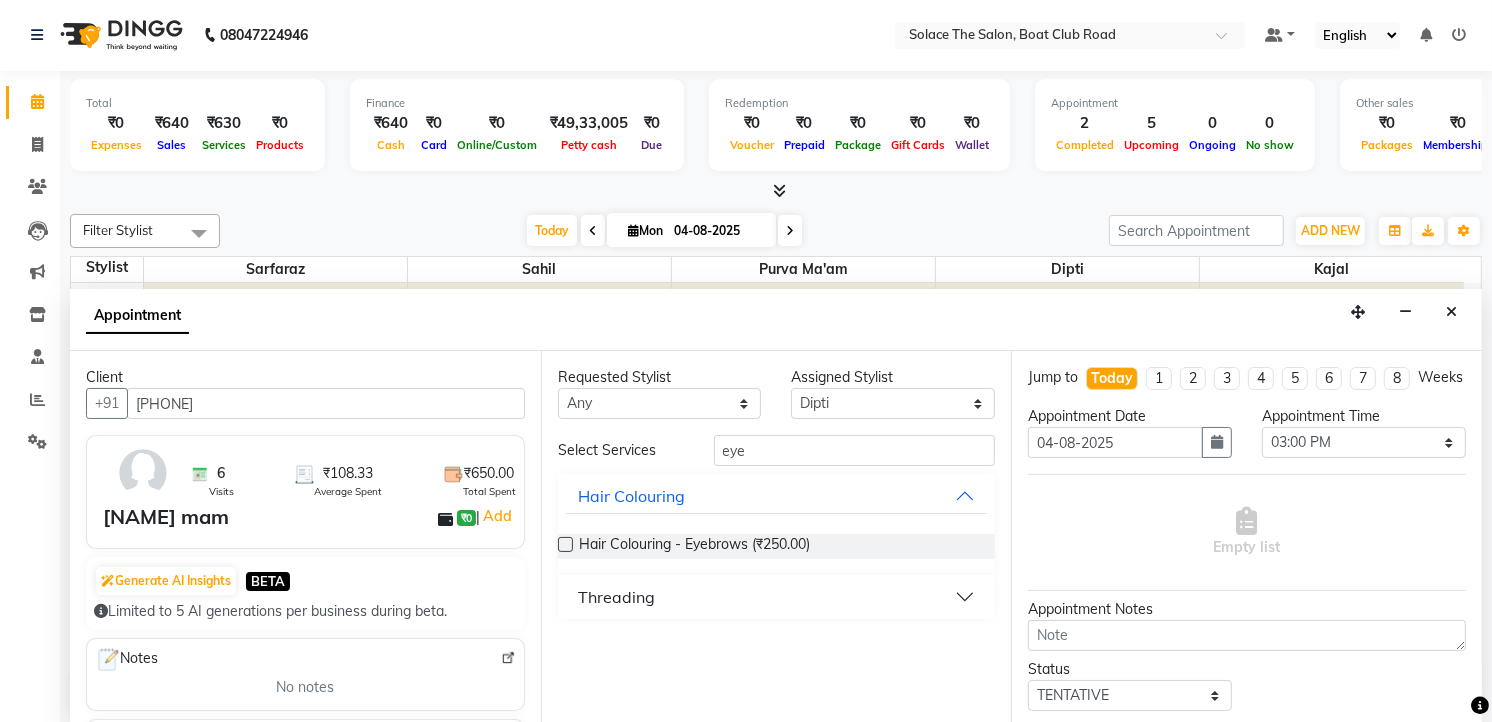 click on "Threading" at bounding box center (777, 597) 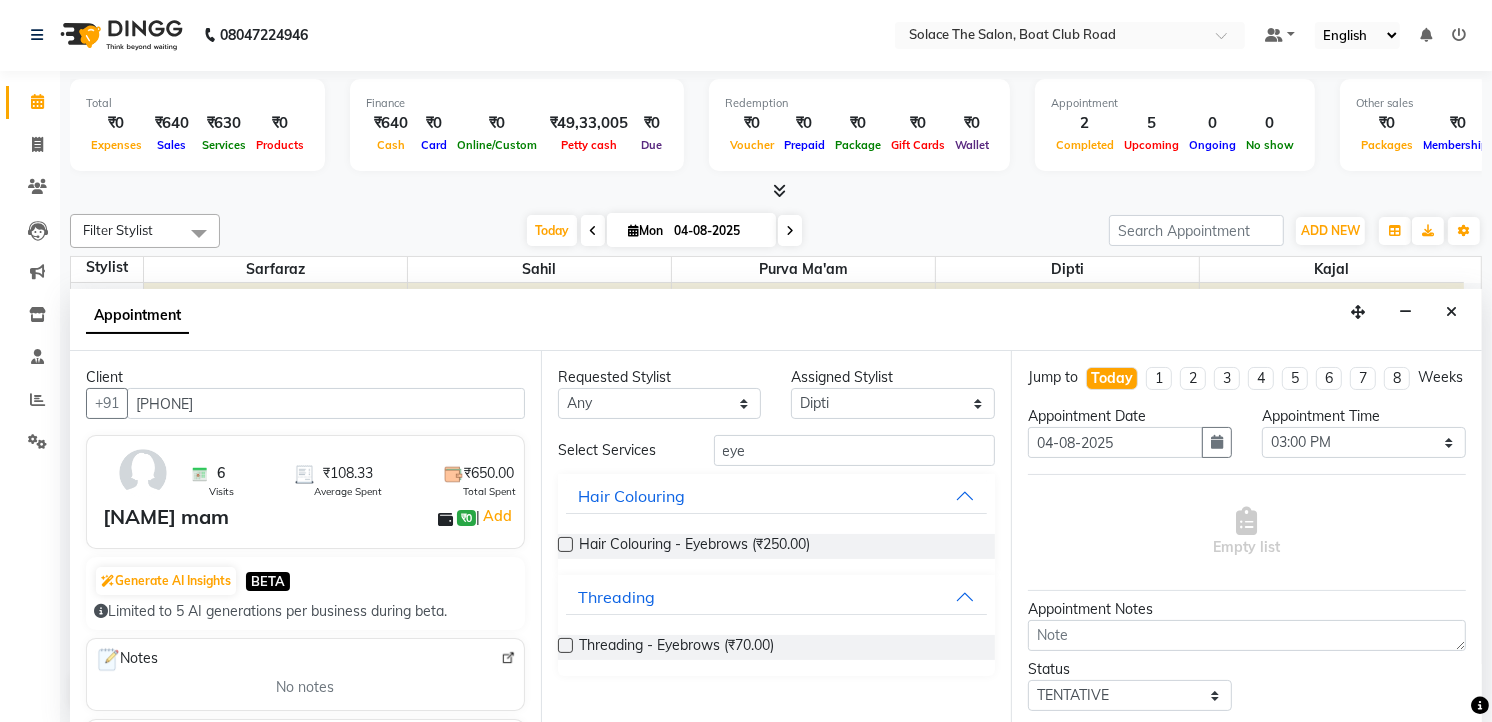 click at bounding box center [565, 645] 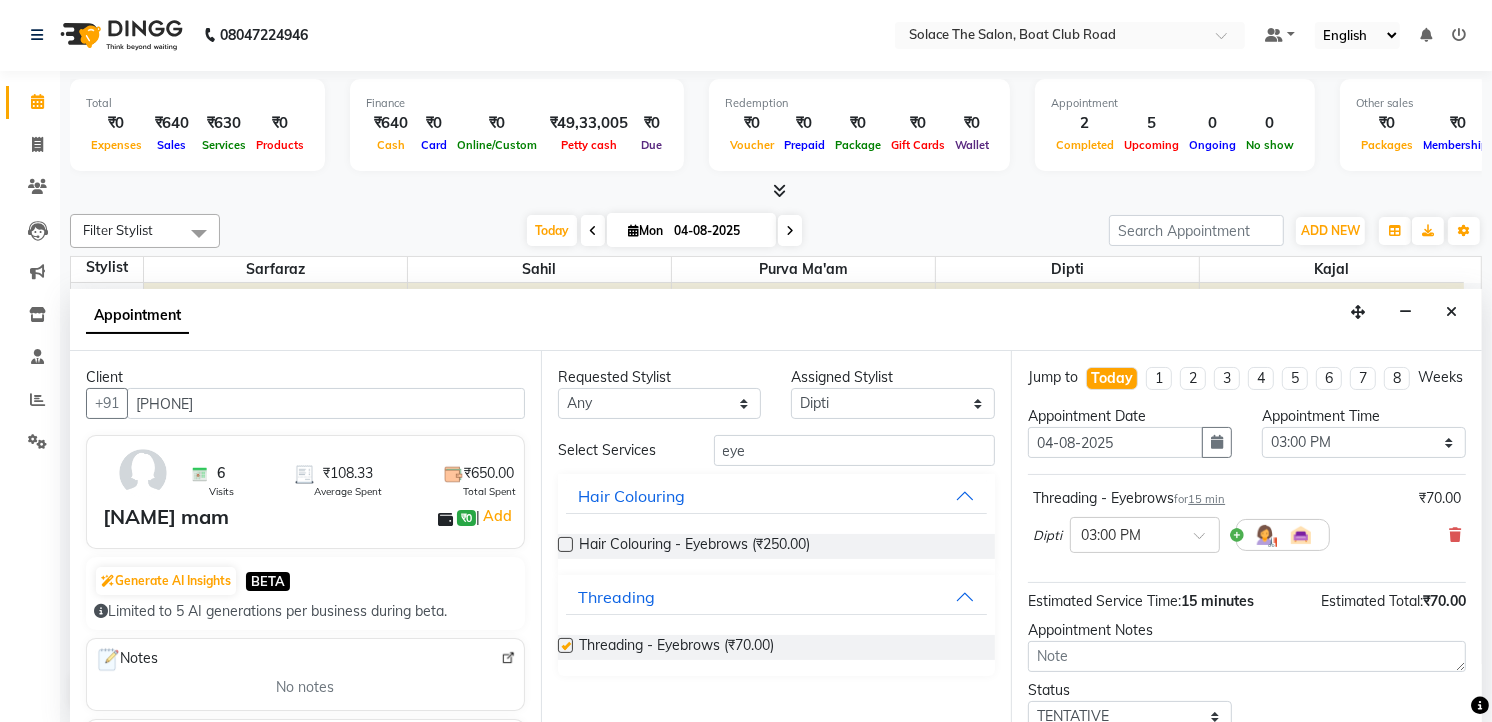checkbox on "false" 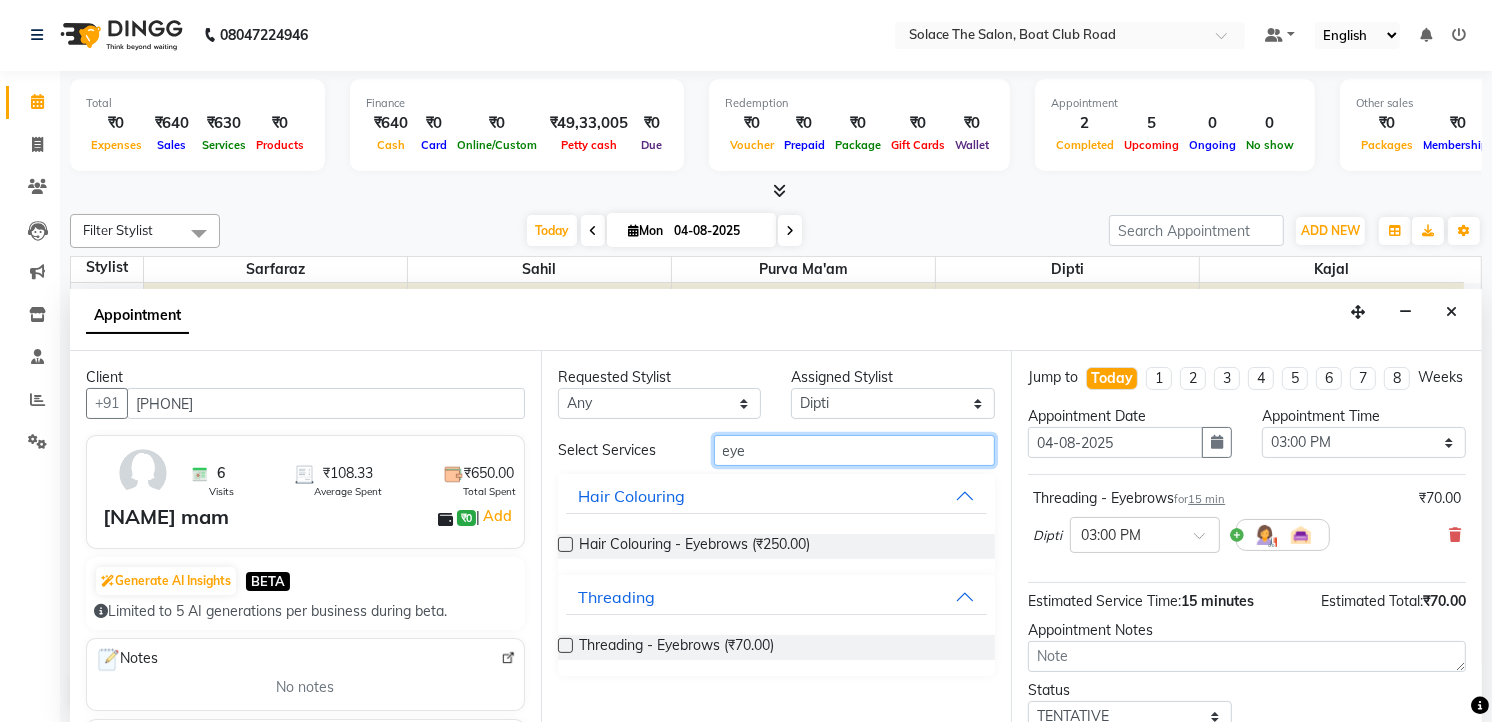 click on "eye" at bounding box center [855, 450] 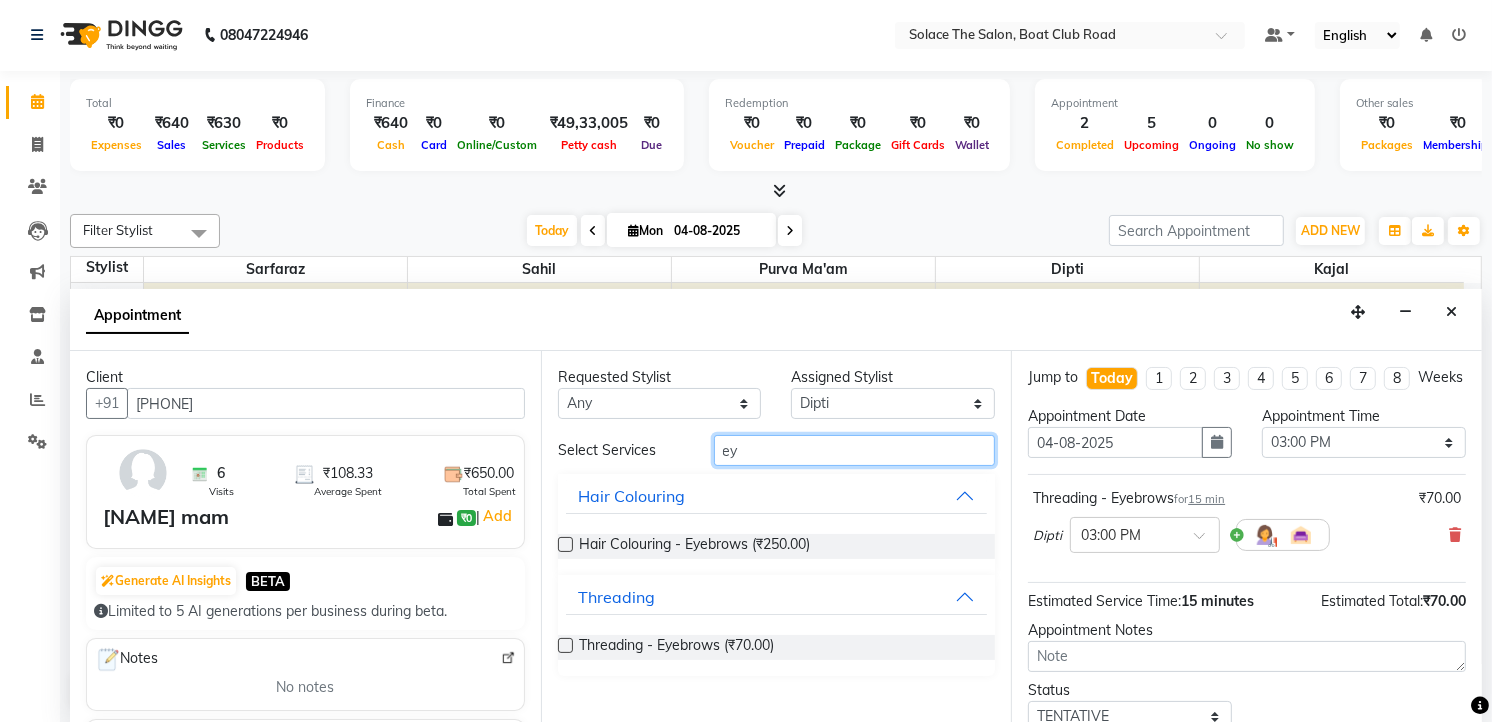 type on "e" 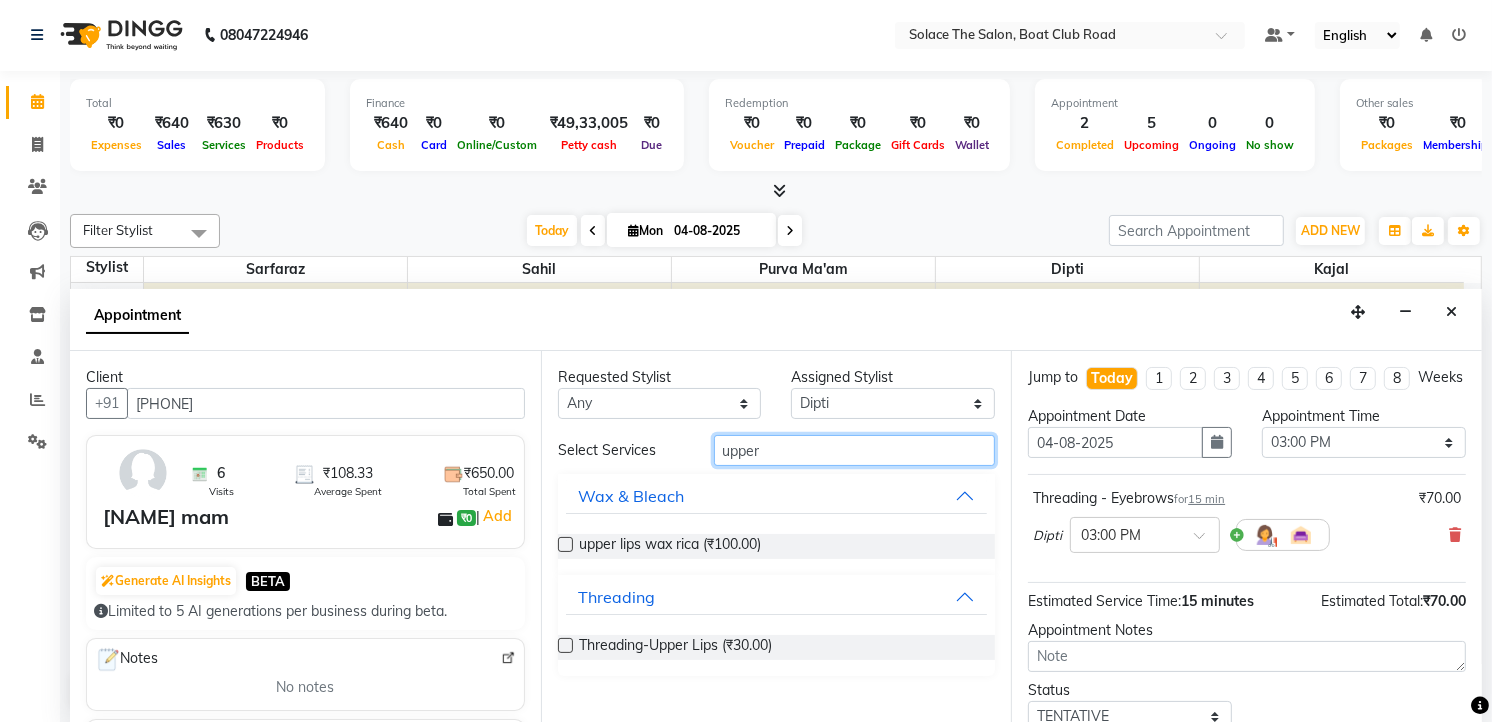 type on "upper" 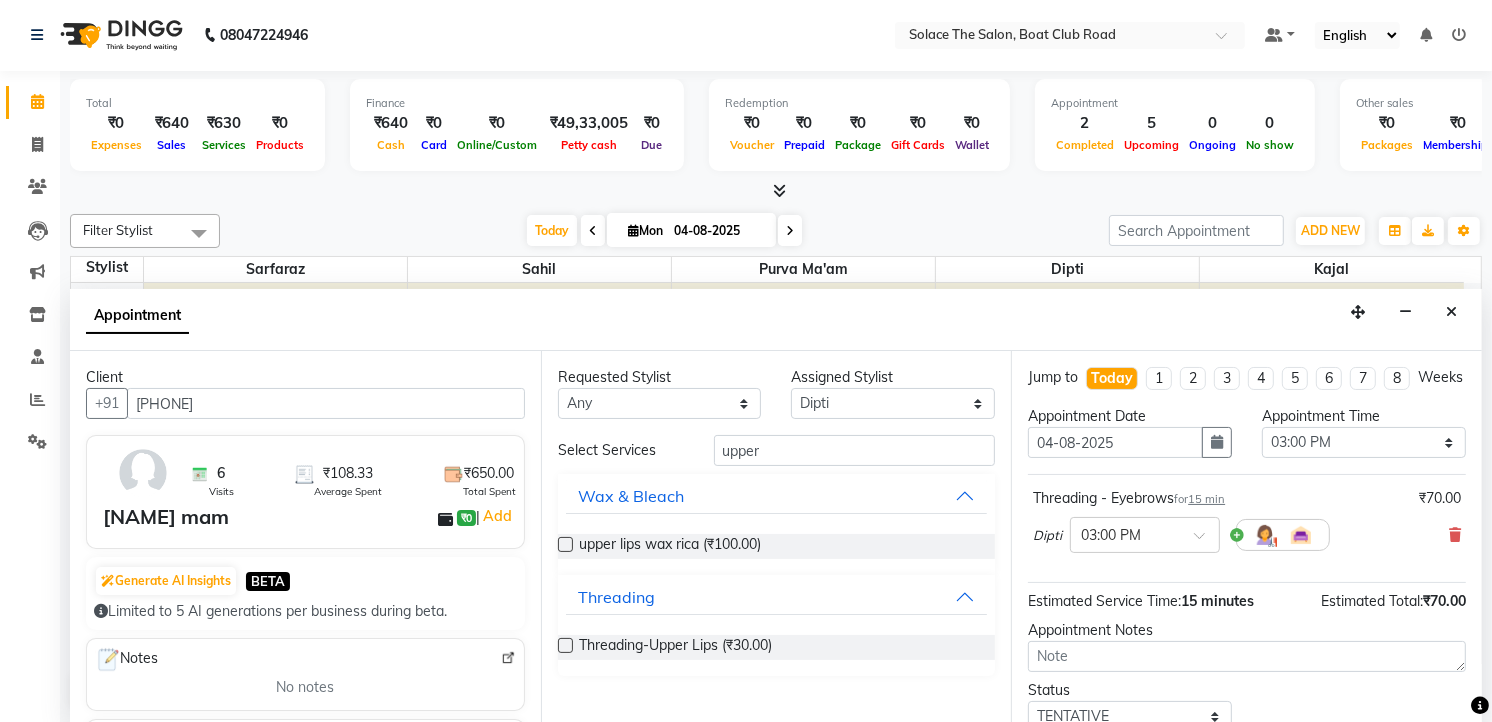 click at bounding box center [565, 645] 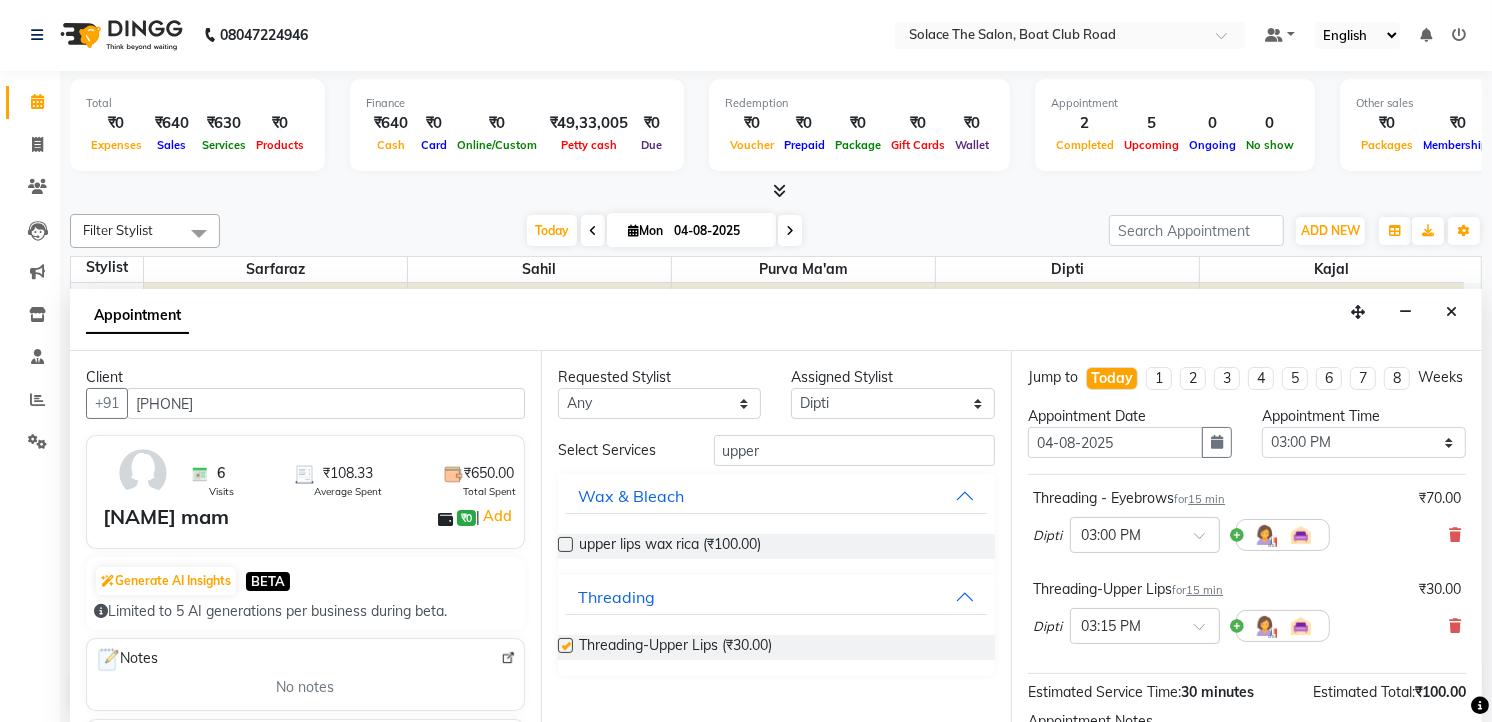 checkbox on "false" 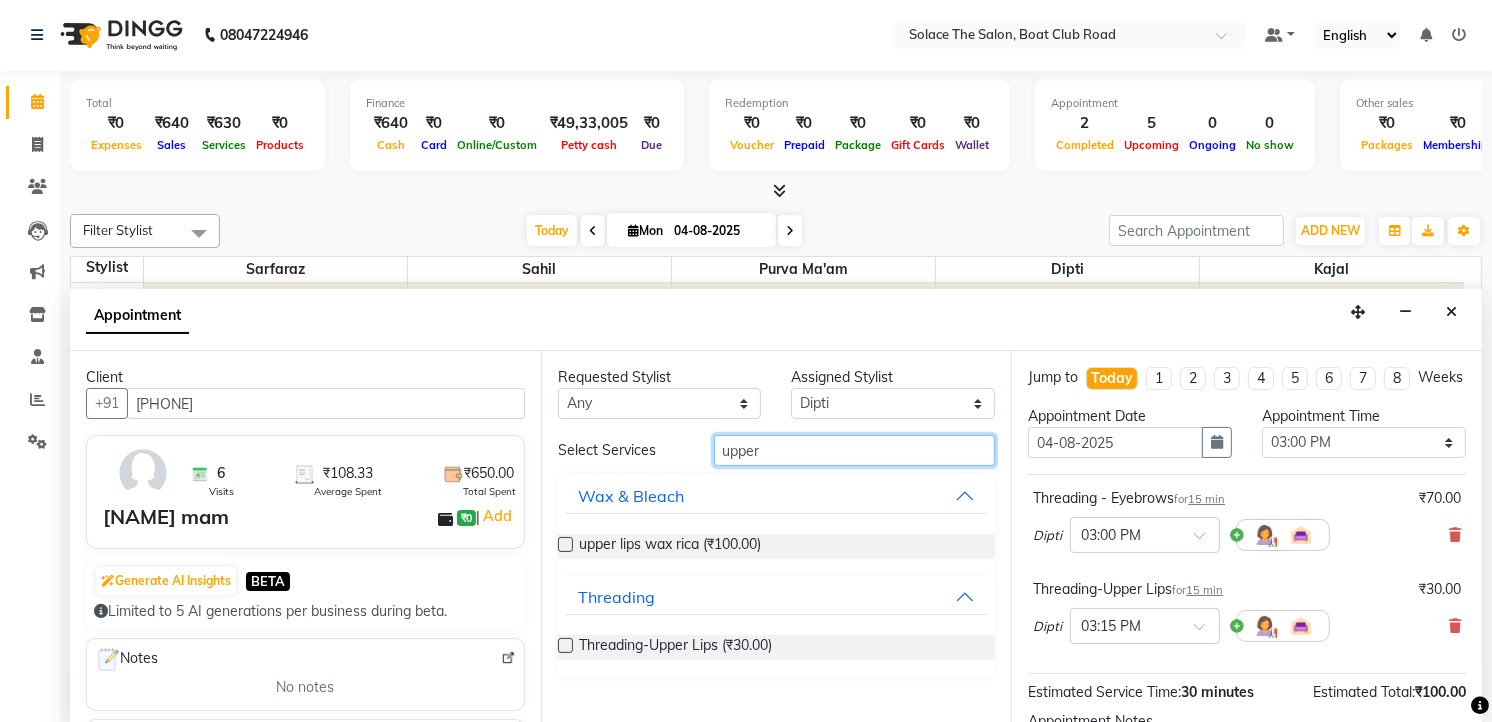 click on "upper" at bounding box center [855, 450] 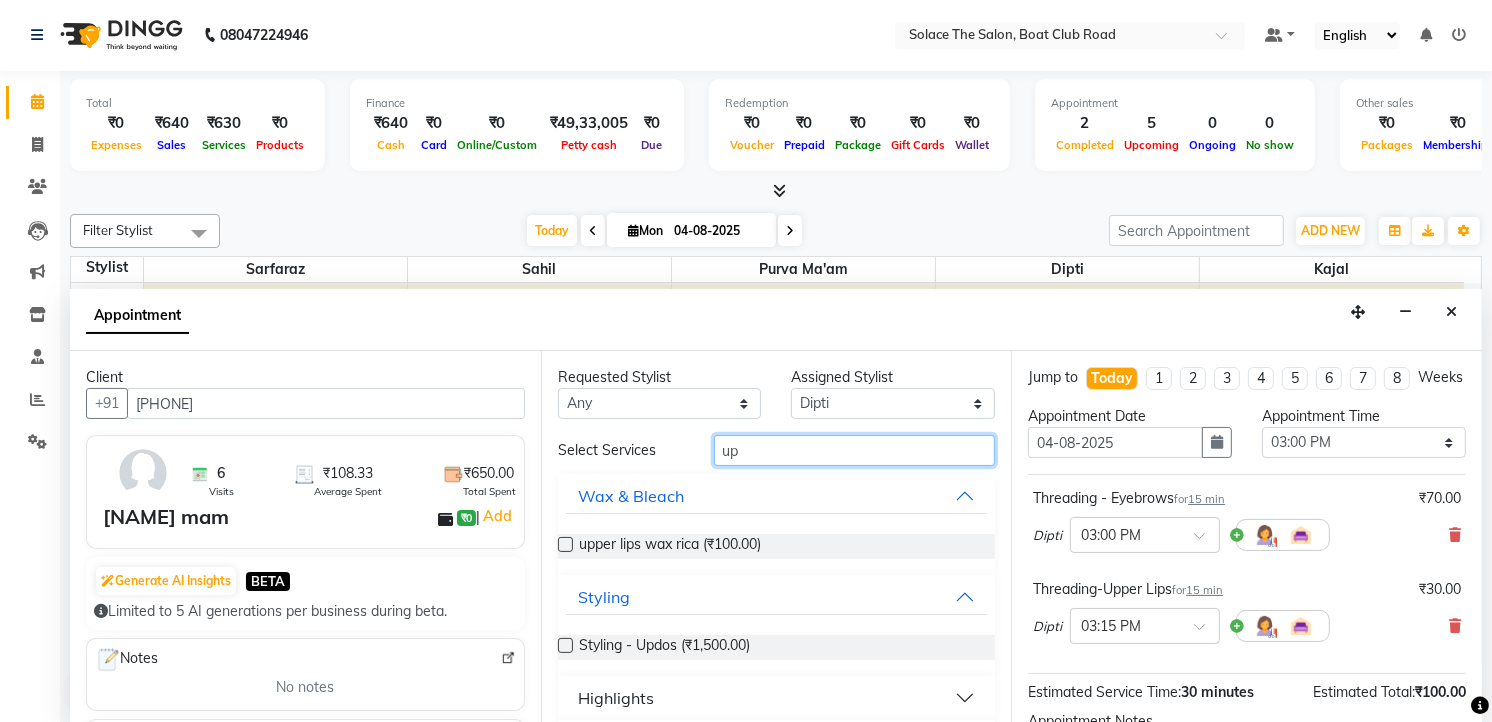 type on "u" 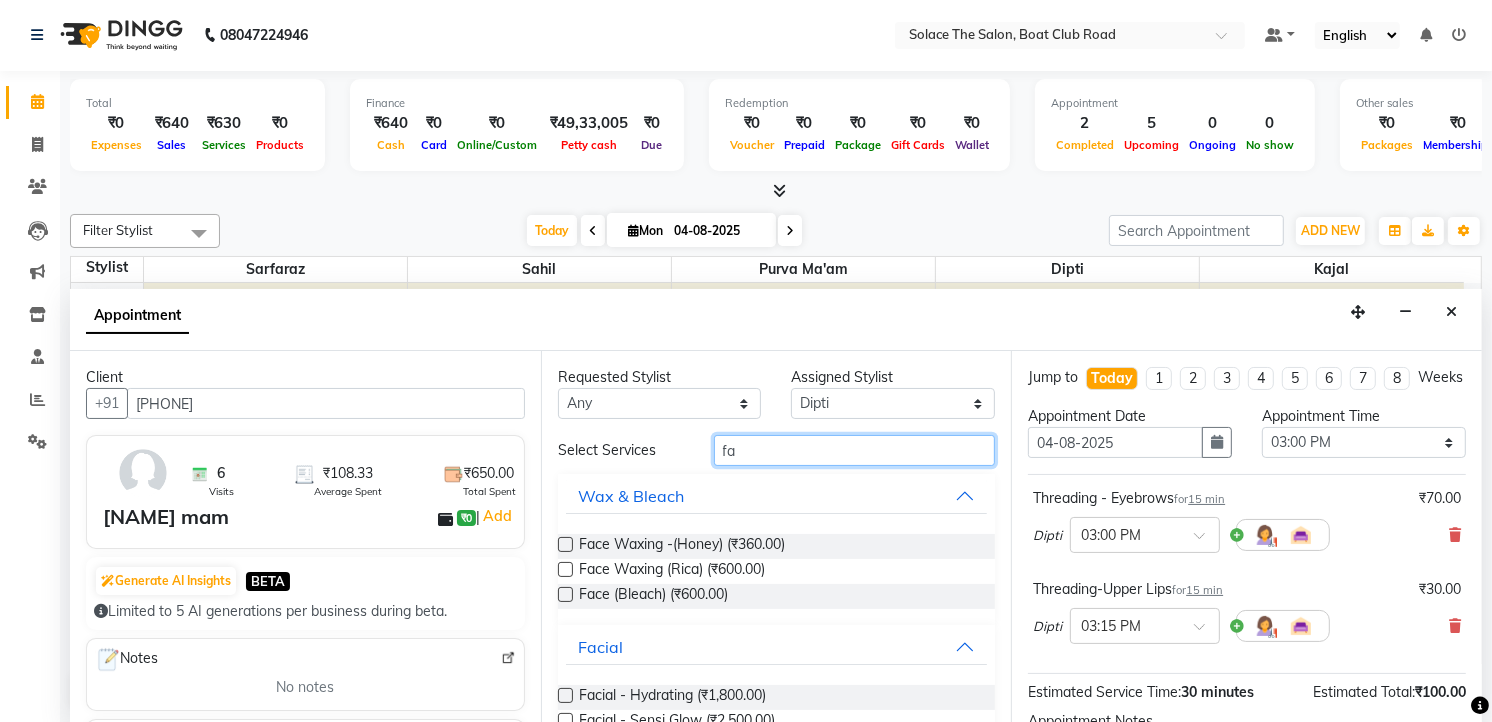 type on "f" 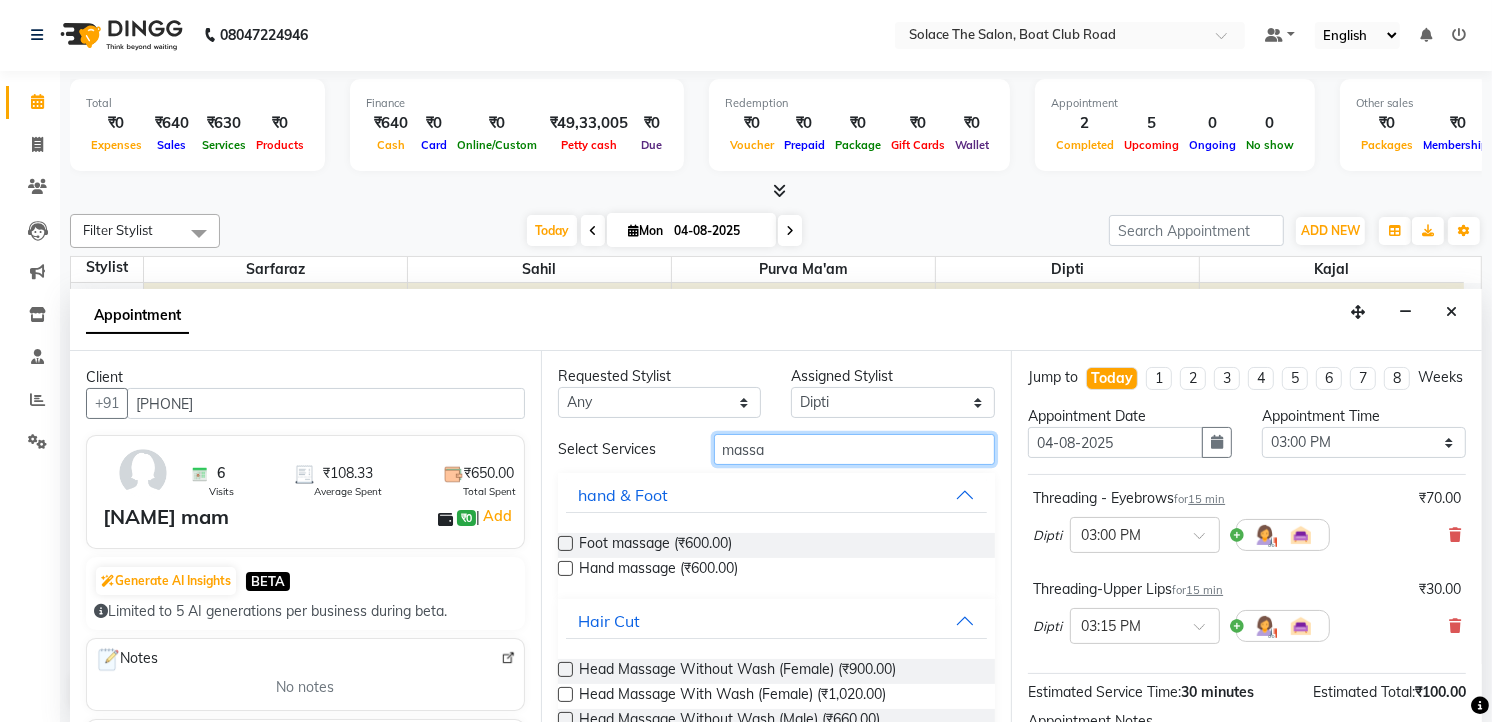 scroll, scrollTop: 0, scrollLeft: 0, axis: both 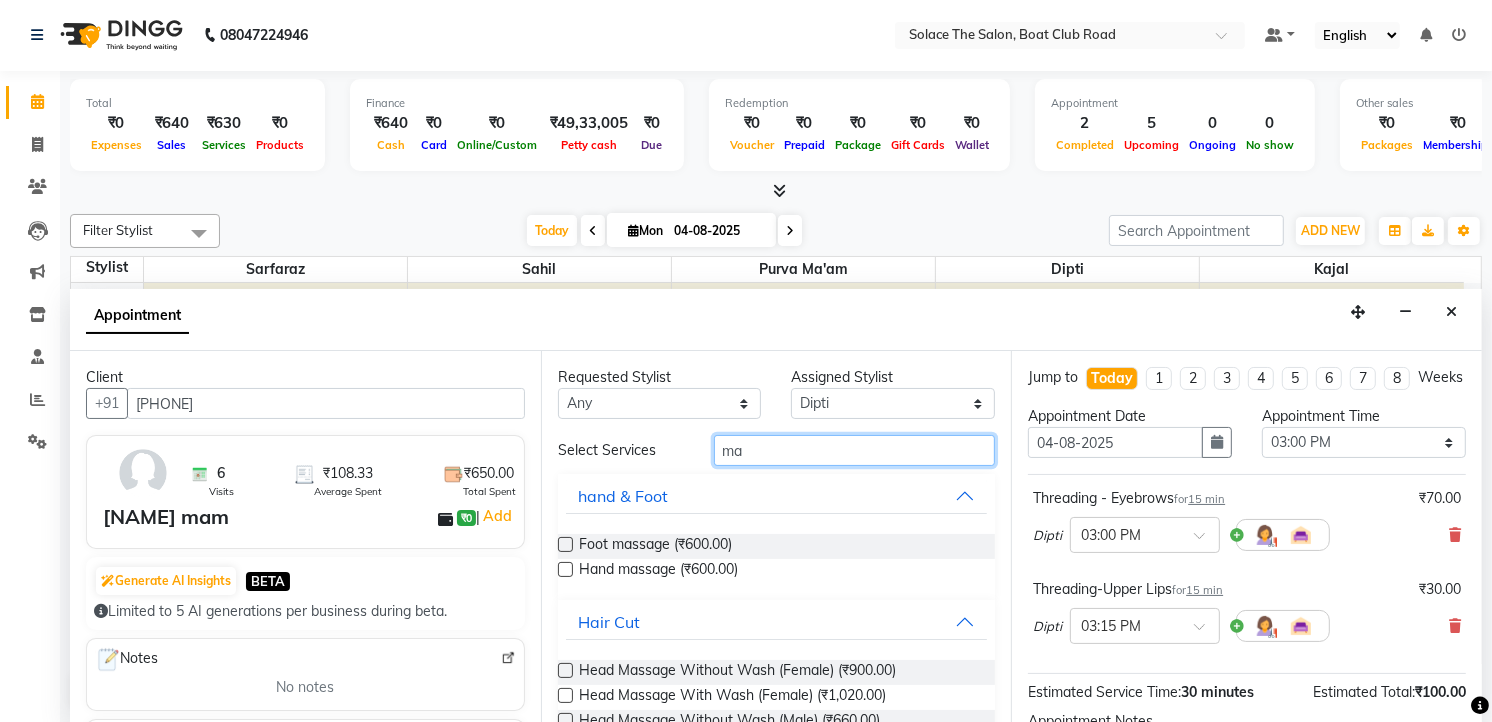 type on "m" 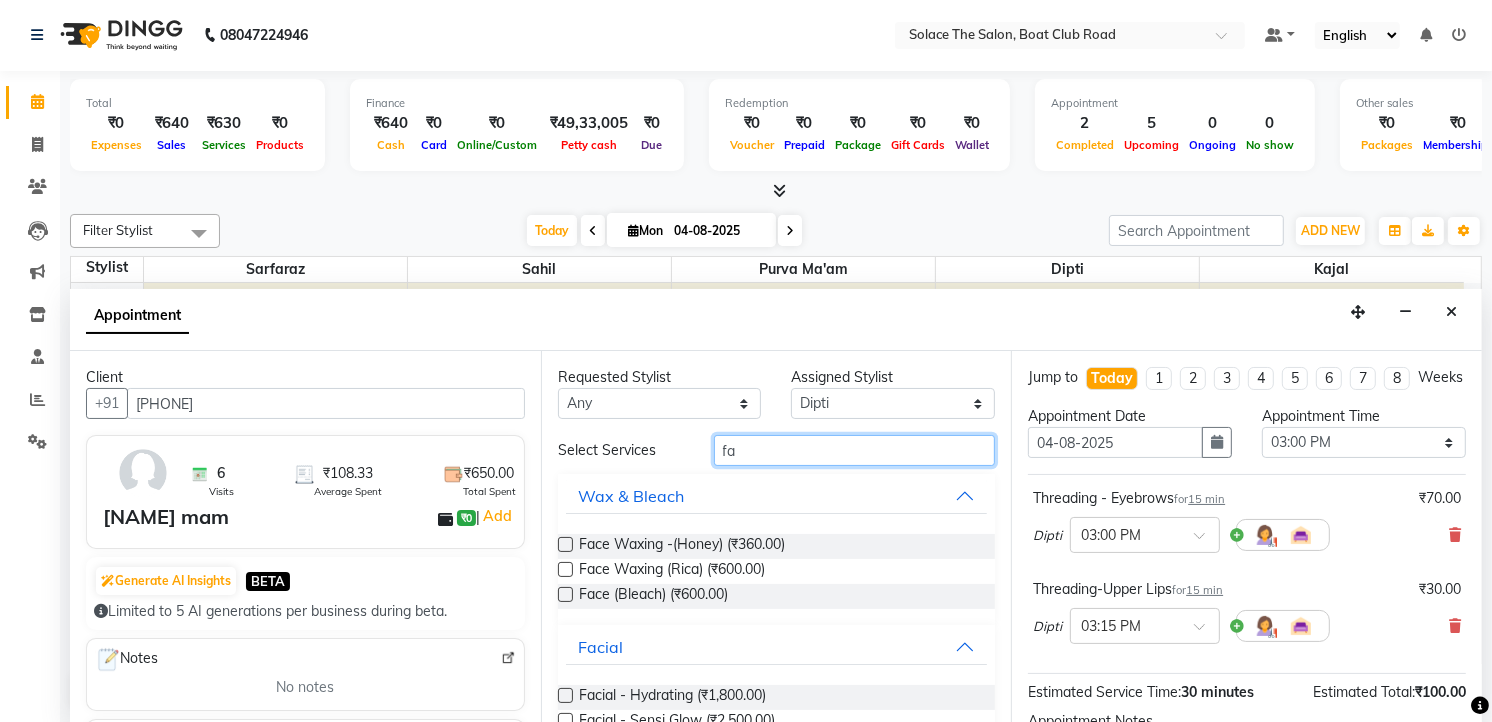 type on "f" 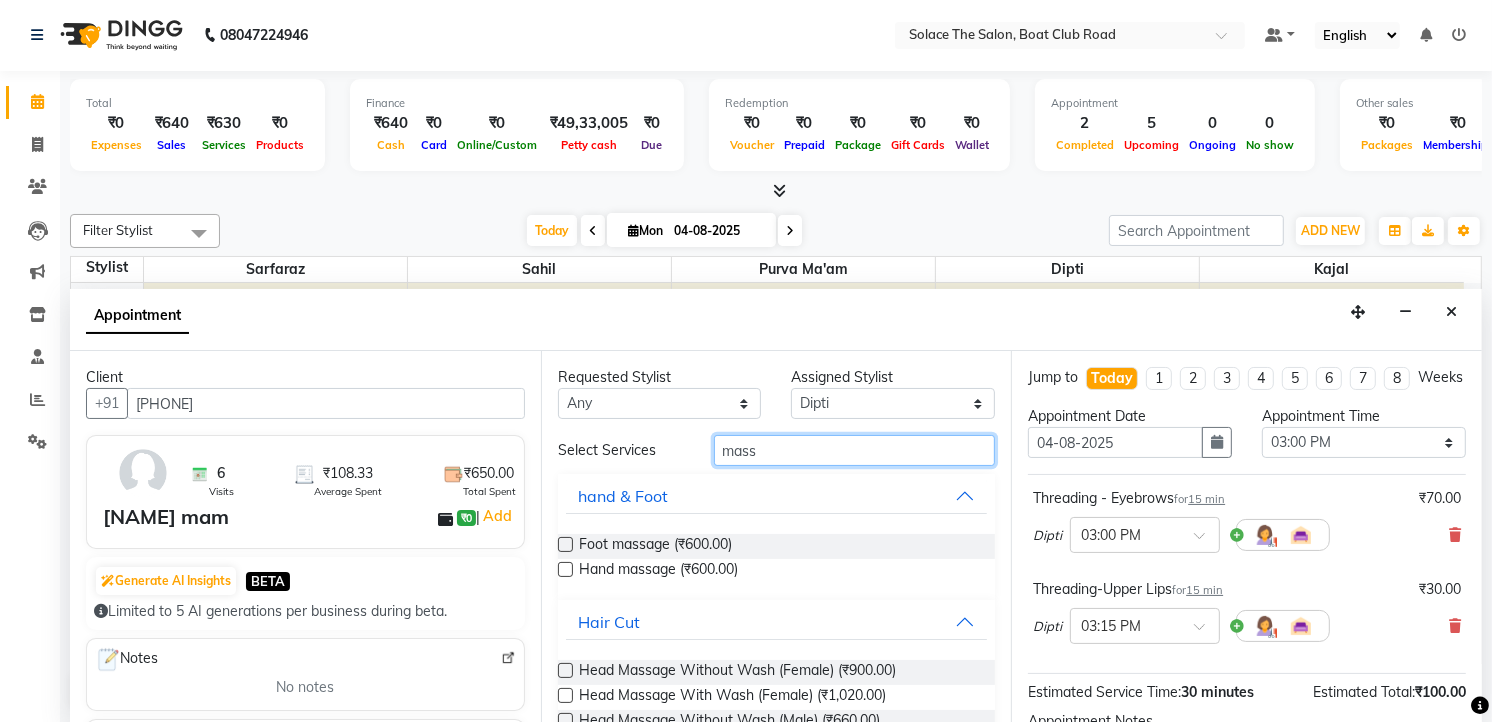 scroll, scrollTop: 113, scrollLeft: 0, axis: vertical 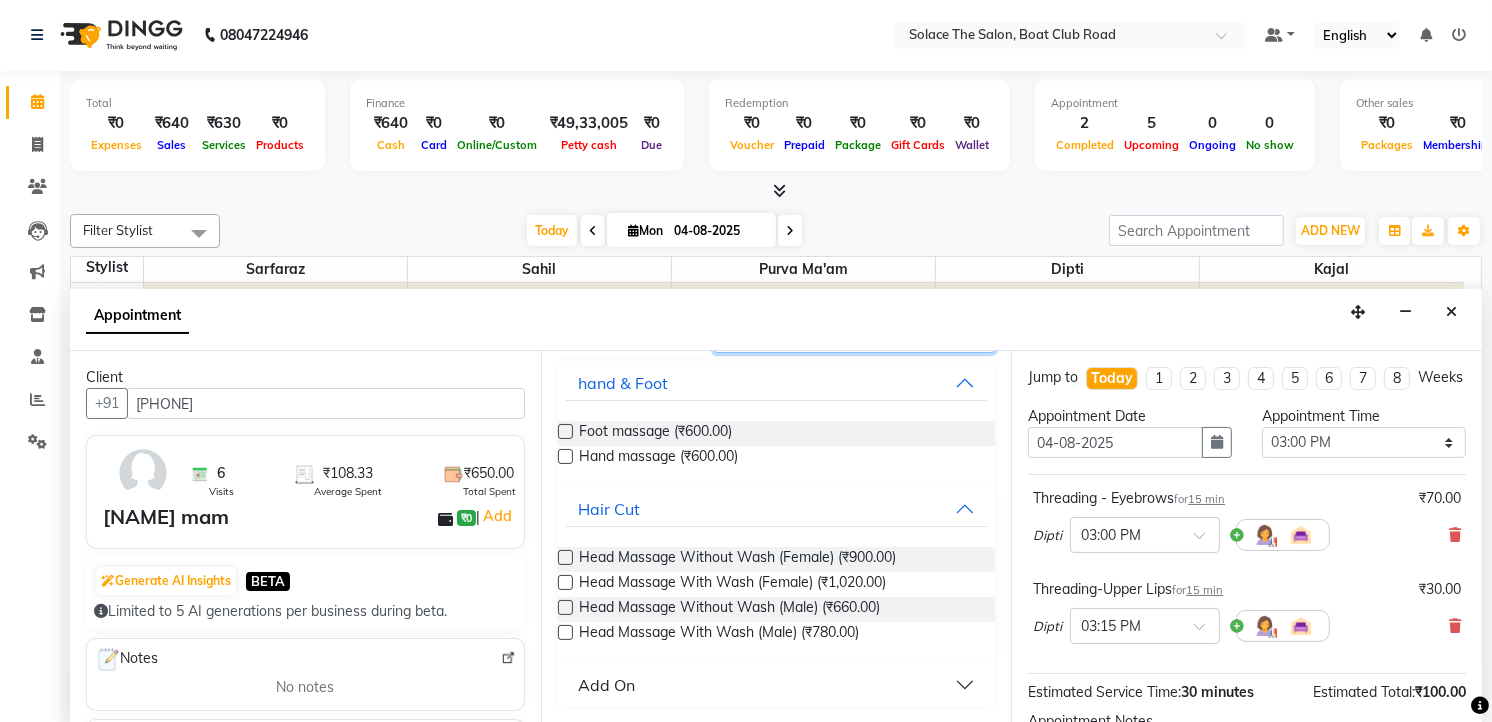 type on "mass" 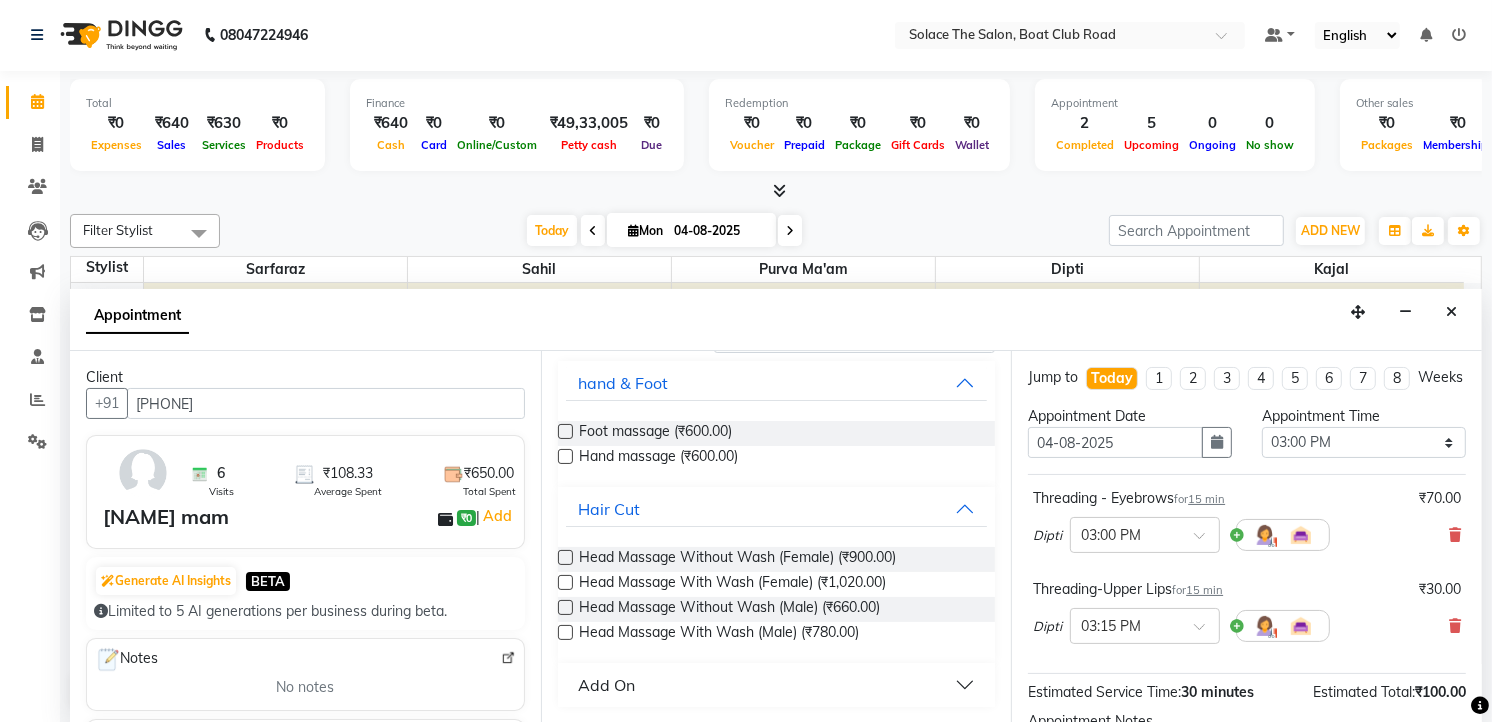 click on "Add On" at bounding box center [777, 685] 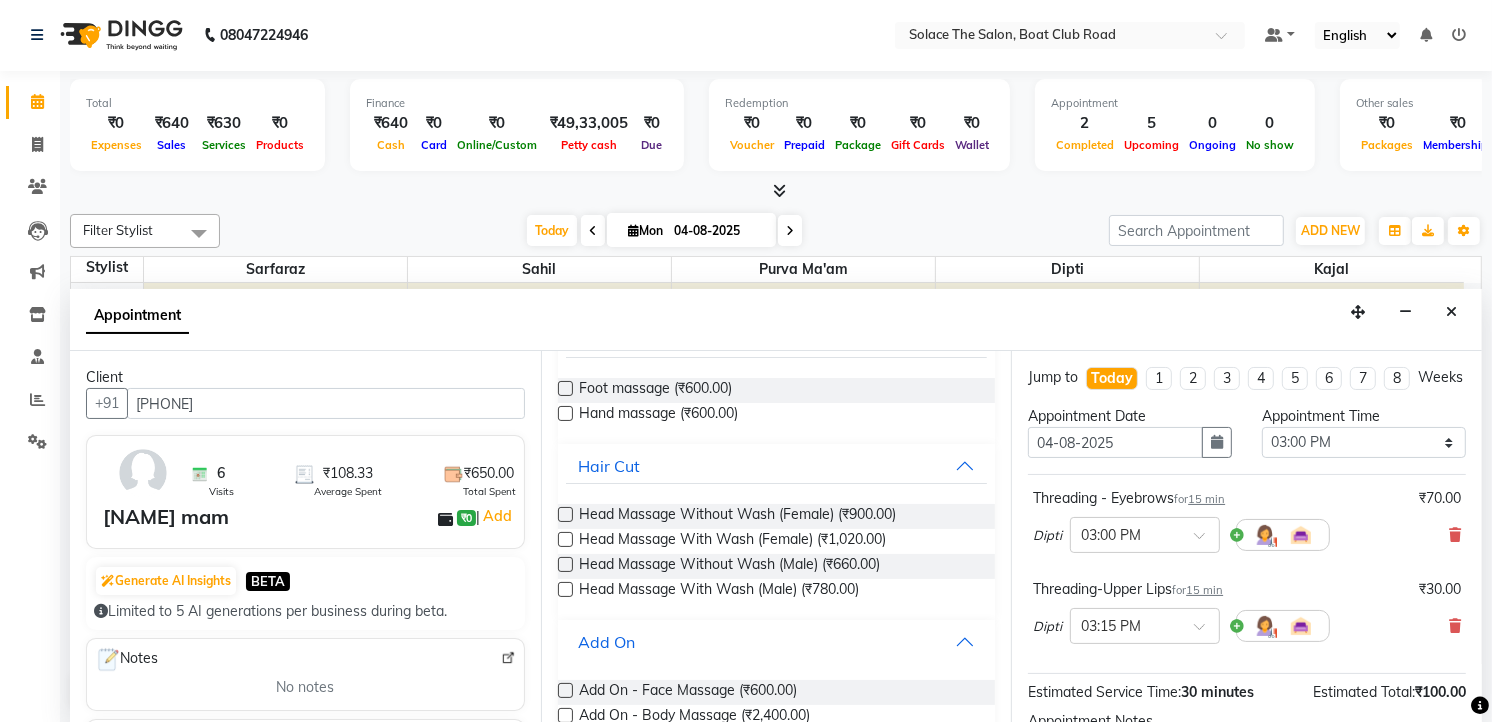 scroll, scrollTop: 194, scrollLeft: 0, axis: vertical 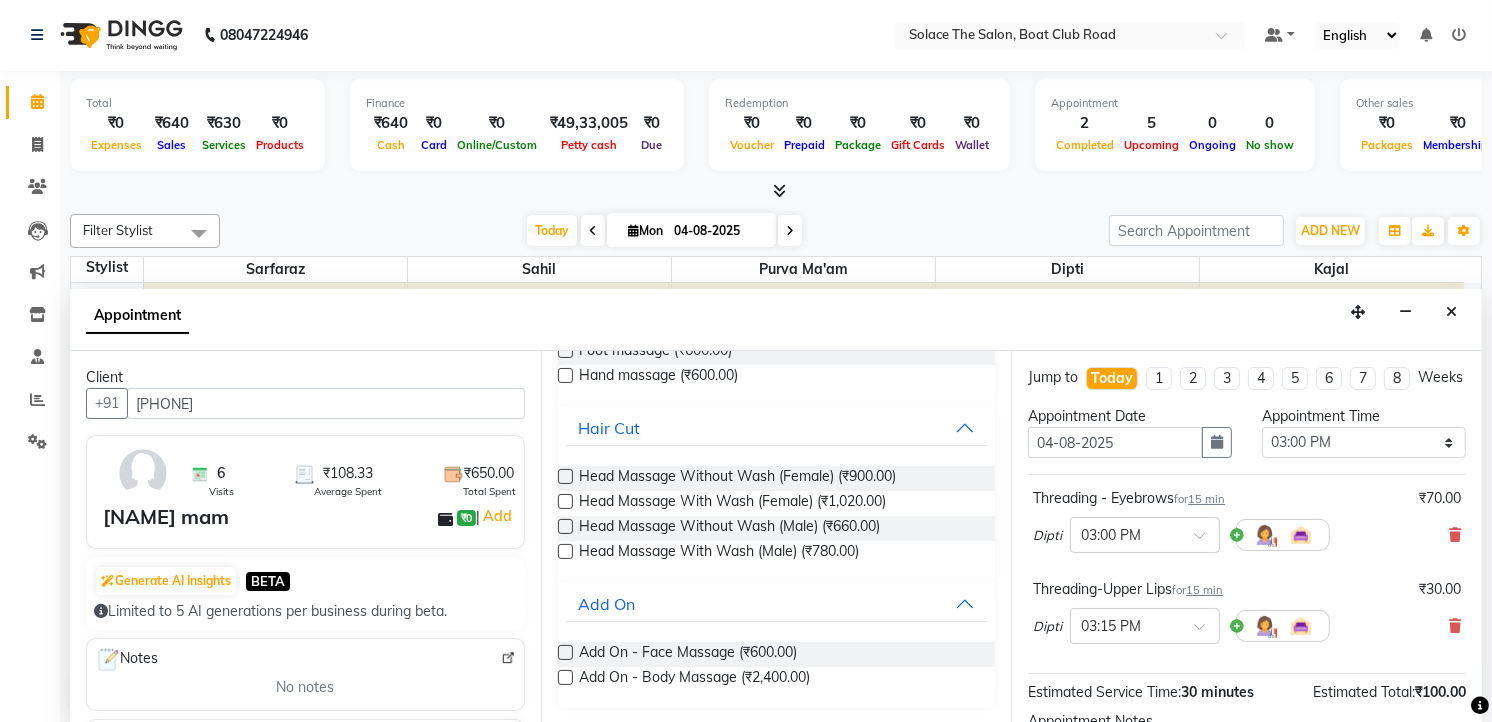 click at bounding box center [565, 652] 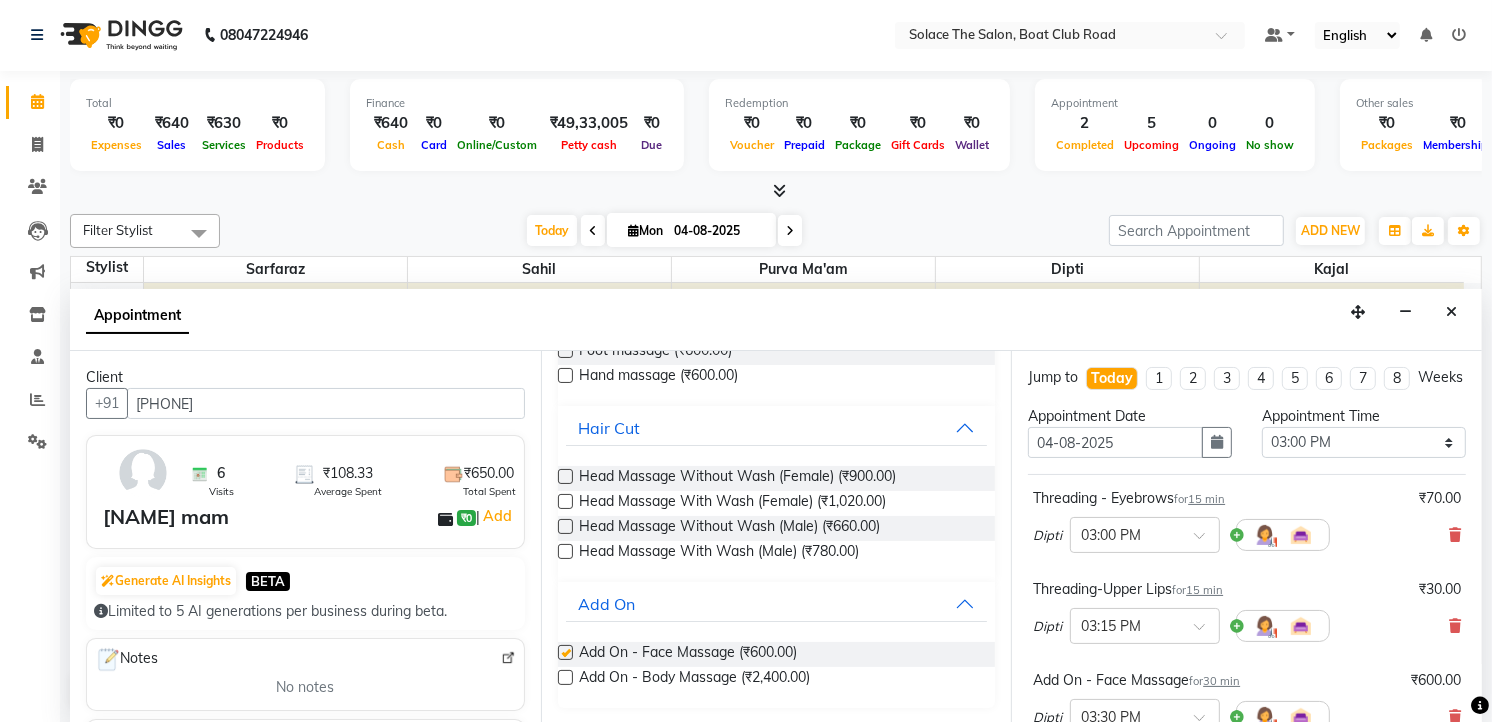 checkbox on "false" 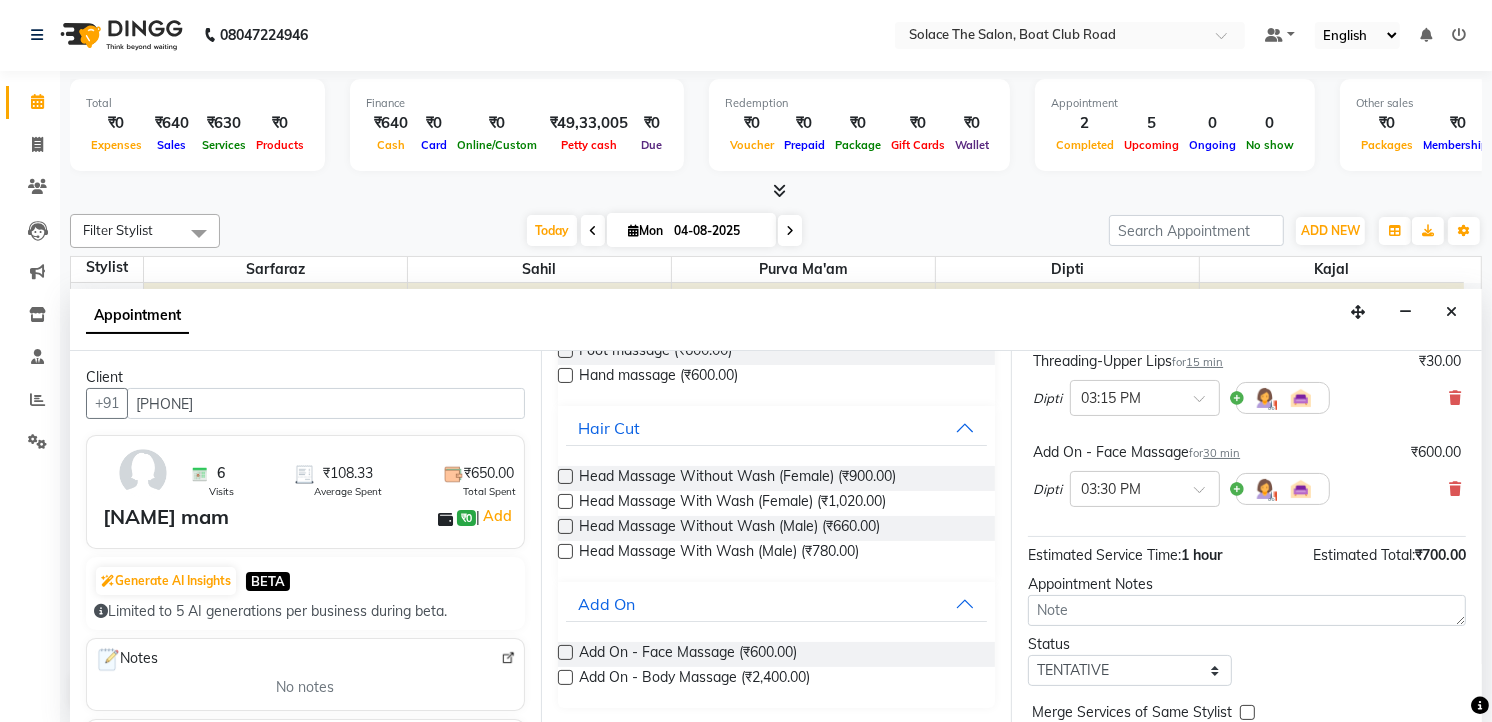 scroll, scrollTop: 333, scrollLeft: 0, axis: vertical 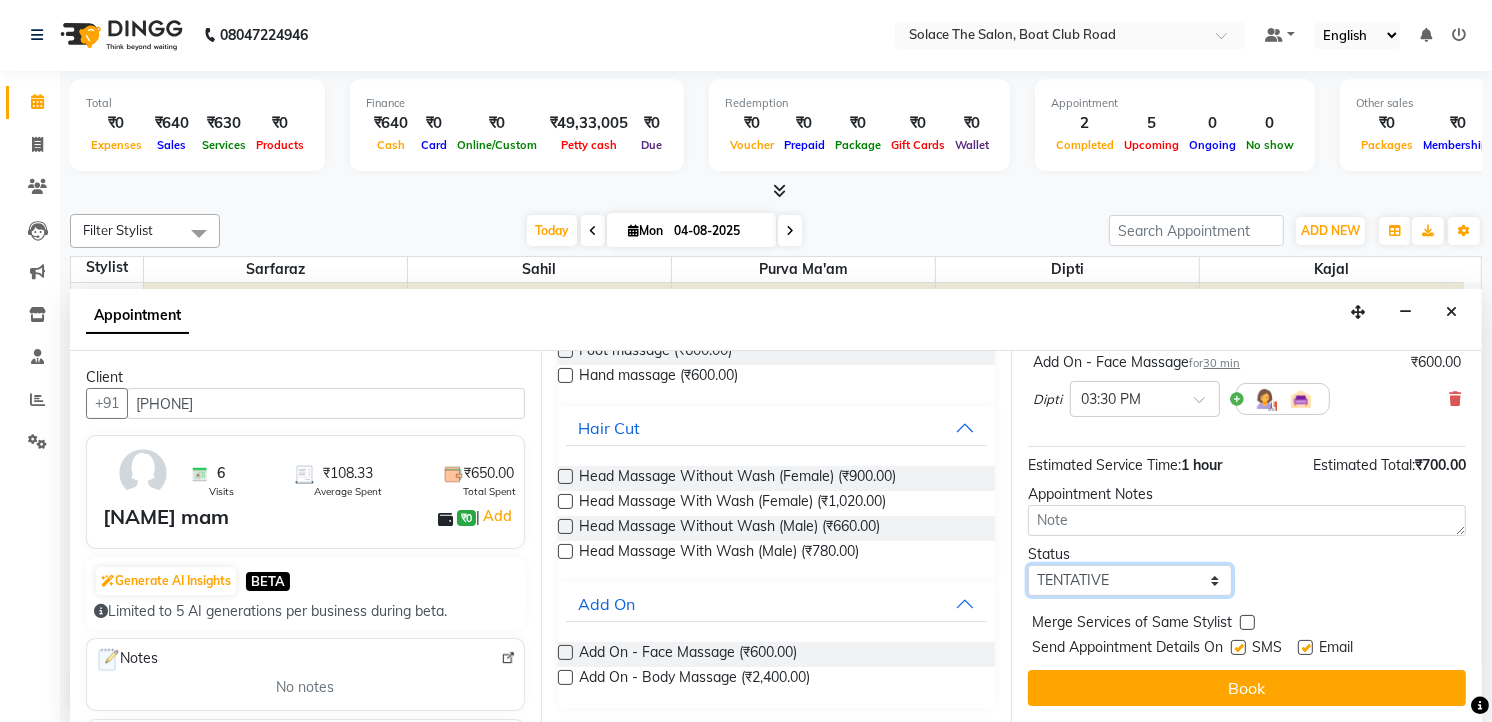 click on "Select TENTATIVE CONFIRM CHECK-IN UPCOMING" at bounding box center (1130, 580) 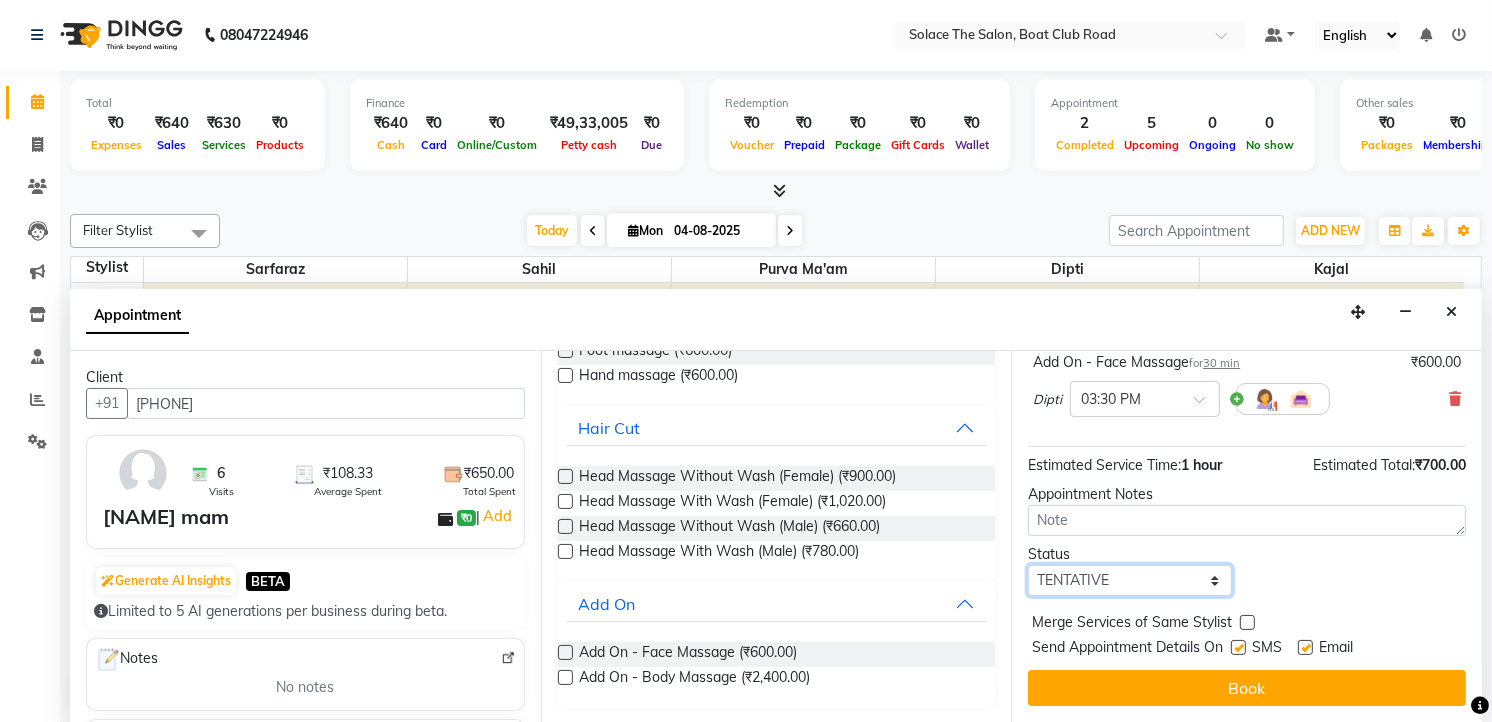 select on "confirm booking" 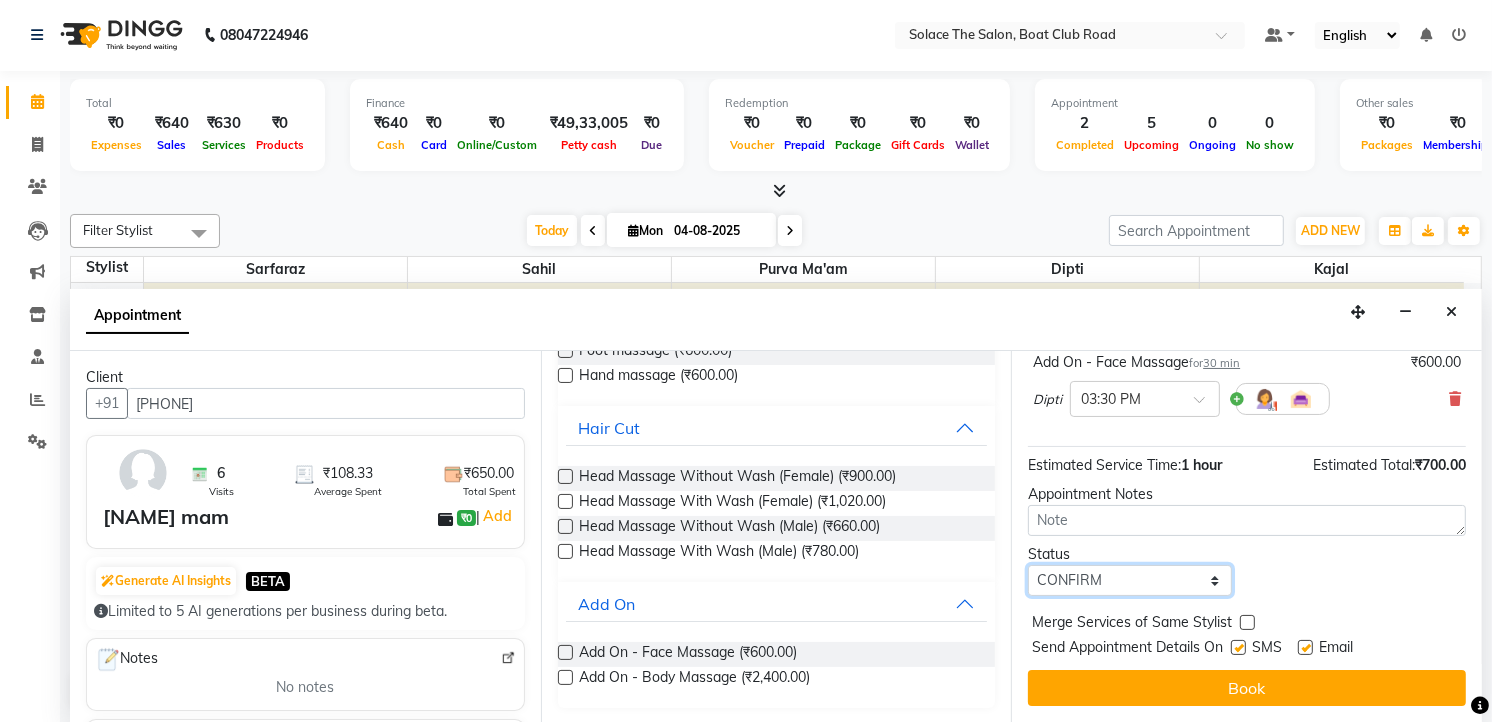 click on "Select TENTATIVE CONFIRM CHECK-IN UPCOMING" at bounding box center (1130, 580) 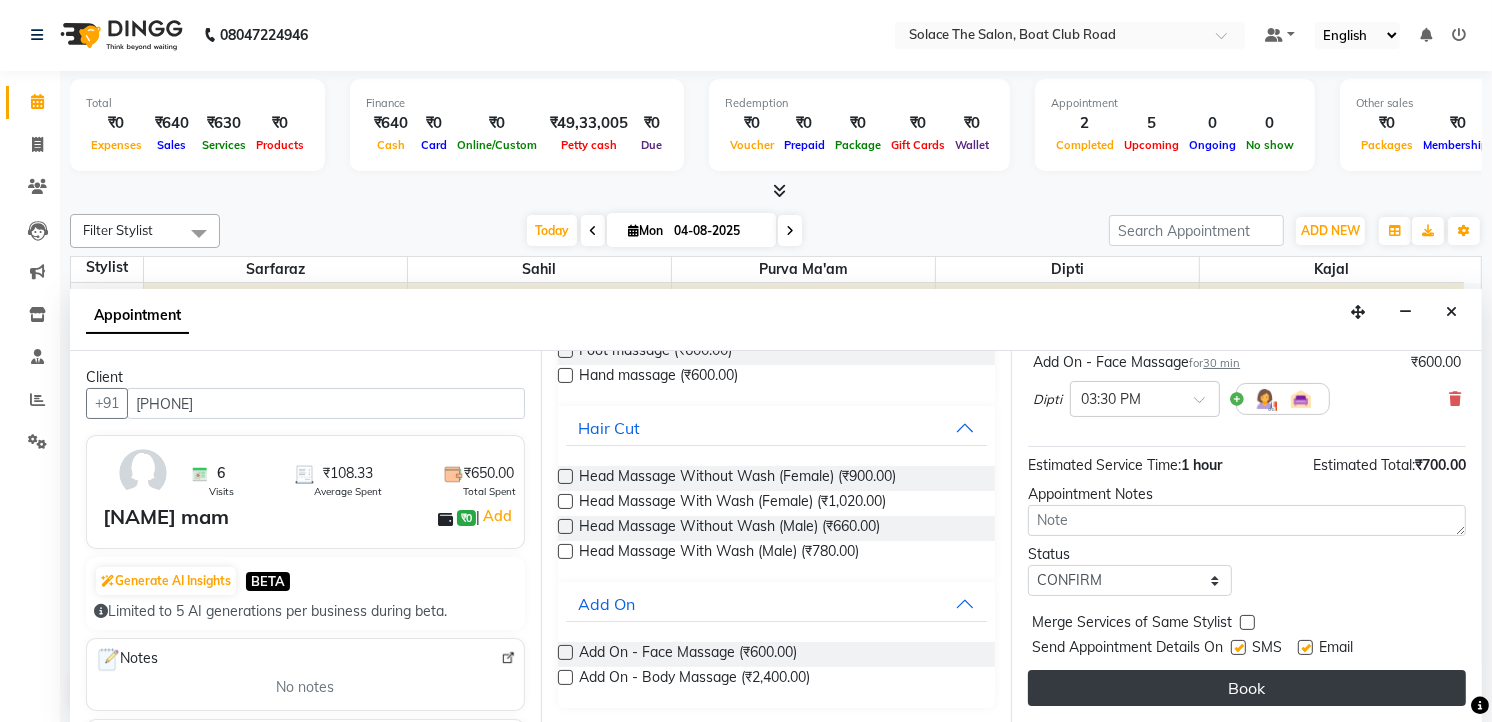click on "Book" at bounding box center [1247, 688] 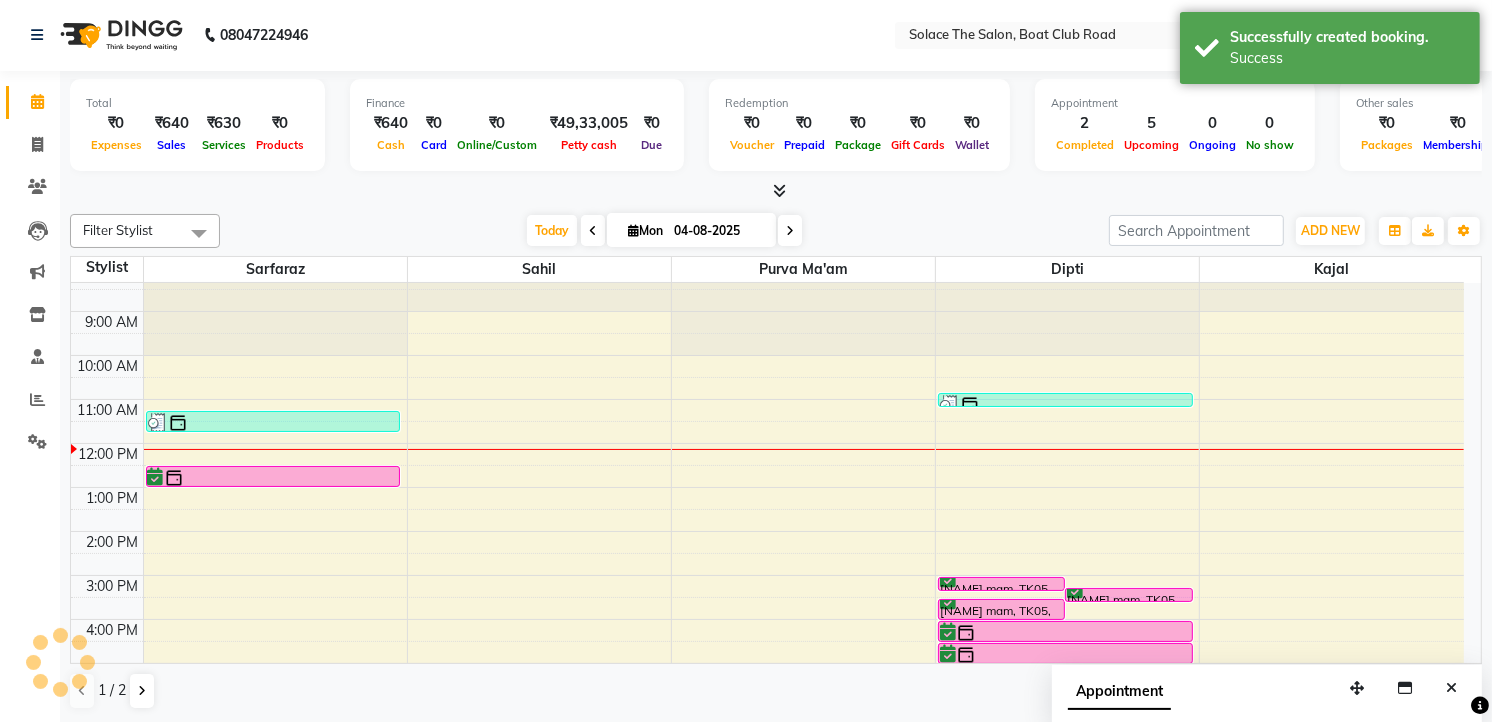 scroll, scrollTop: 0, scrollLeft: 0, axis: both 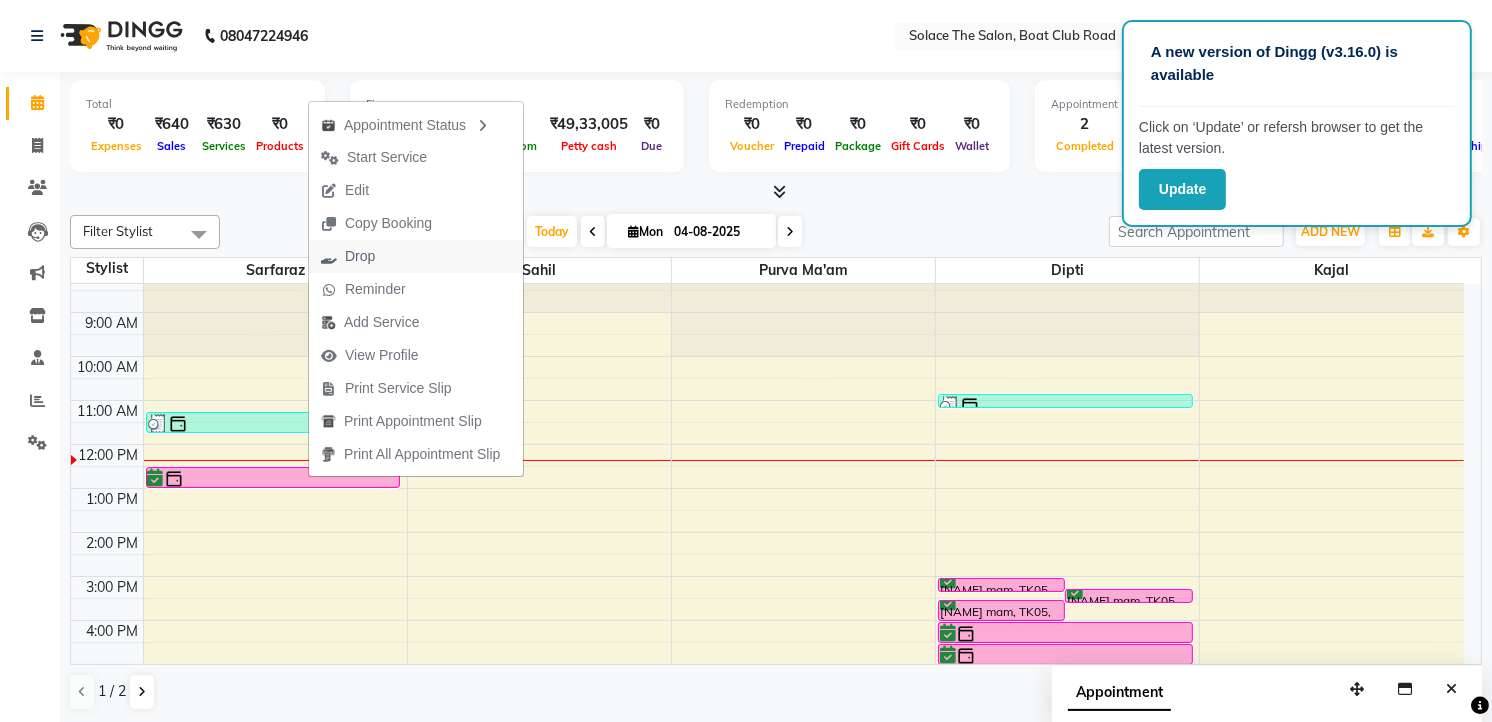 click on "Drop" at bounding box center (348, 256) 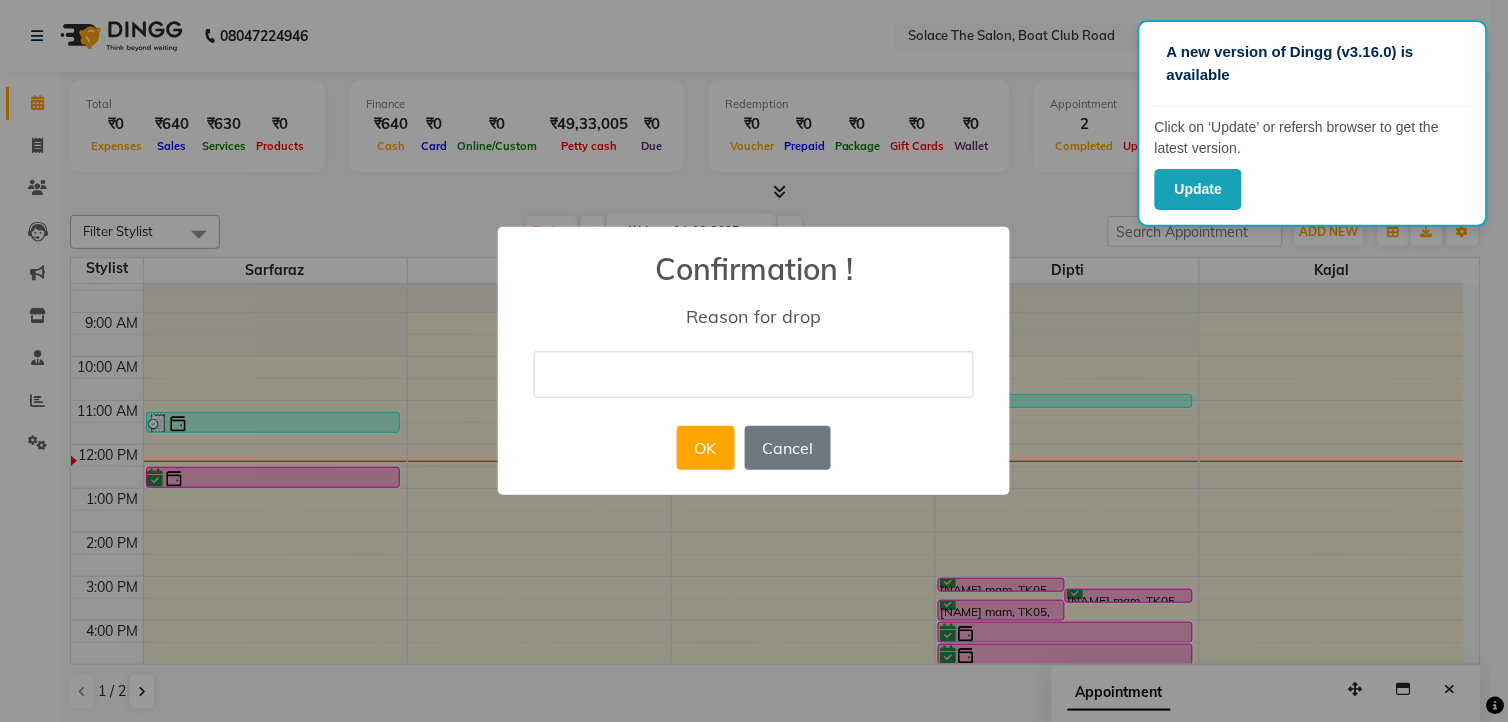 click at bounding box center [754, 374] 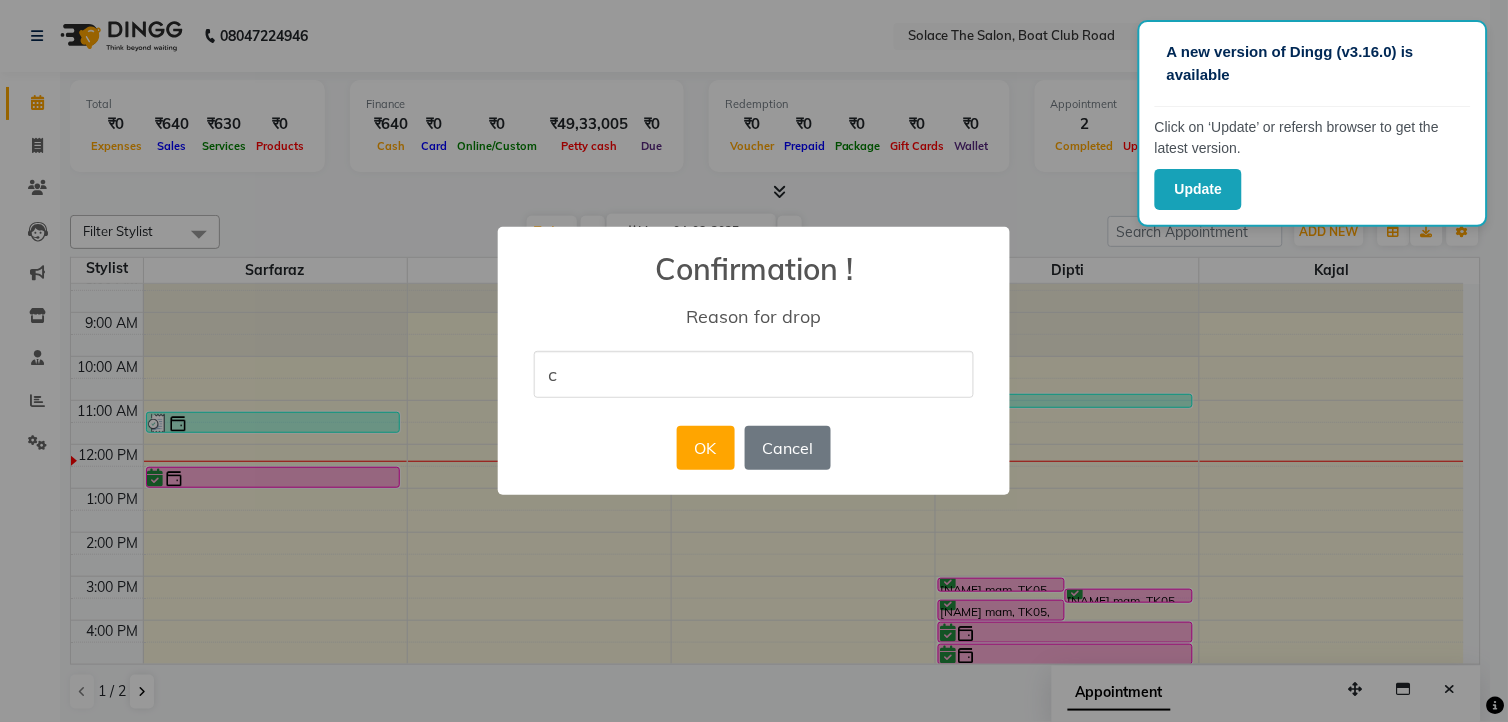 type on "cancelled" 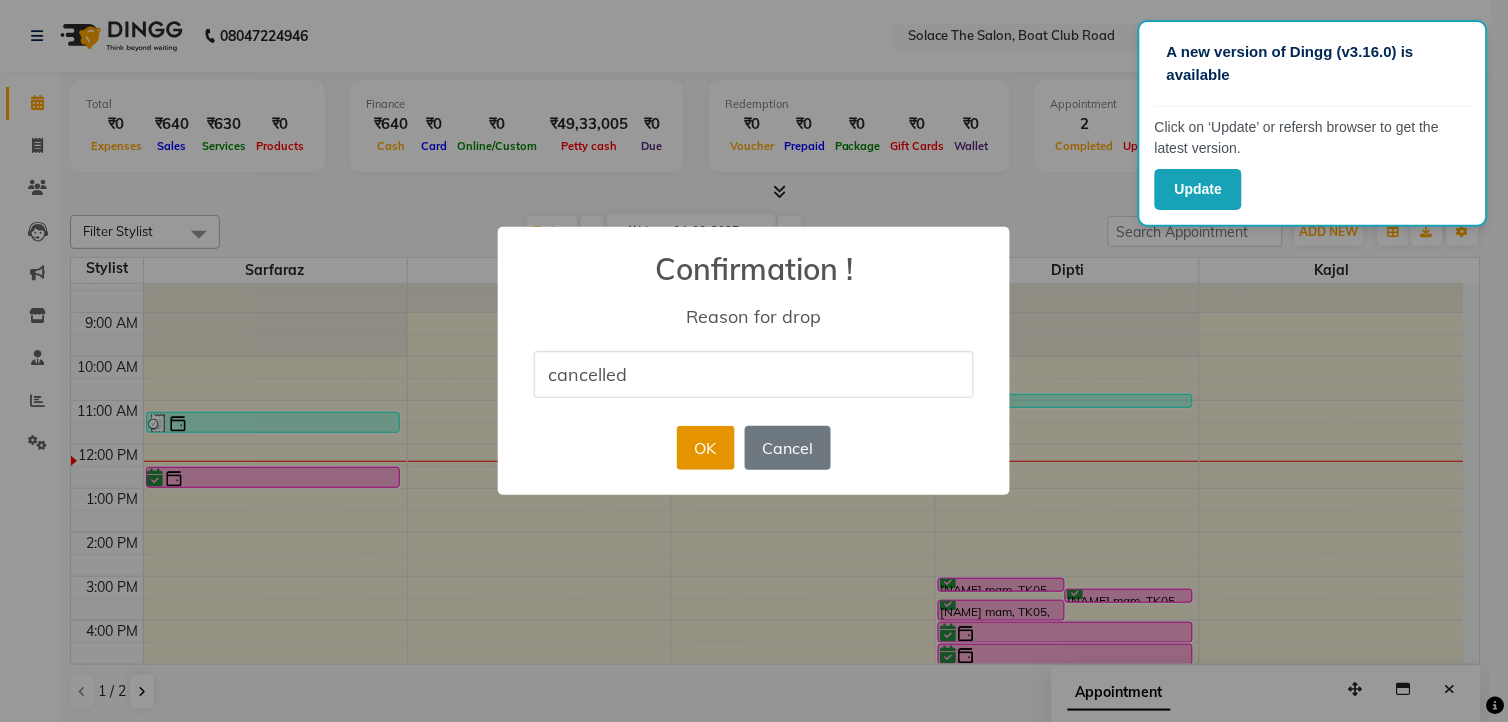 click on "OK" at bounding box center [705, 448] 